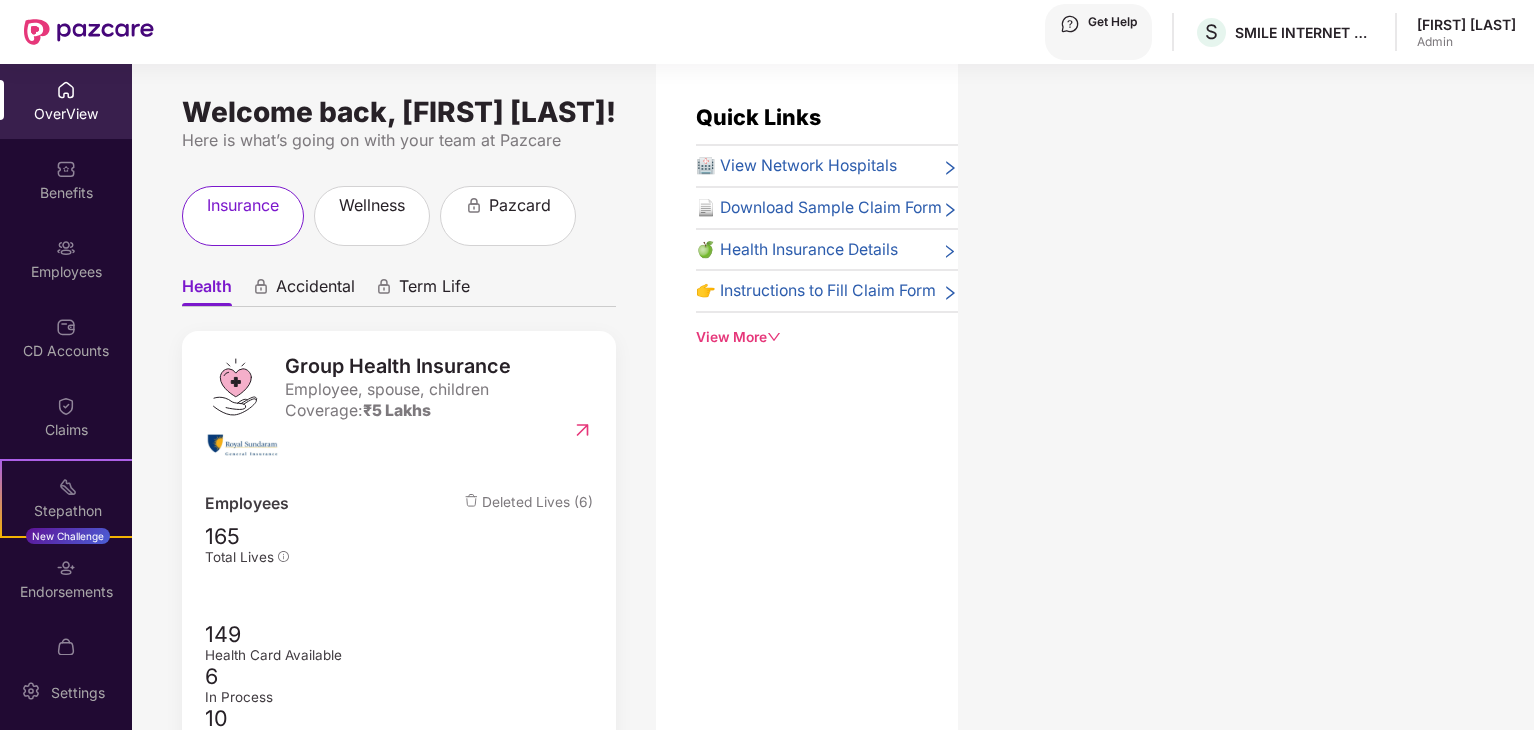 scroll, scrollTop: 0, scrollLeft: 0, axis: both 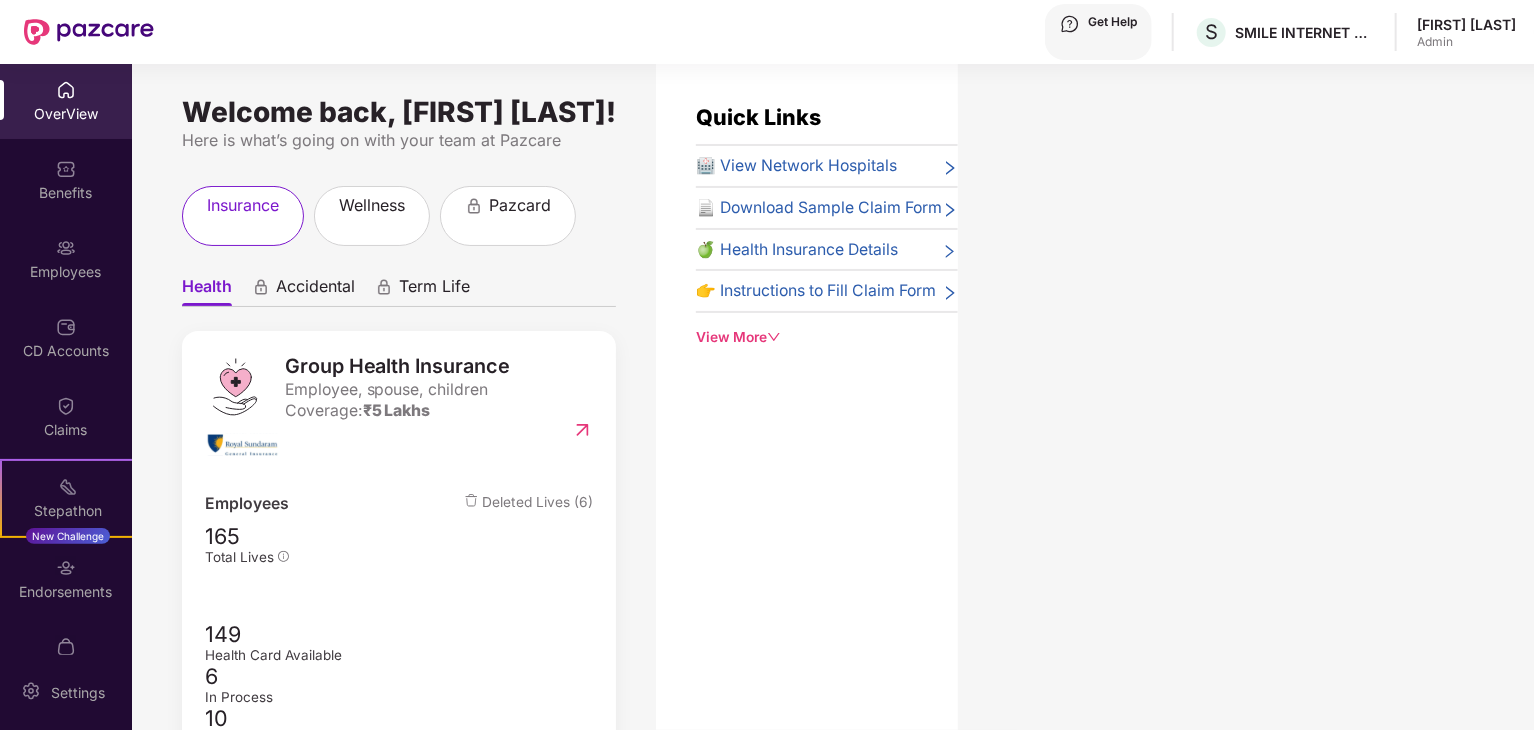 click on "OverView" at bounding box center (66, 114) 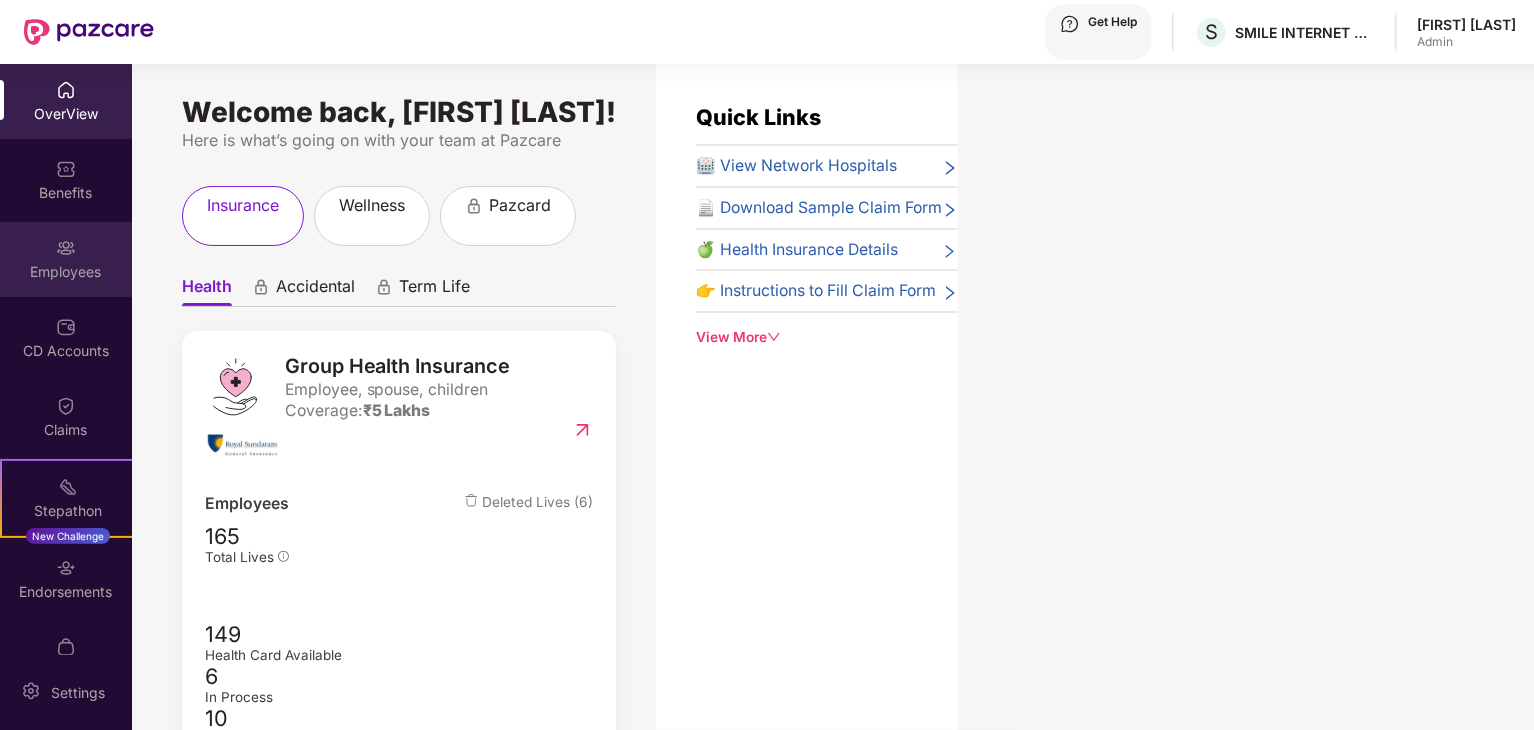 click on "Employees" at bounding box center (66, 259) 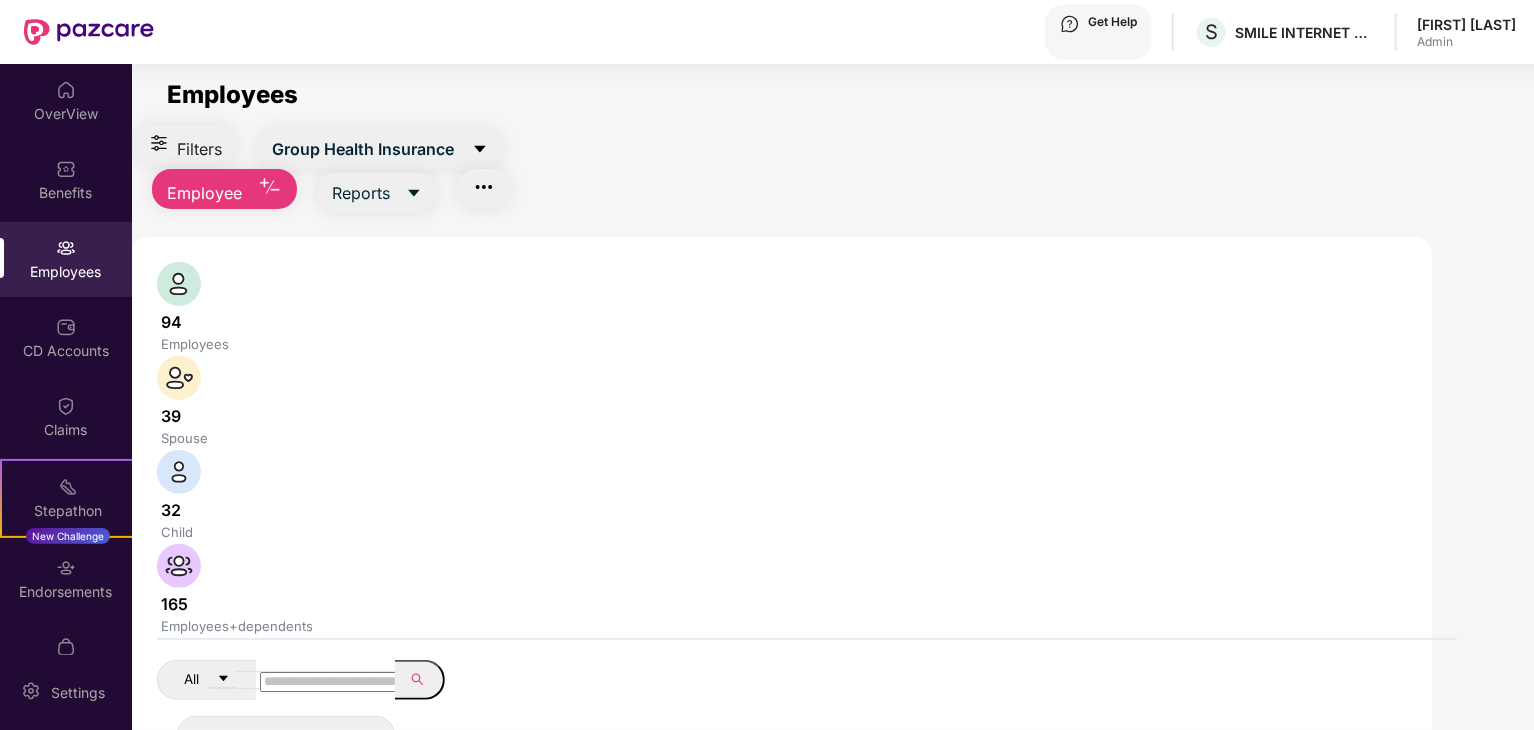 click on "Employee" at bounding box center [363, 149] 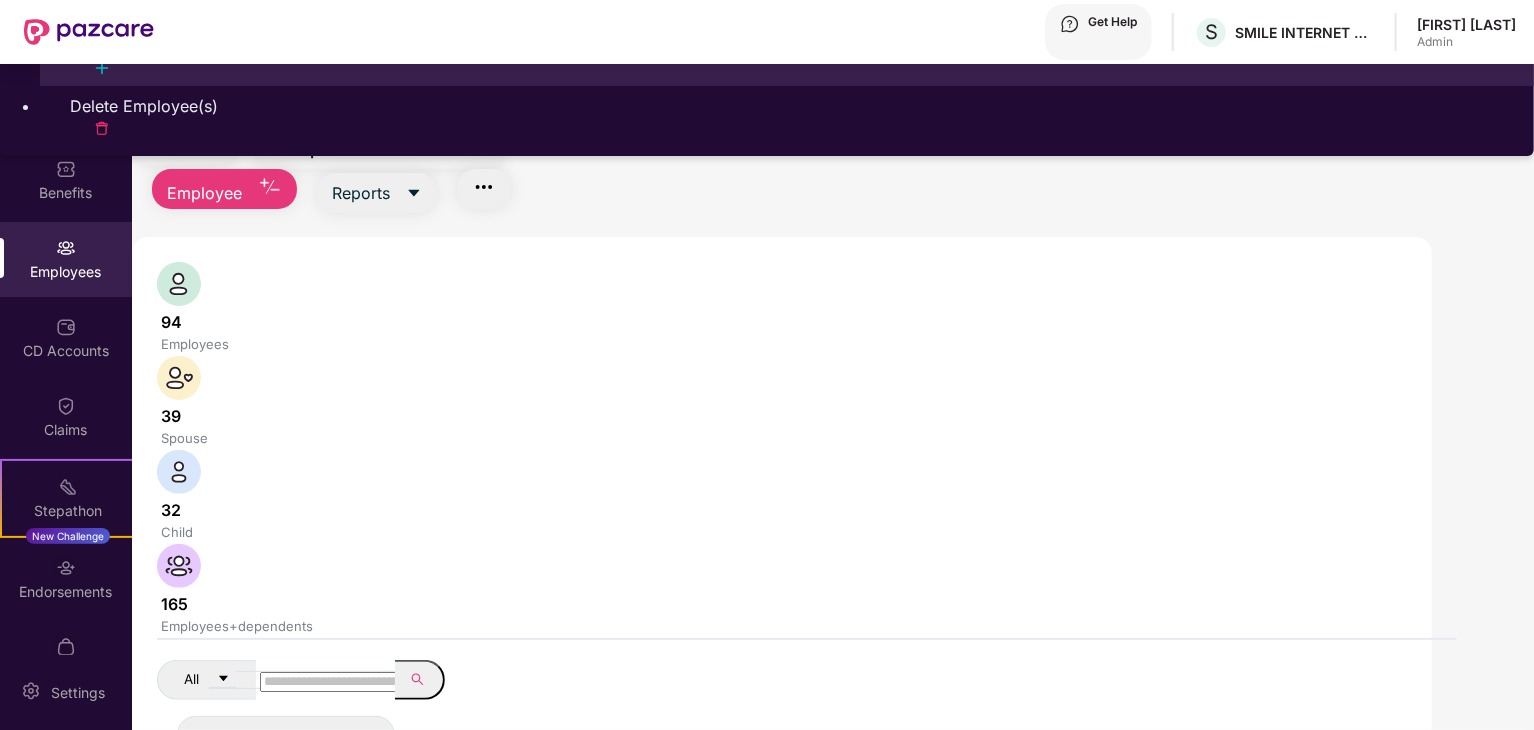 click on "Add Employee(s)" at bounding box center (787, 46) 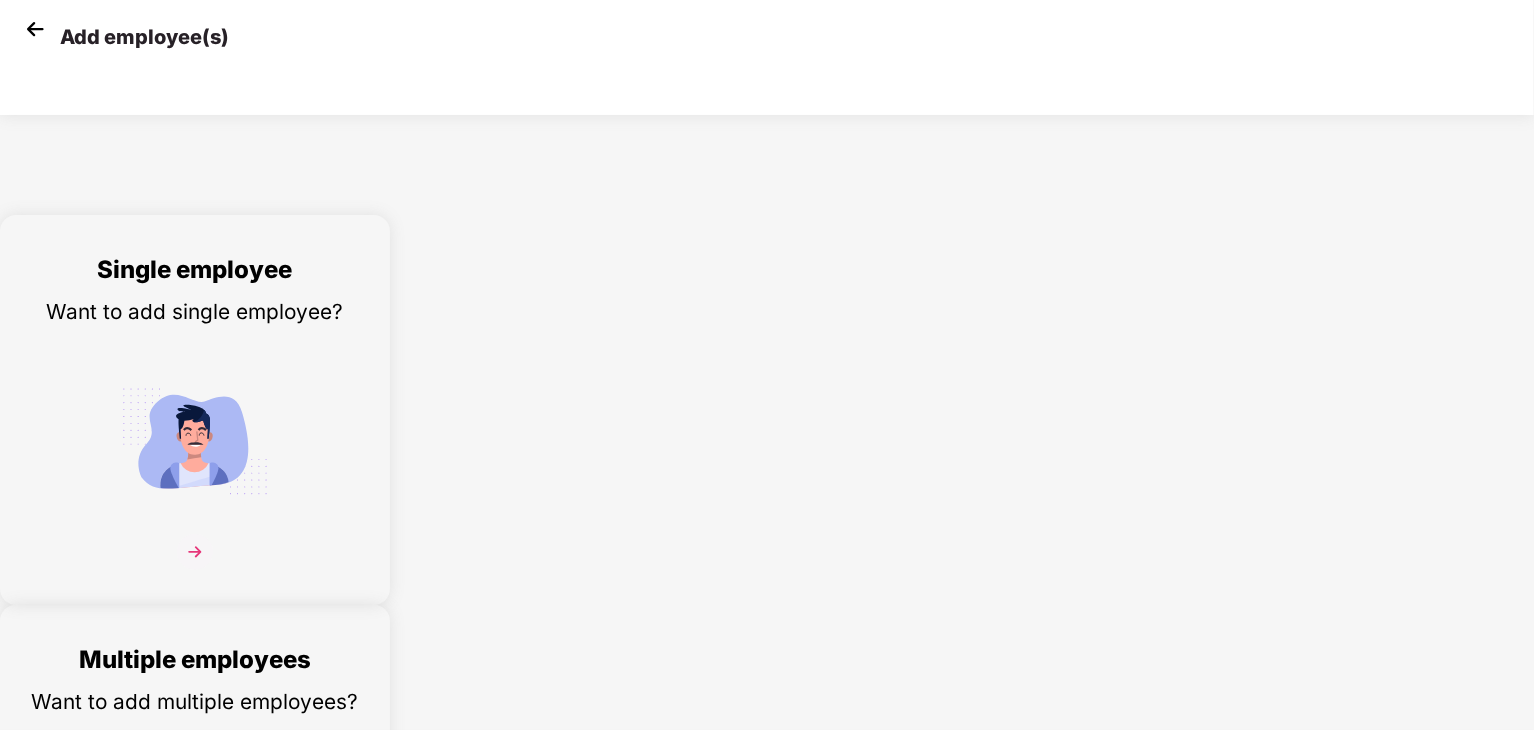 click at bounding box center (195, 831) 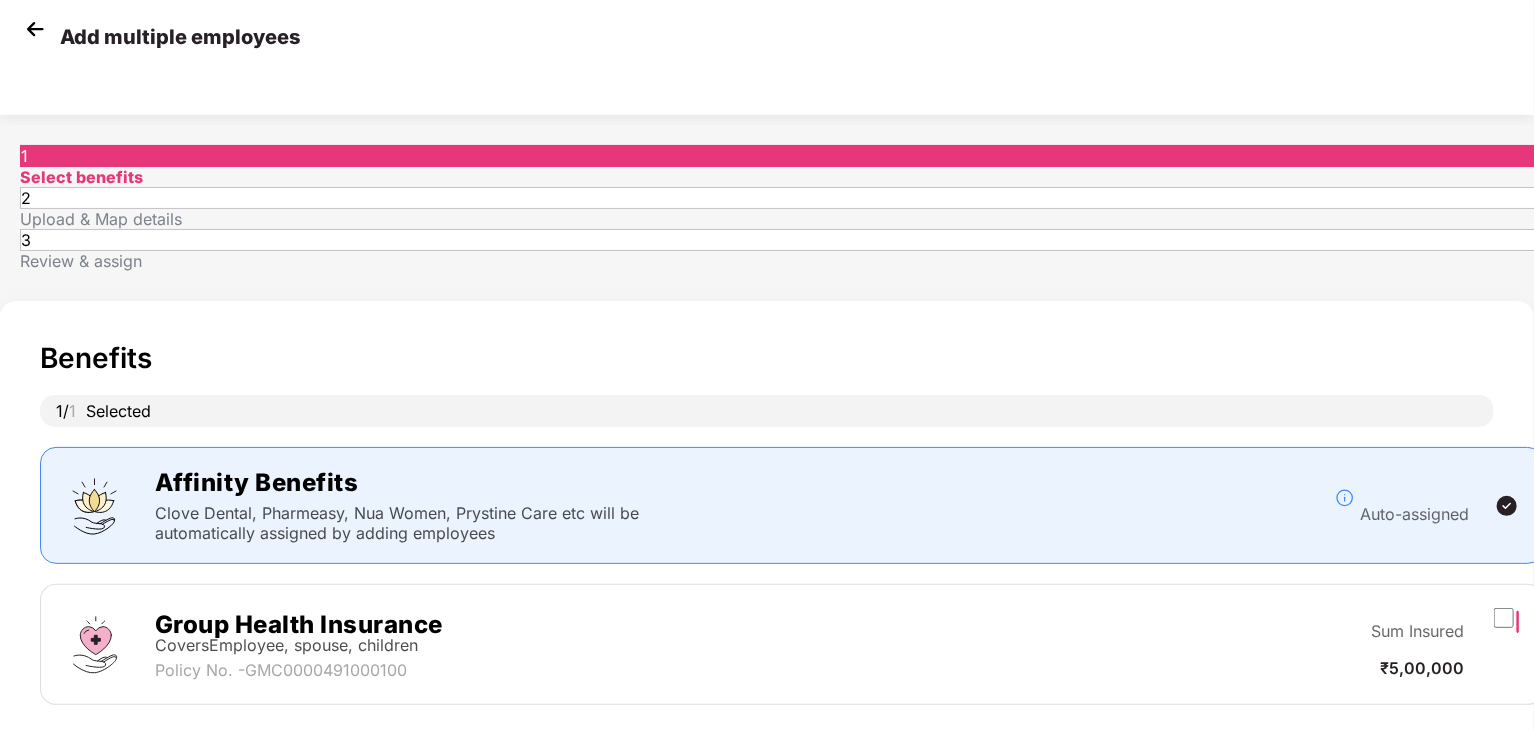 click on "Next" at bounding box center (1293, 765) 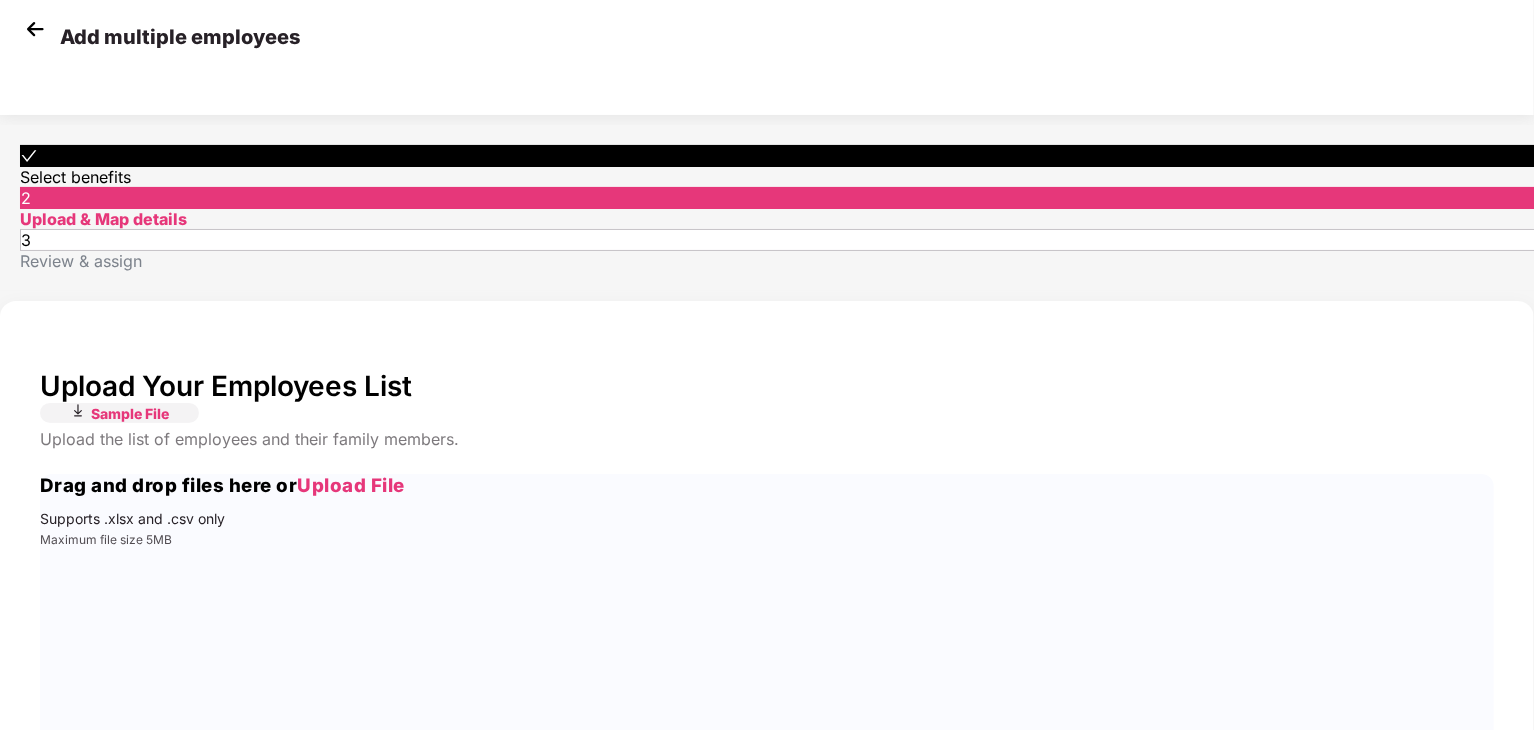 click on "Drag and drop files here or  Upload File Supports .xlsx and .csv only Maximum file size 5MB" at bounding box center [767, 511] 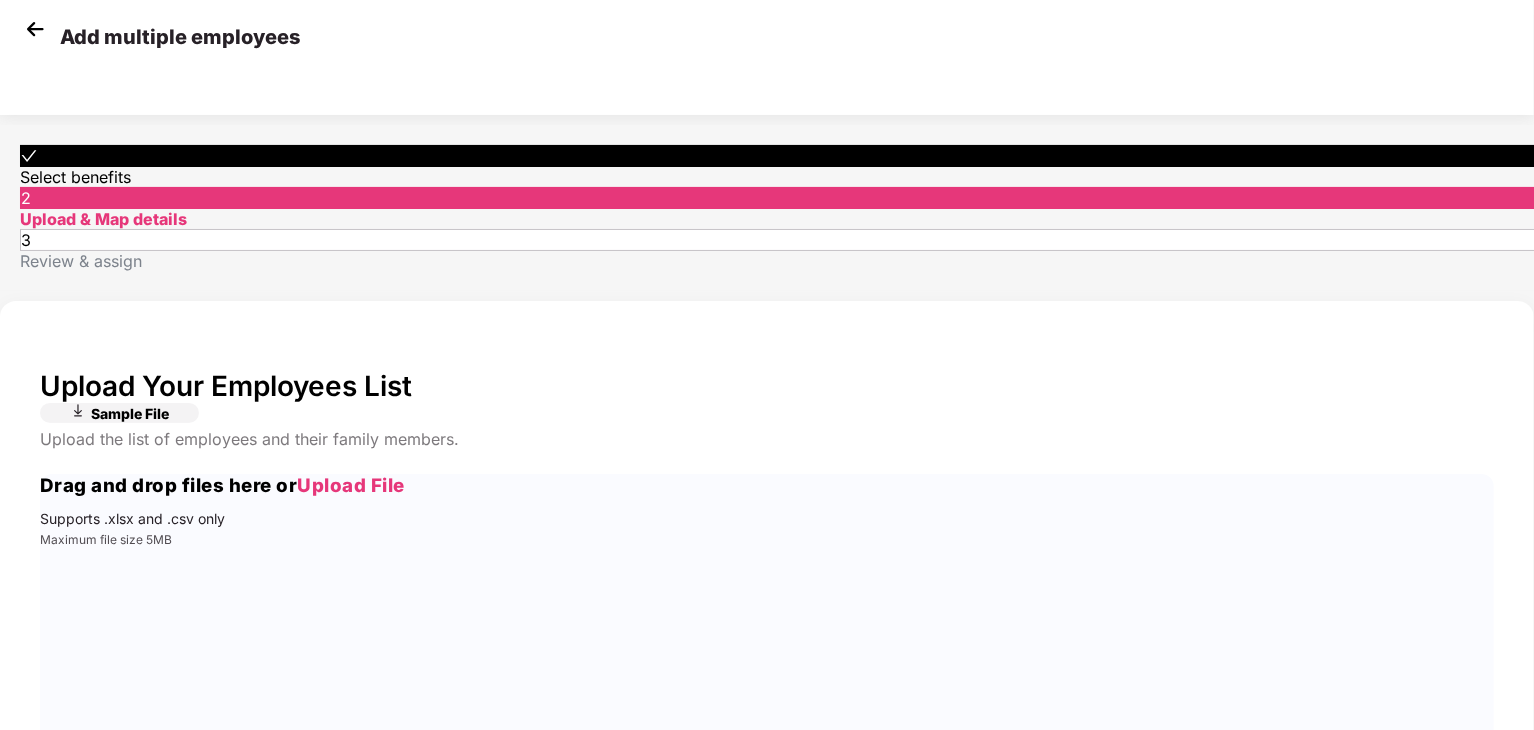 click on "Sample File" at bounding box center [119, 413] 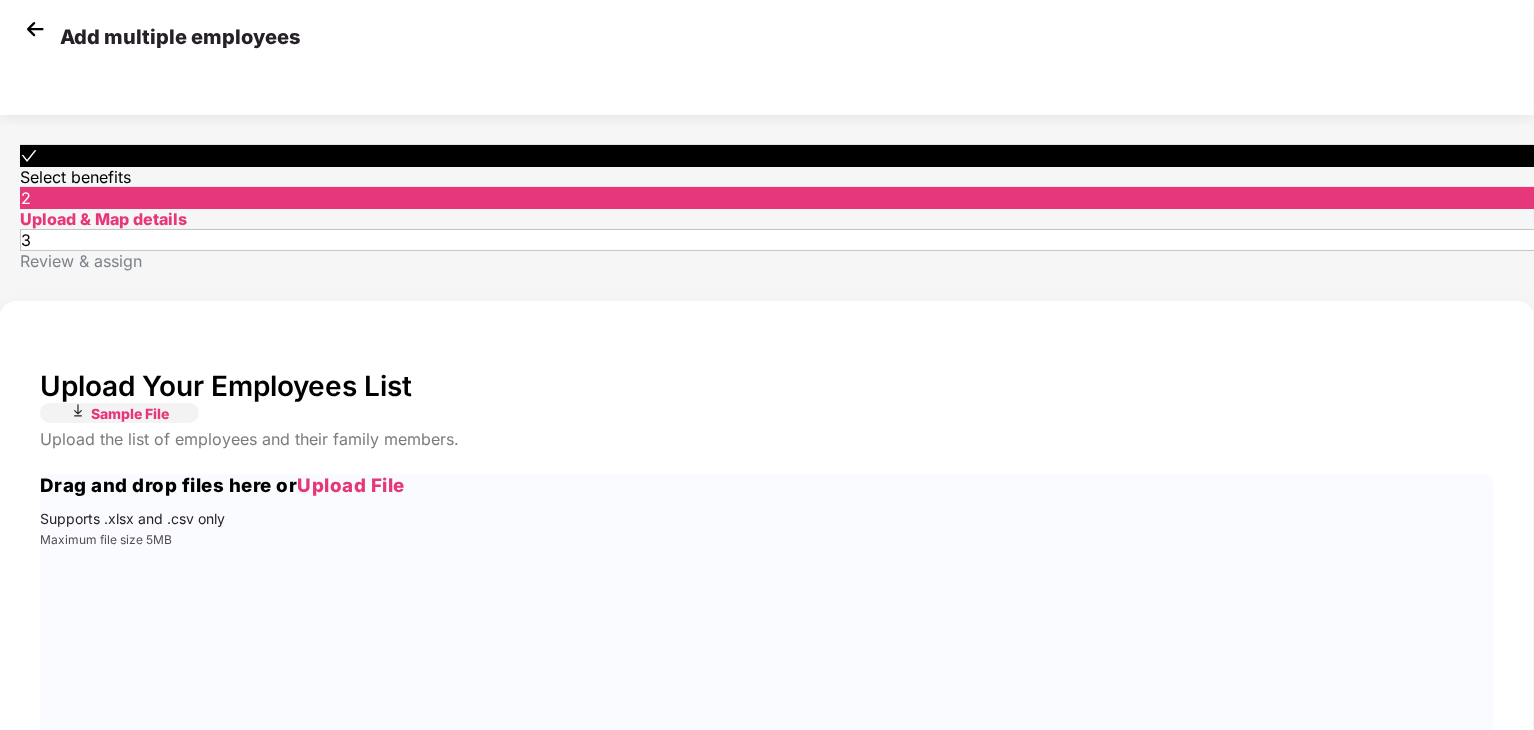 click on "Back" at bounding box center (1427, 873) 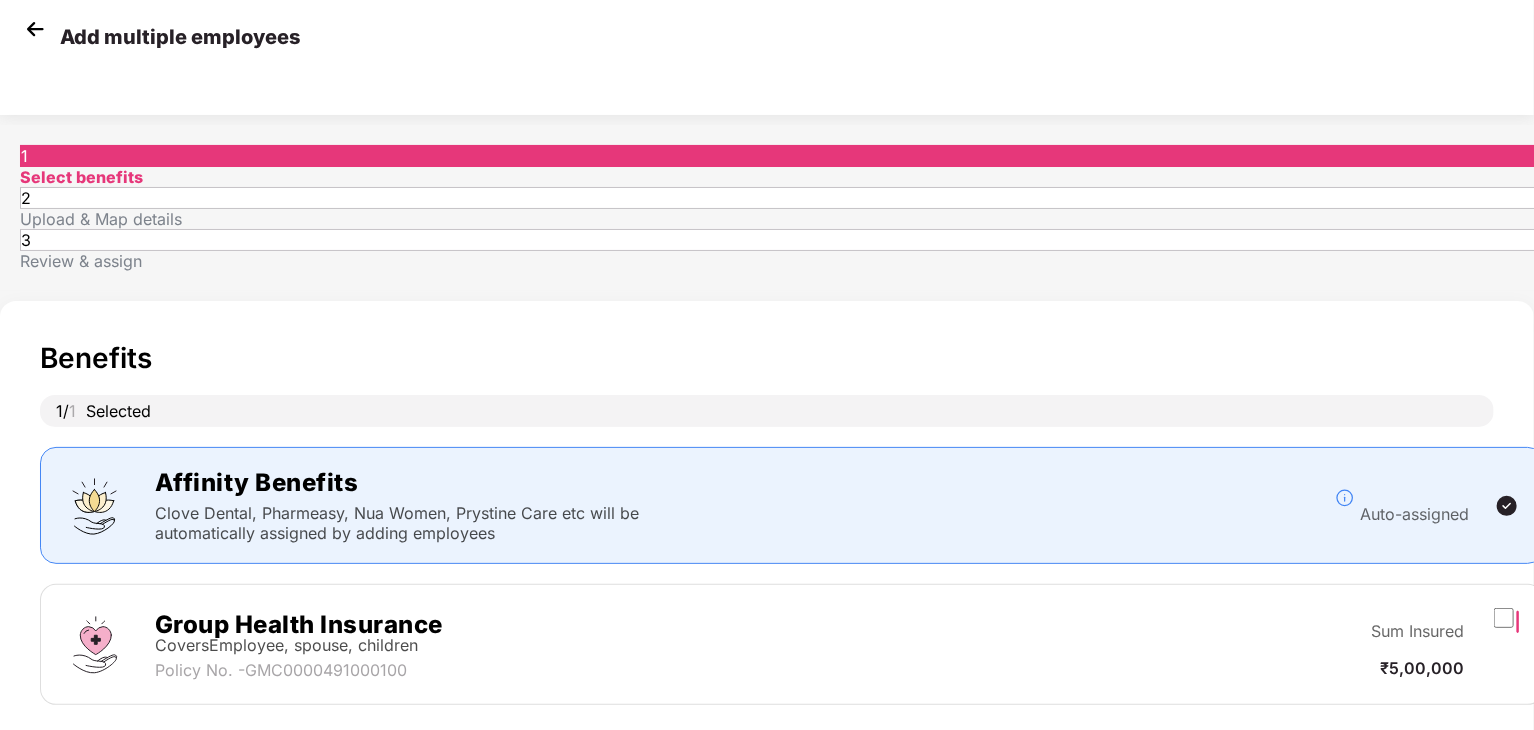 click on "Back" at bounding box center (1427, 765) 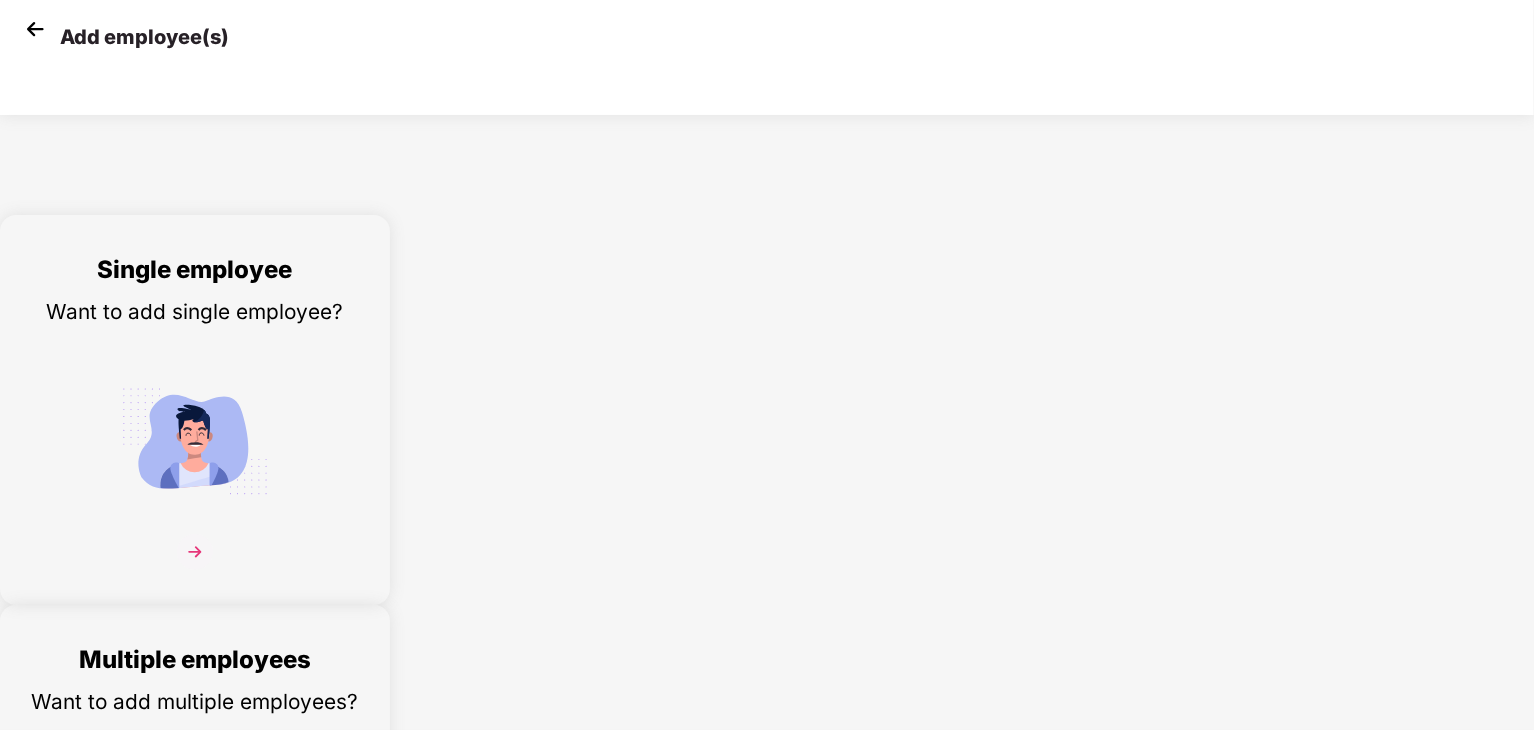 click on "Single employee Want to add single employee?" at bounding box center [195, 427] 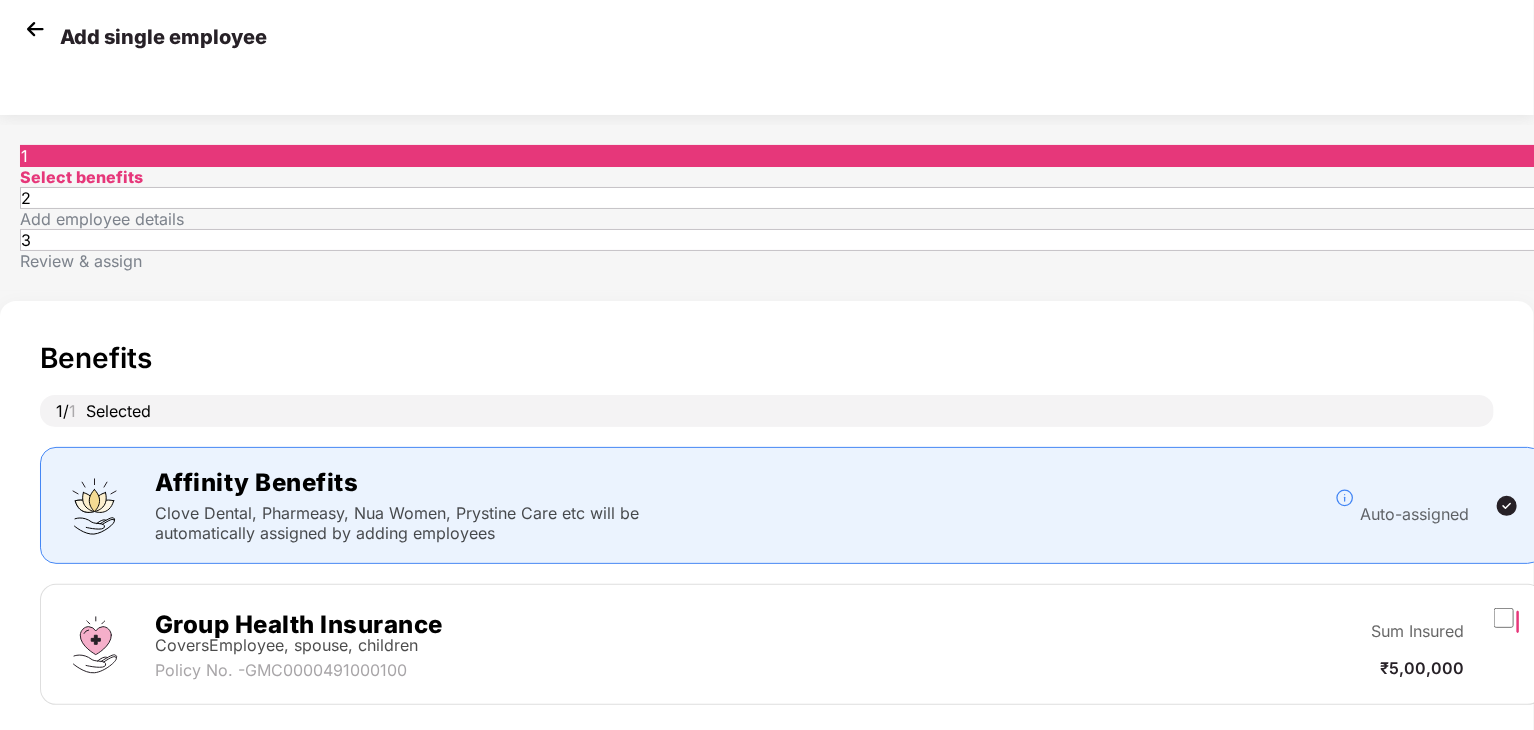 click on "Next" at bounding box center [1293, 765] 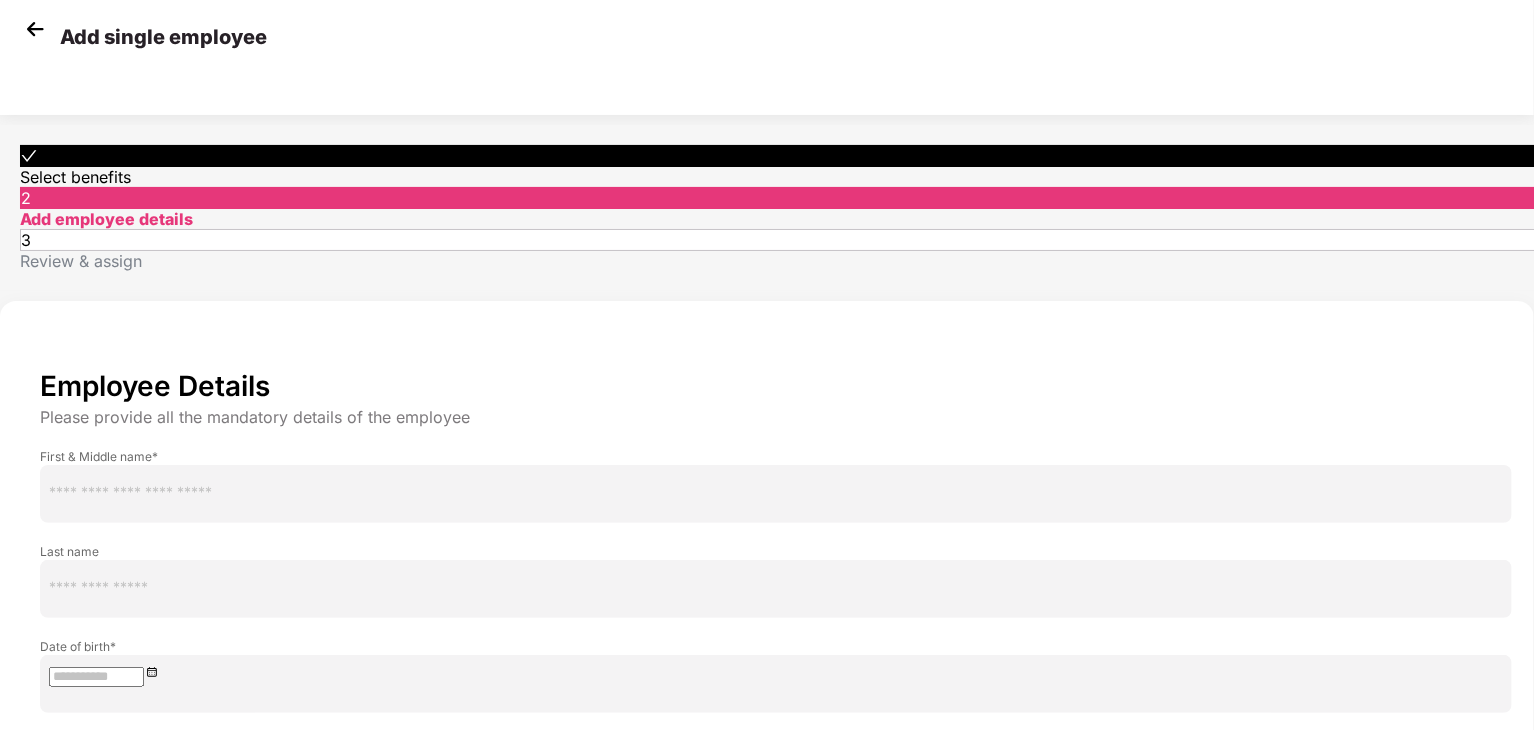 click at bounding box center [776, 494] 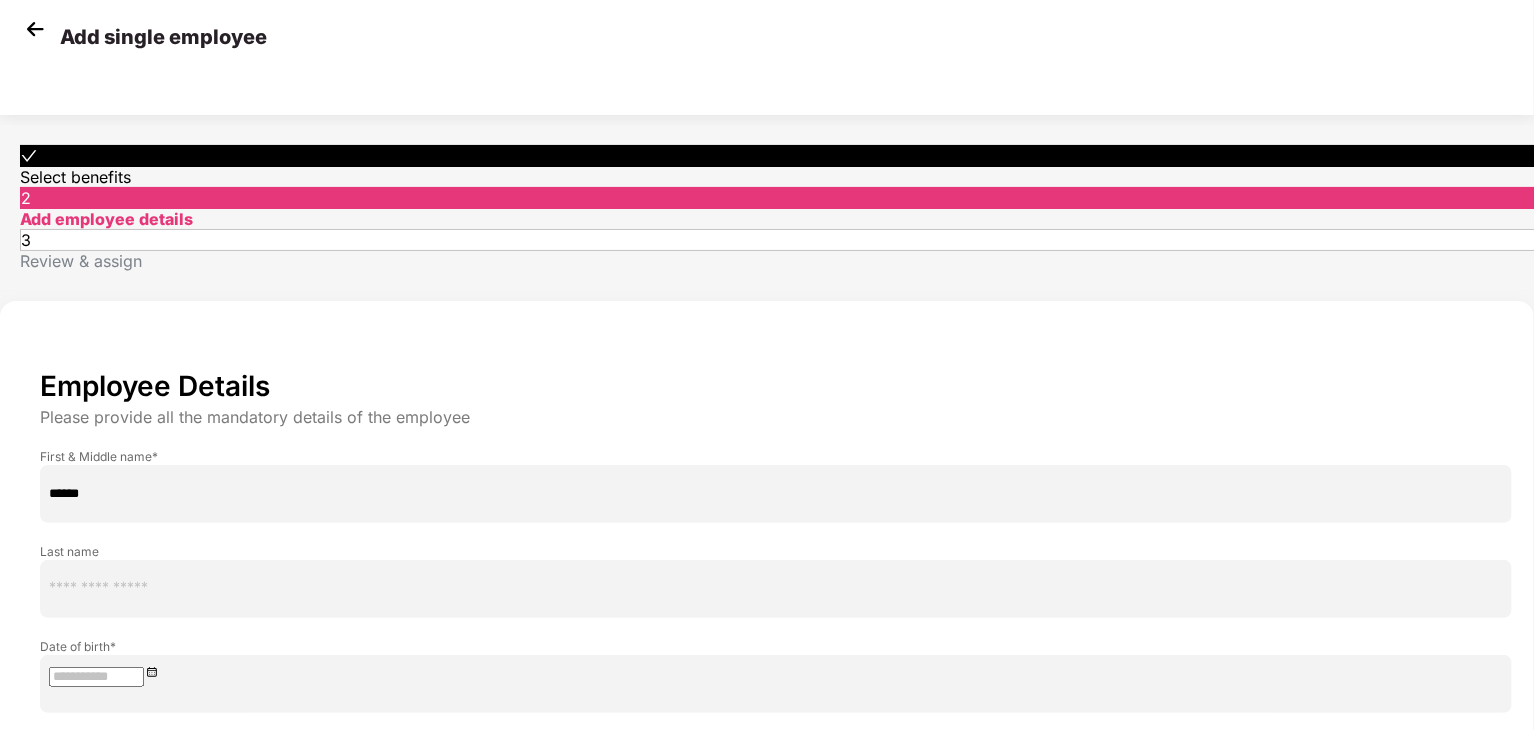 type on "******" 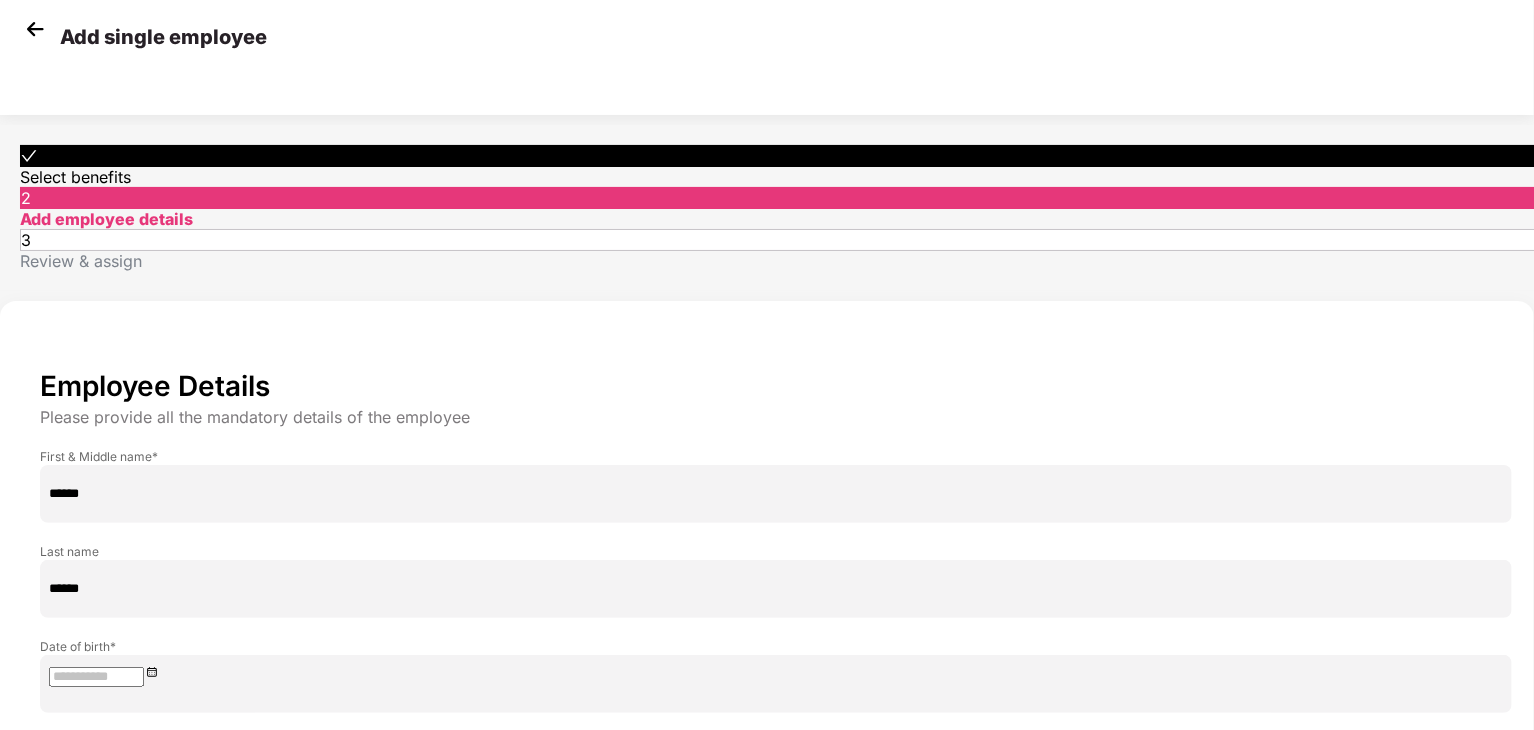 type on "******" 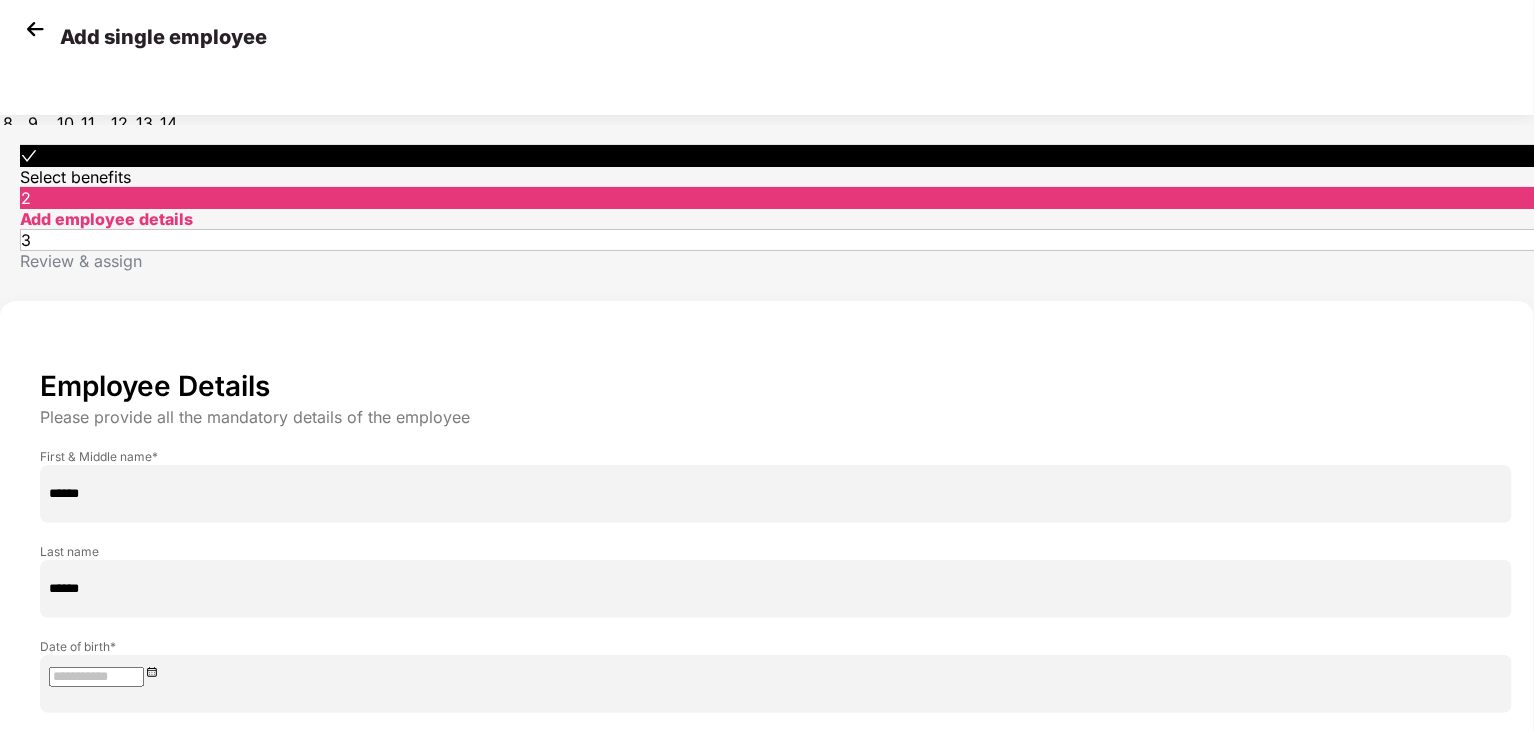 click at bounding box center (96, 677) 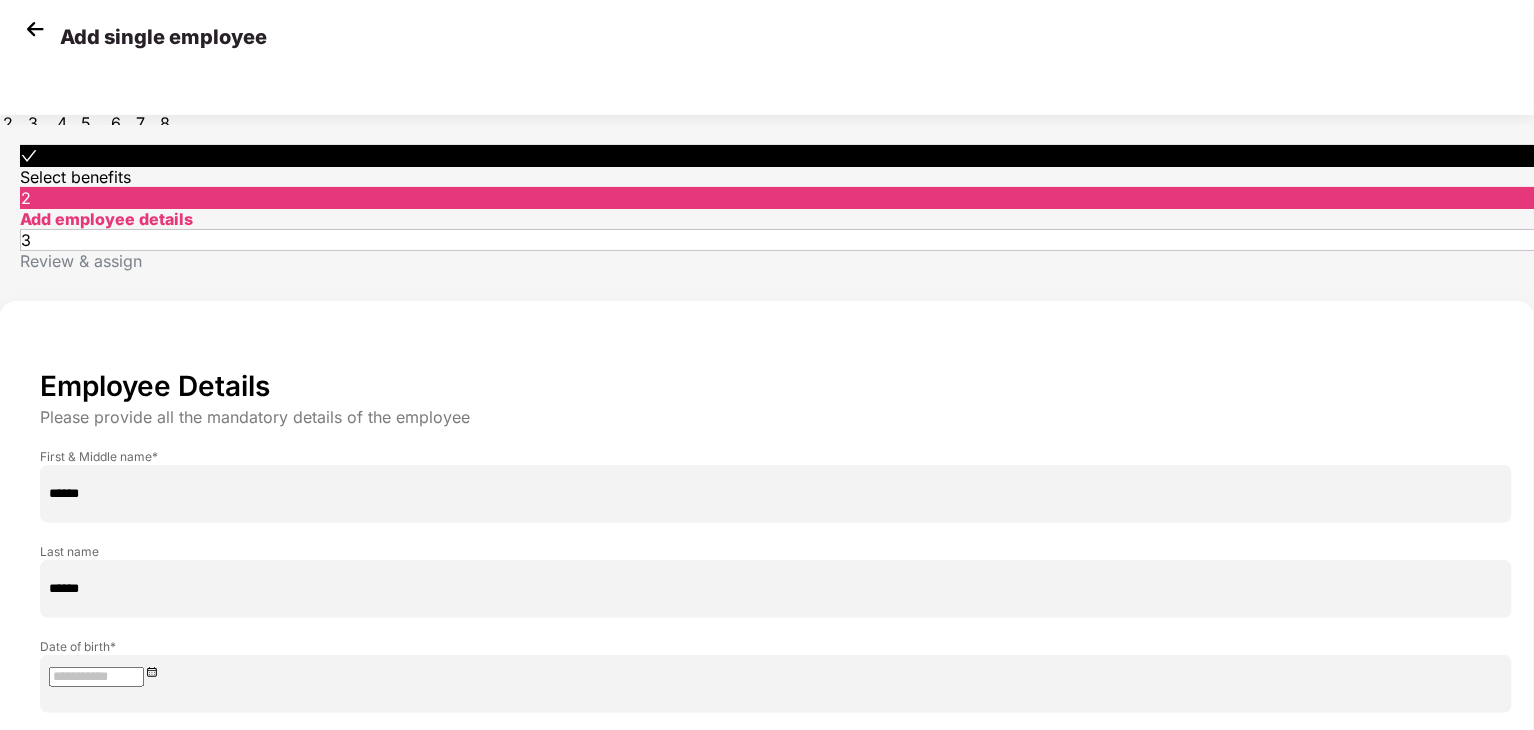 click at bounding box center (8, 16) 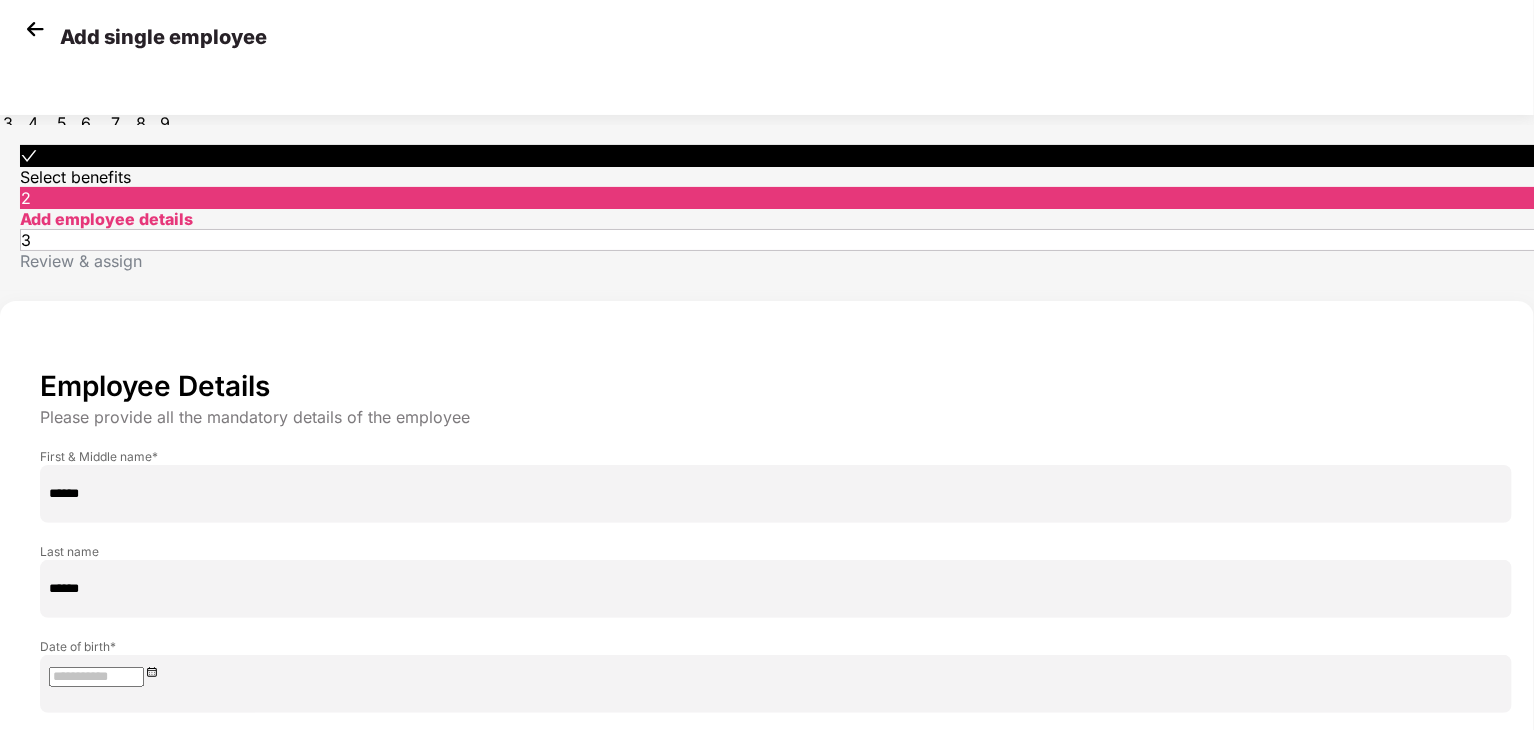 click at bounding box center (8, 16) 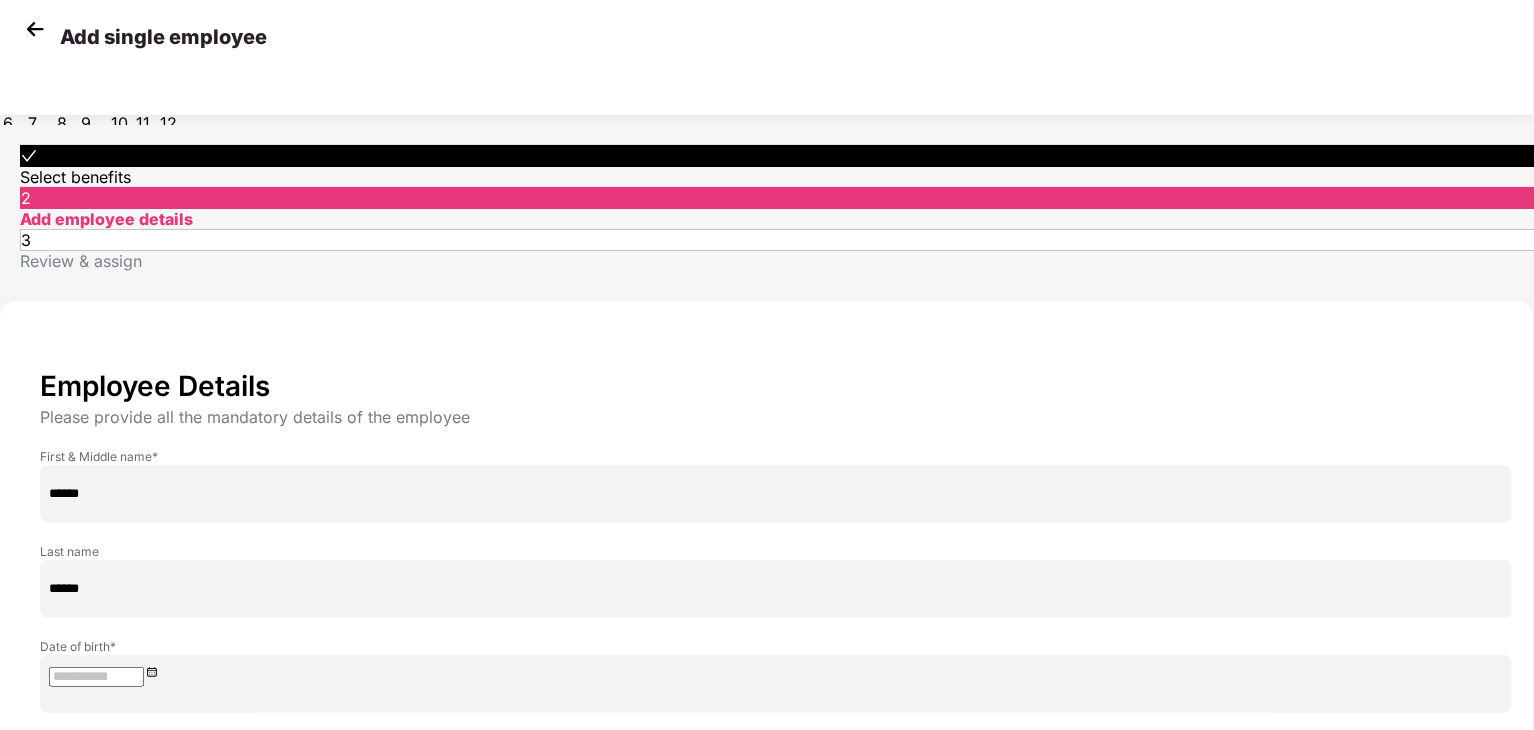 click at bounding box center (8, 16) 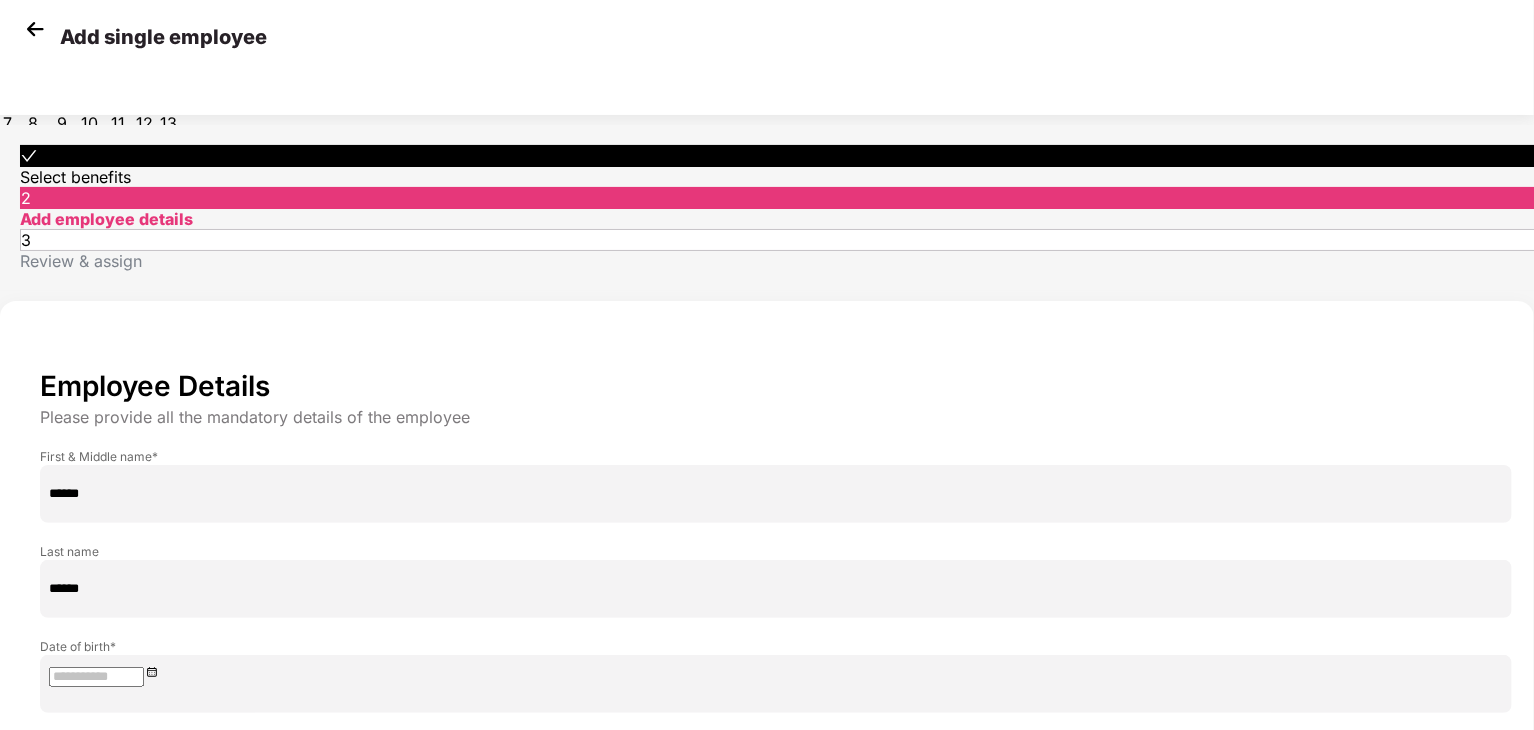 click at bounding box center [8, 16] 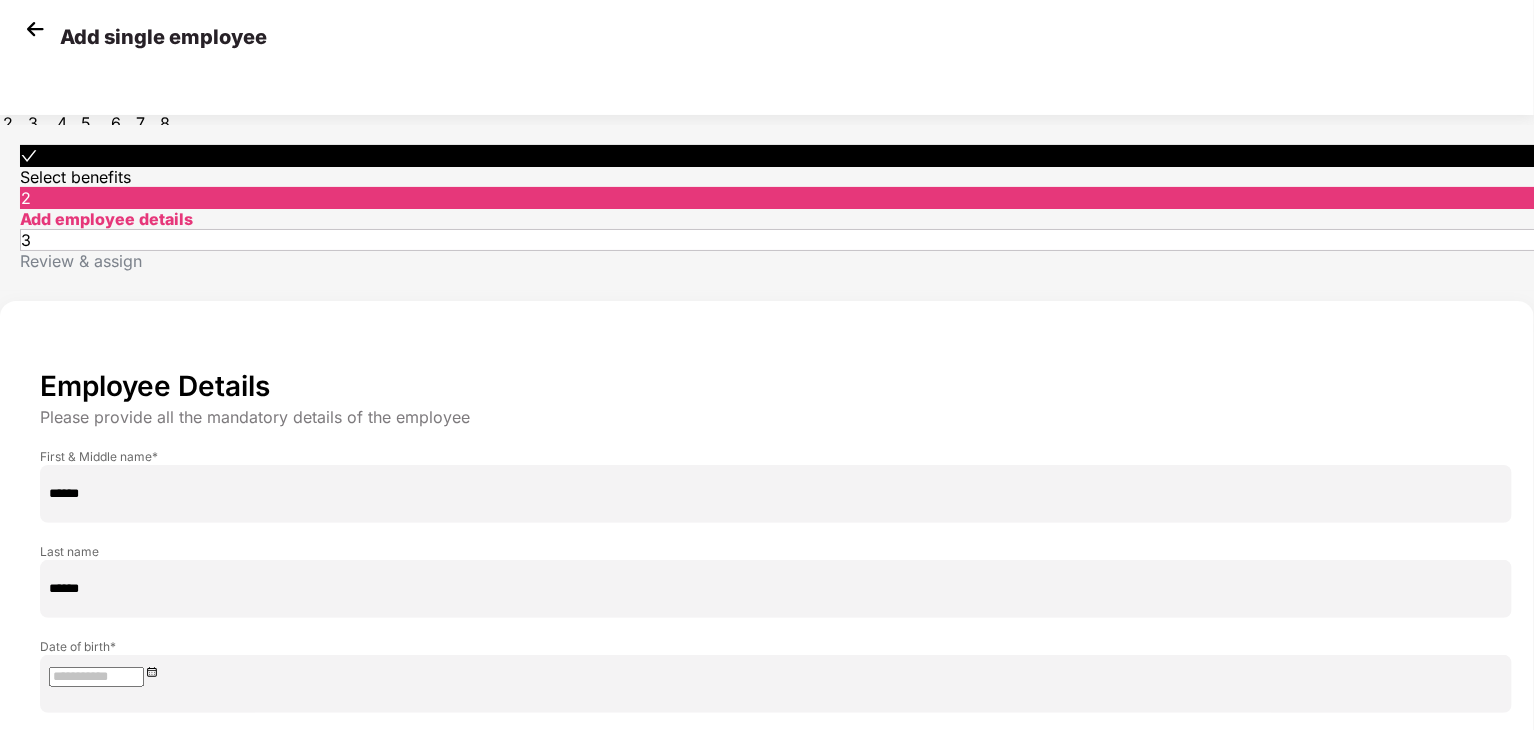 click at bounding box center [8, 16] 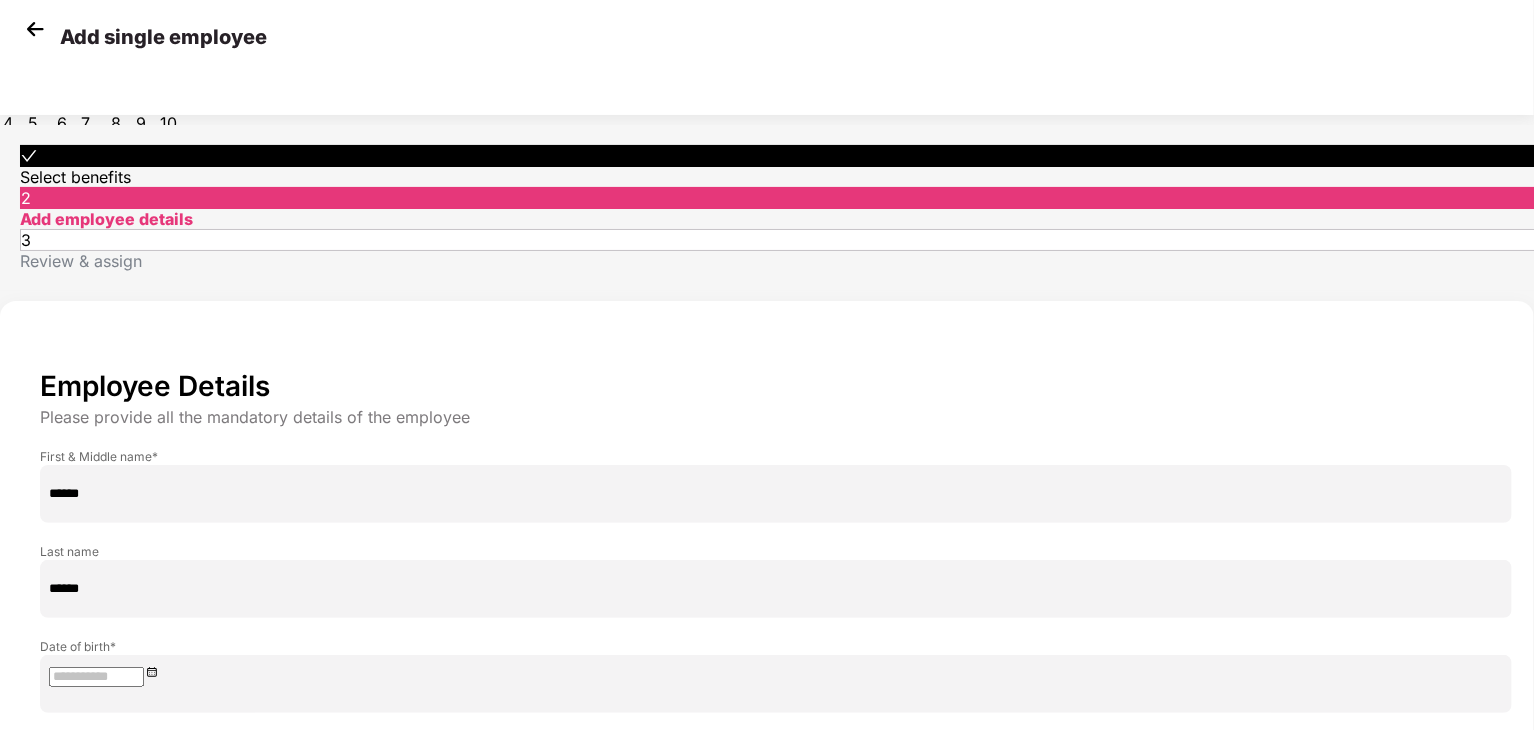 click at bounding box center [8, 16] 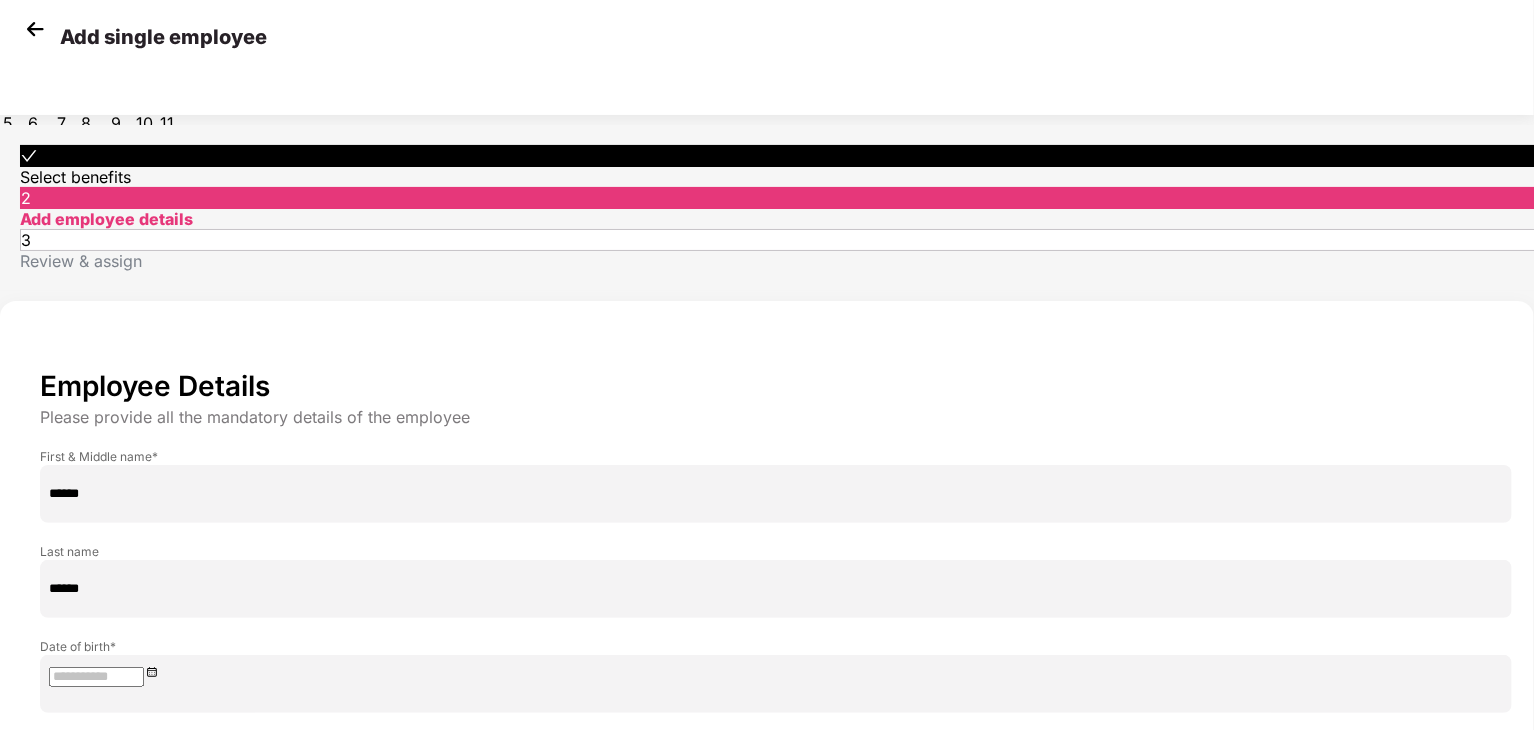 click at bounding box center (8, 16) 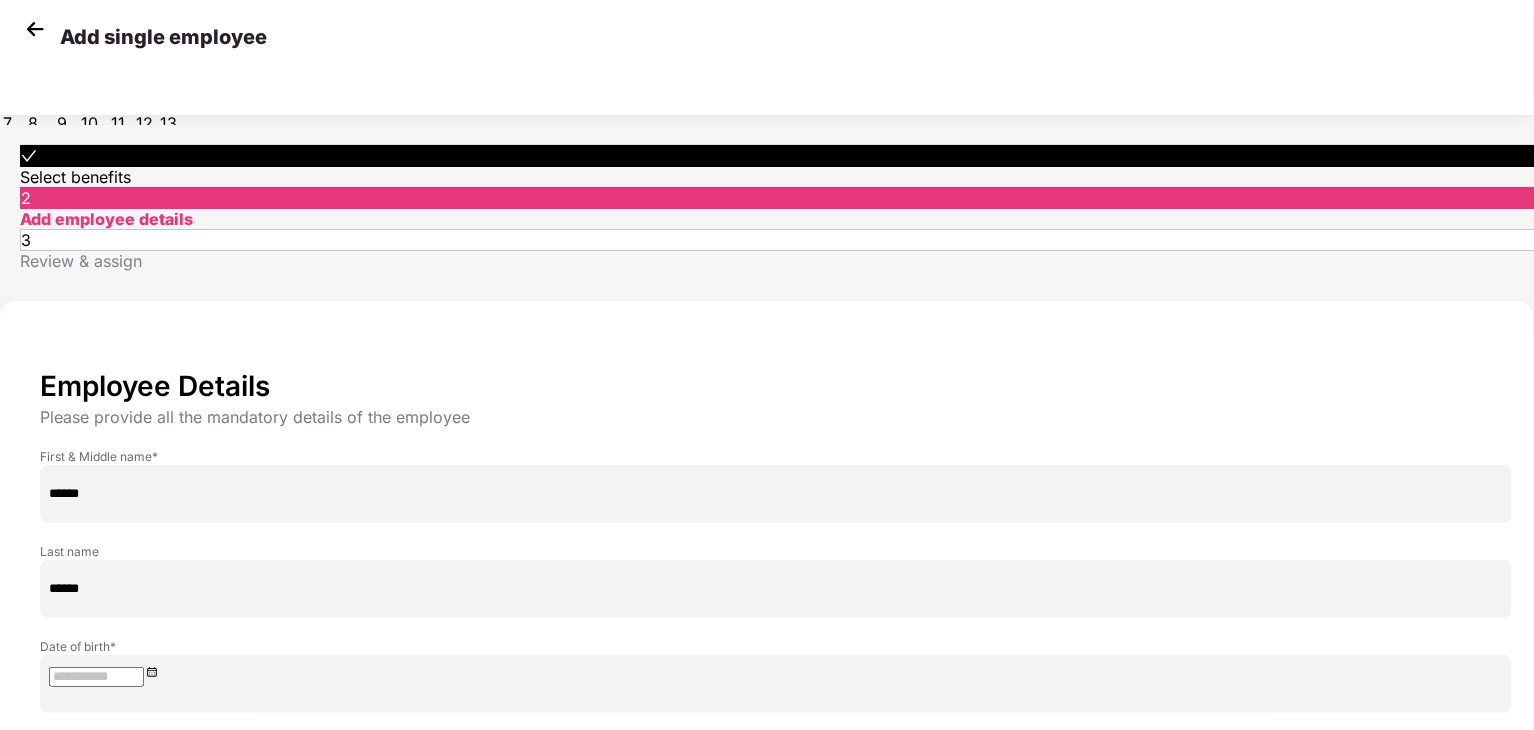 click at bounding box center (8, 16) 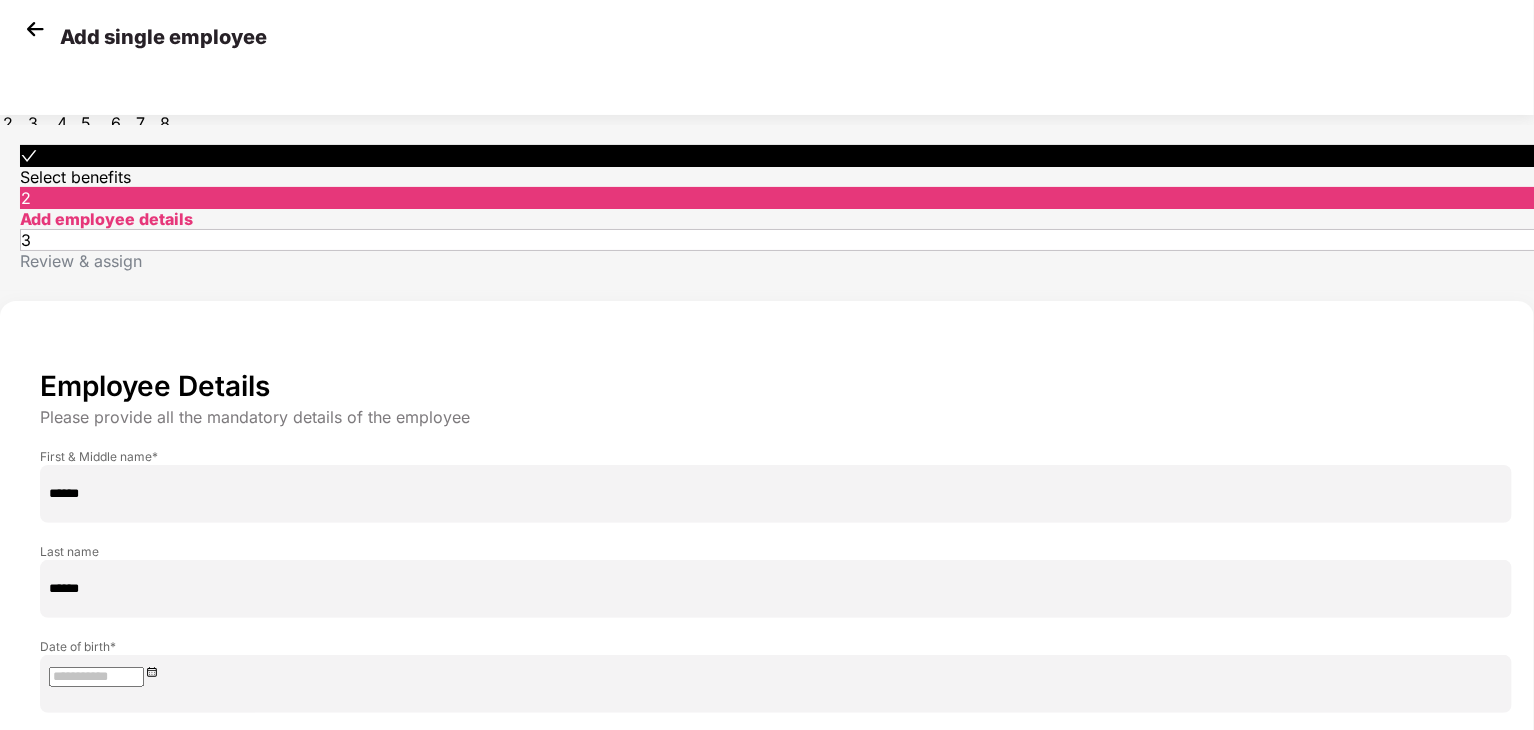click at bounding box center [8, 58] 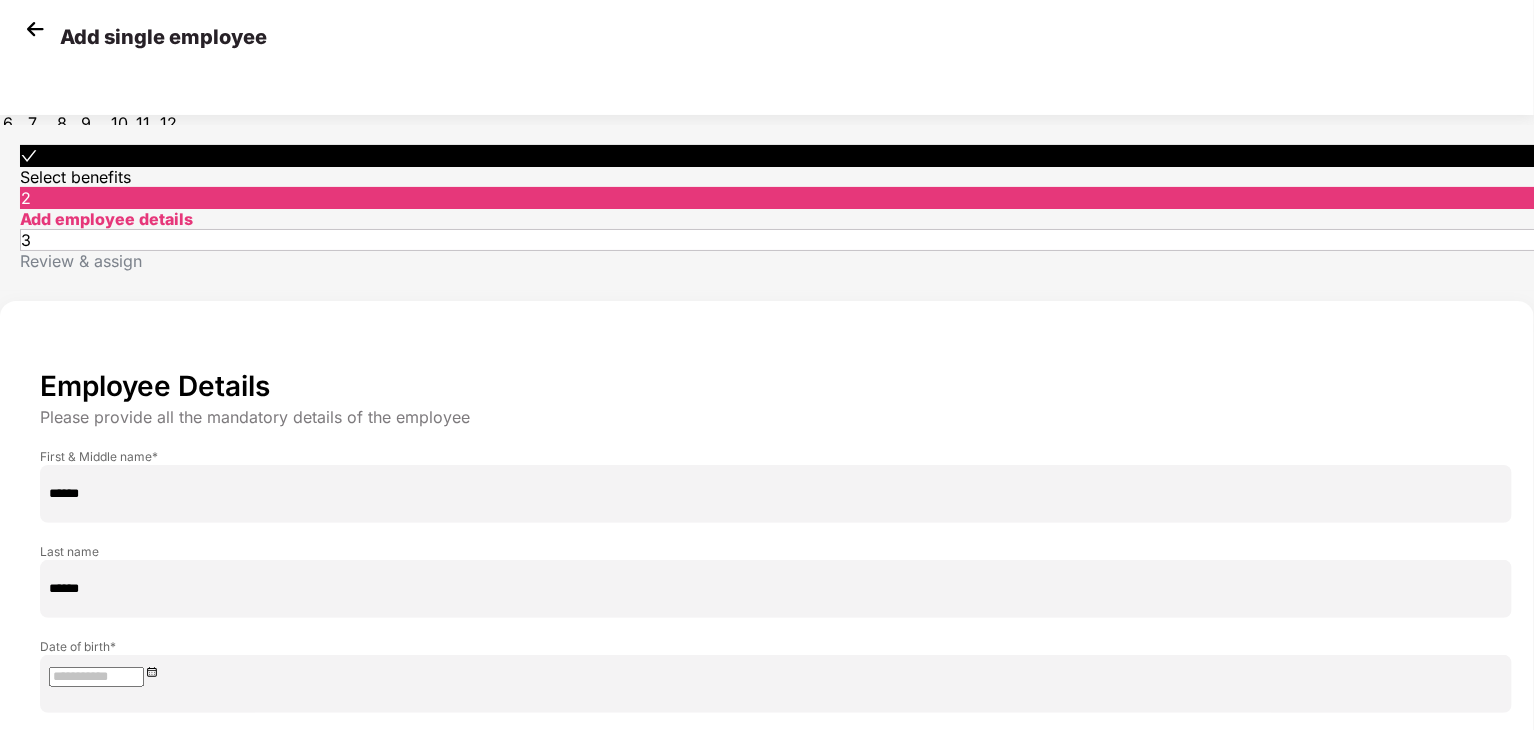 click at bounding box center (24, 58) 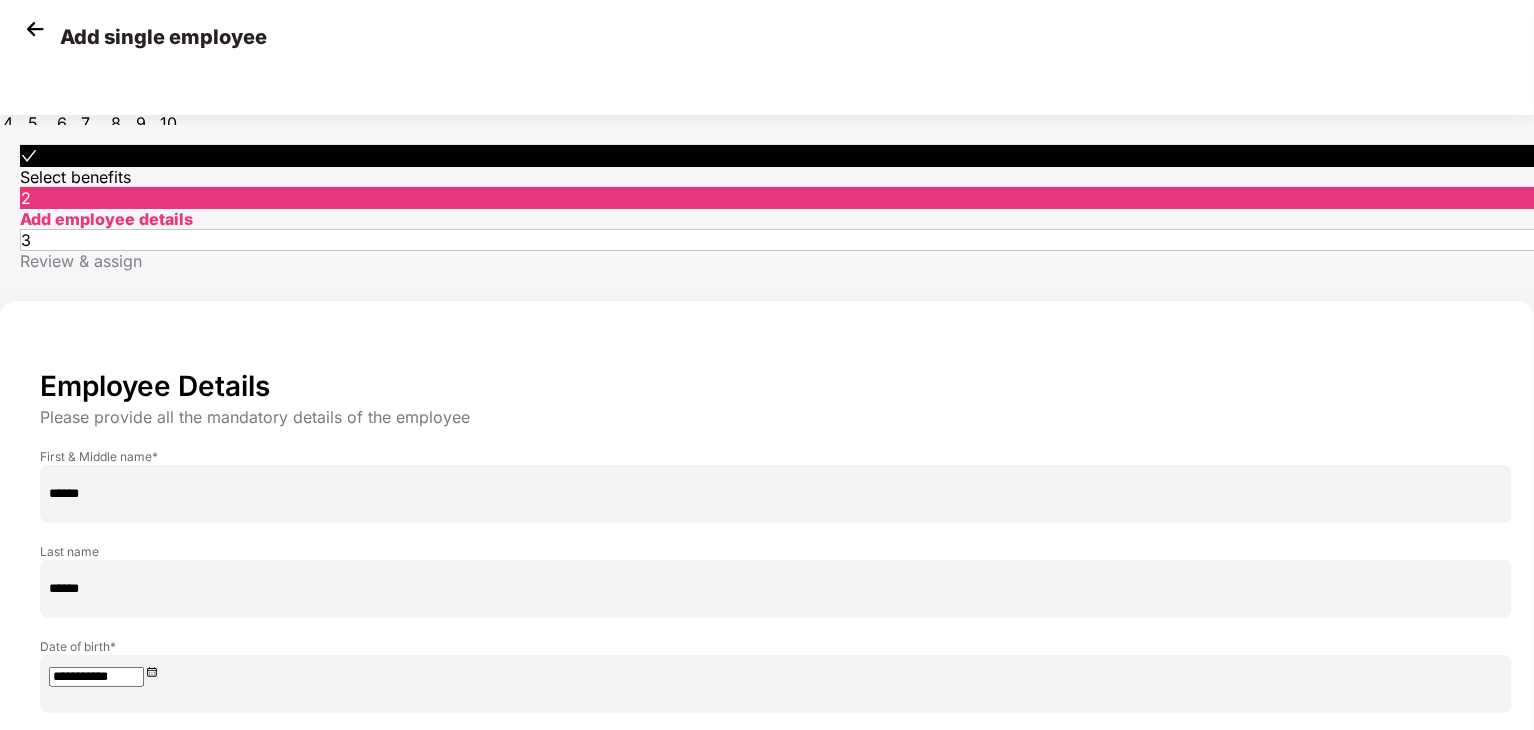 click on "13" at bounding box center [121, 99] 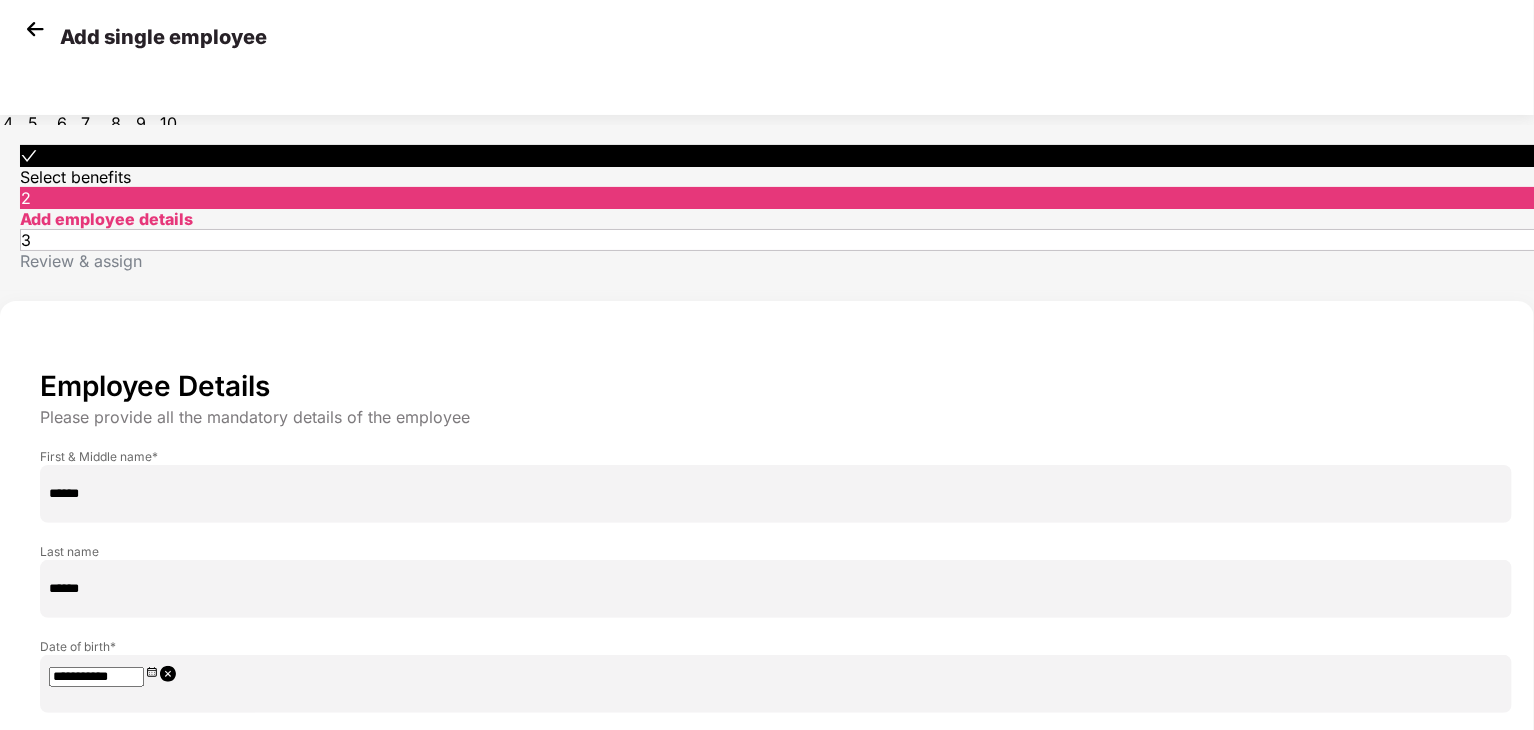 click on "Employee Details Please provide all the mandatory details of the employee First & Middle name * [NAME] Last name [NAME] Date of birth * [DATE] Gender * [GENDER] [GENDER] Employee ID * [ID] Joining Date * [DATE] Email ID * [EMAIL] Phone Number * +91 [PHONE] Don’t have all mandatory details with me? Back Next" at bounding box center [767, 783] 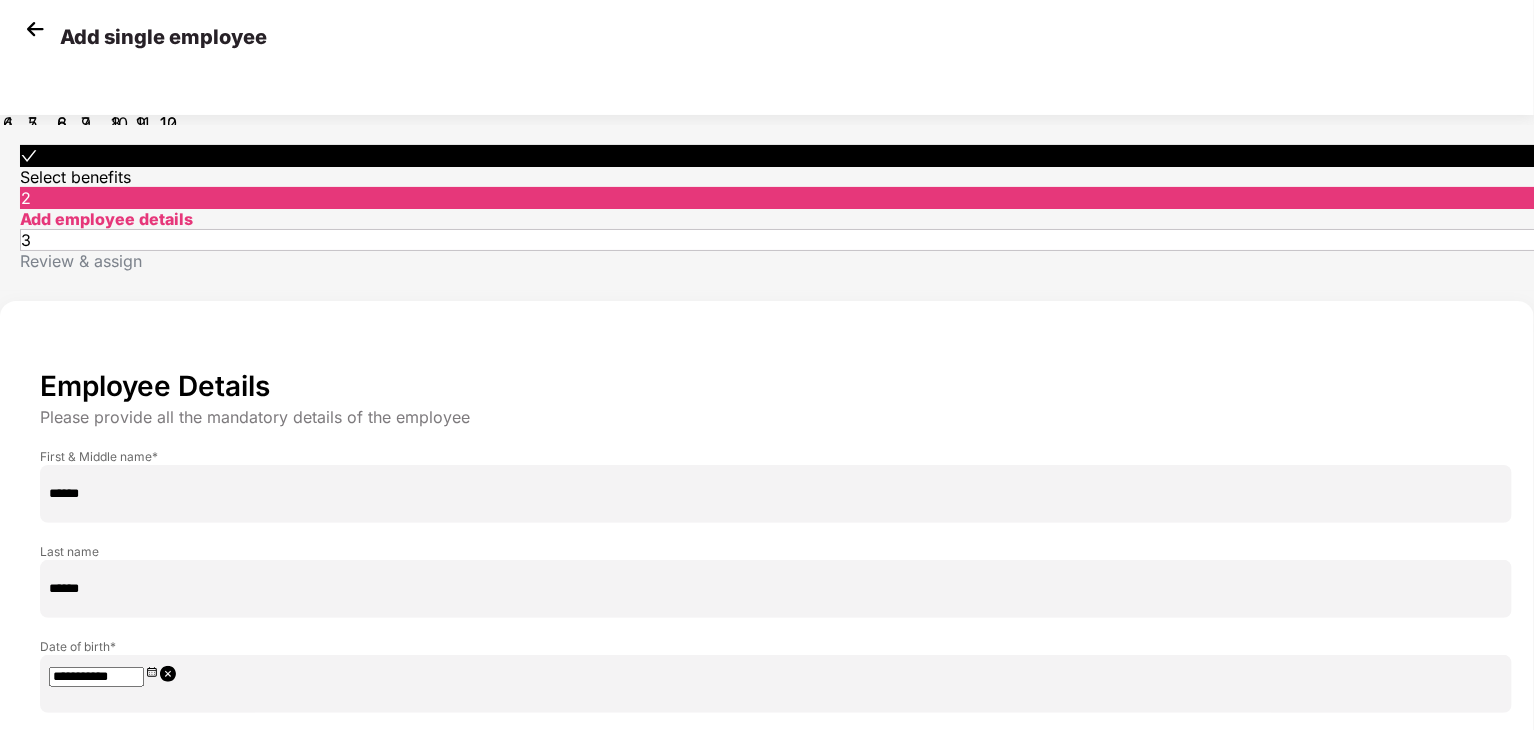 click on "4" at bounding box center (67, 99) 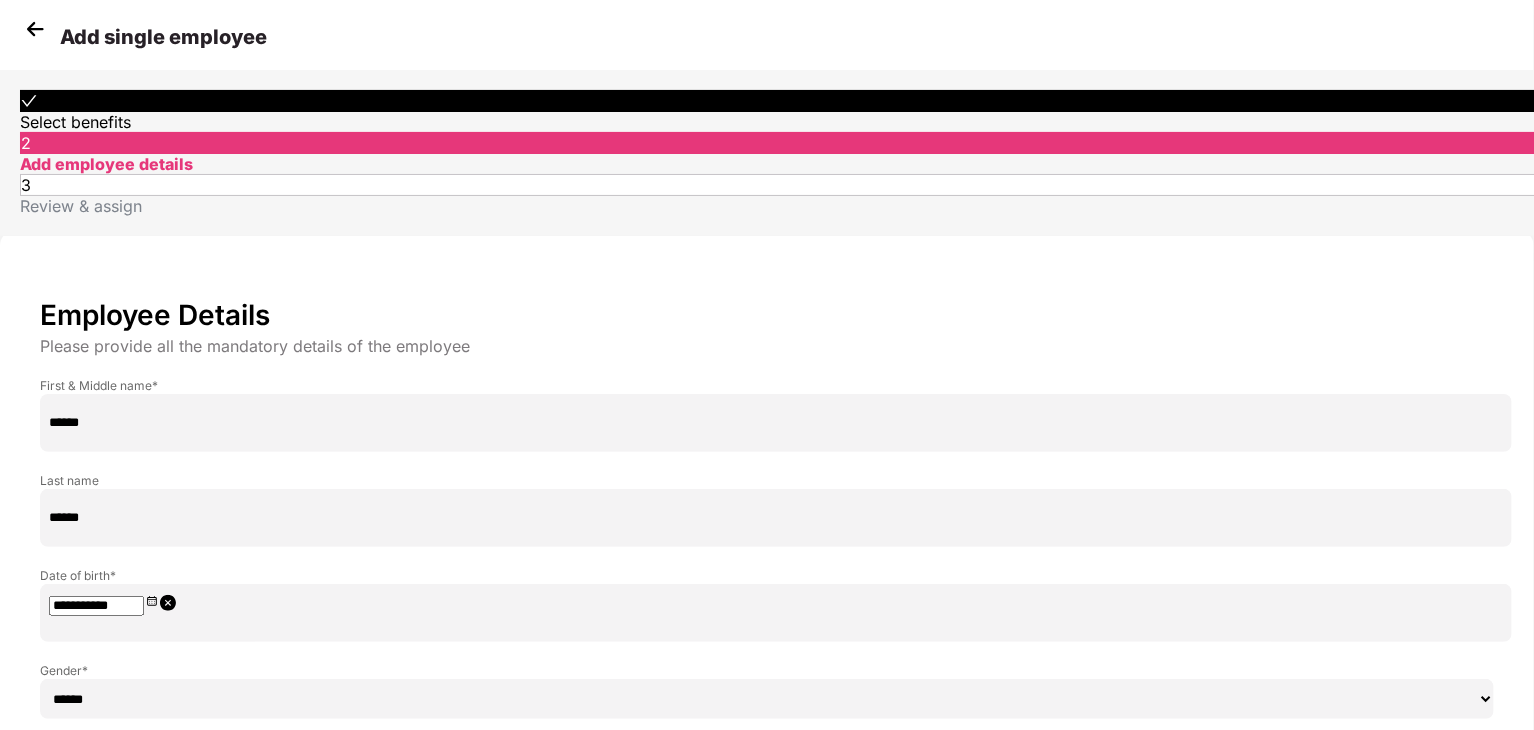 click on "******" at bounding box center (776, 423) 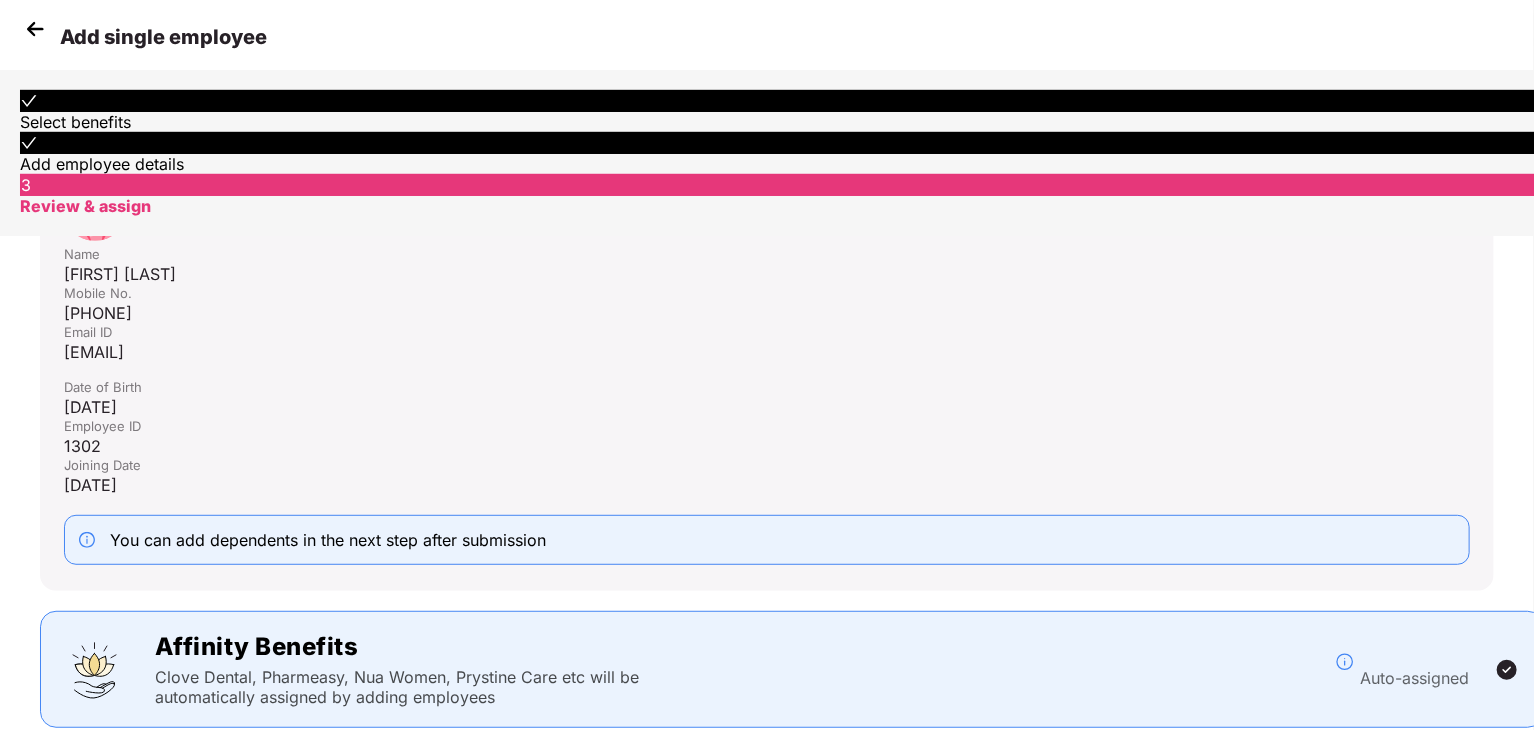 scroll, scrollTop: 493, scrollLeft: 0, axis: vertical 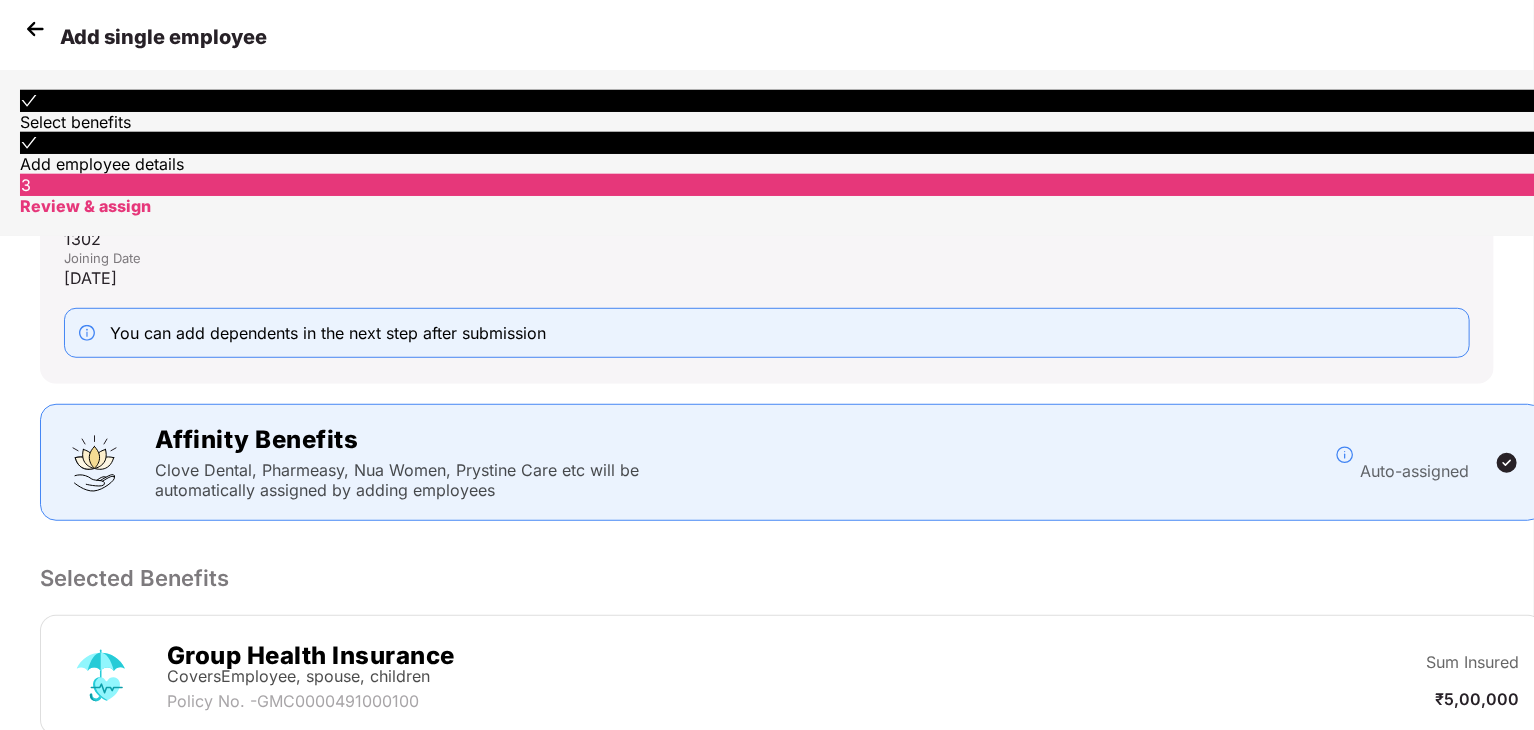 click on "Back" at bounding box center [1427, 988] 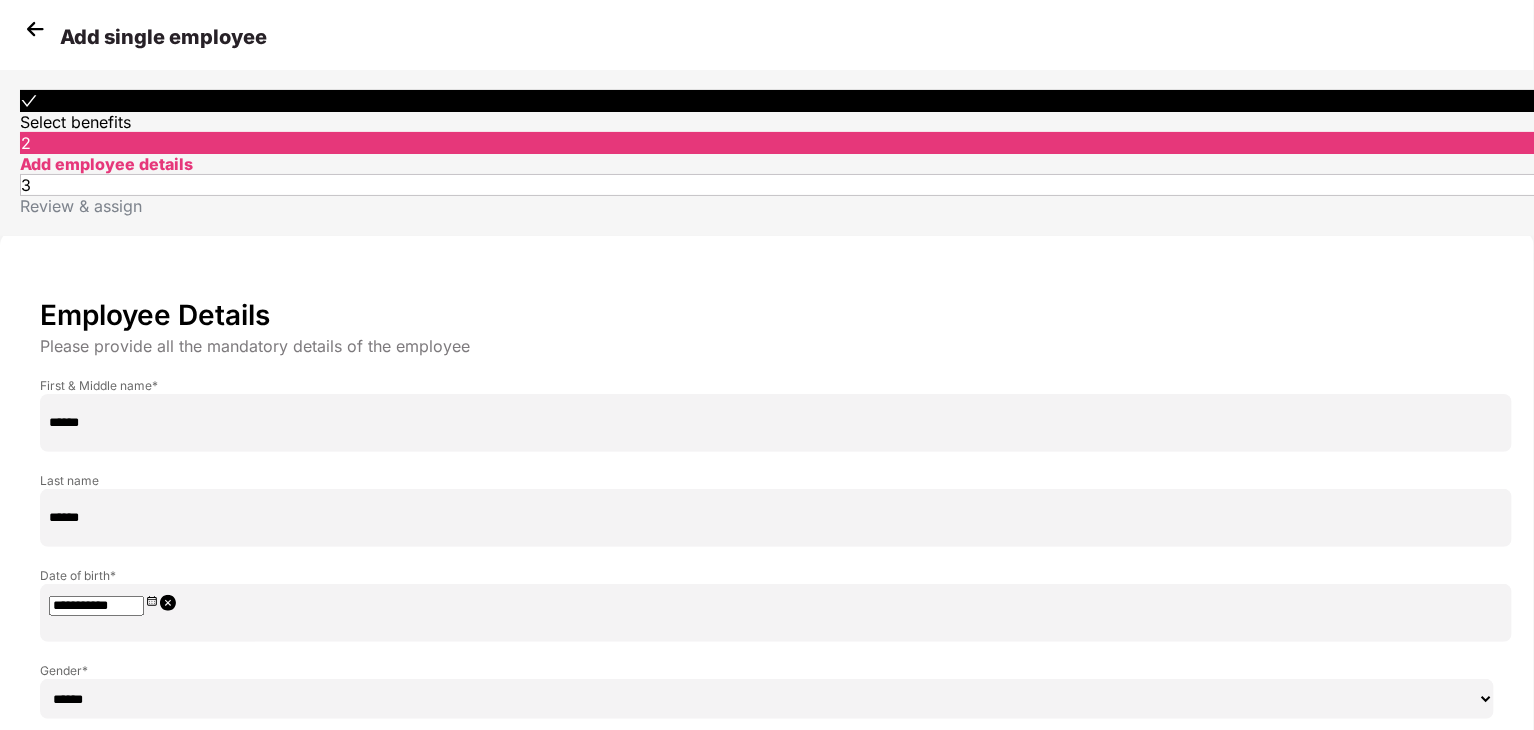 scroll, scrollTop: 0, scrollLeft: 0, axis: both 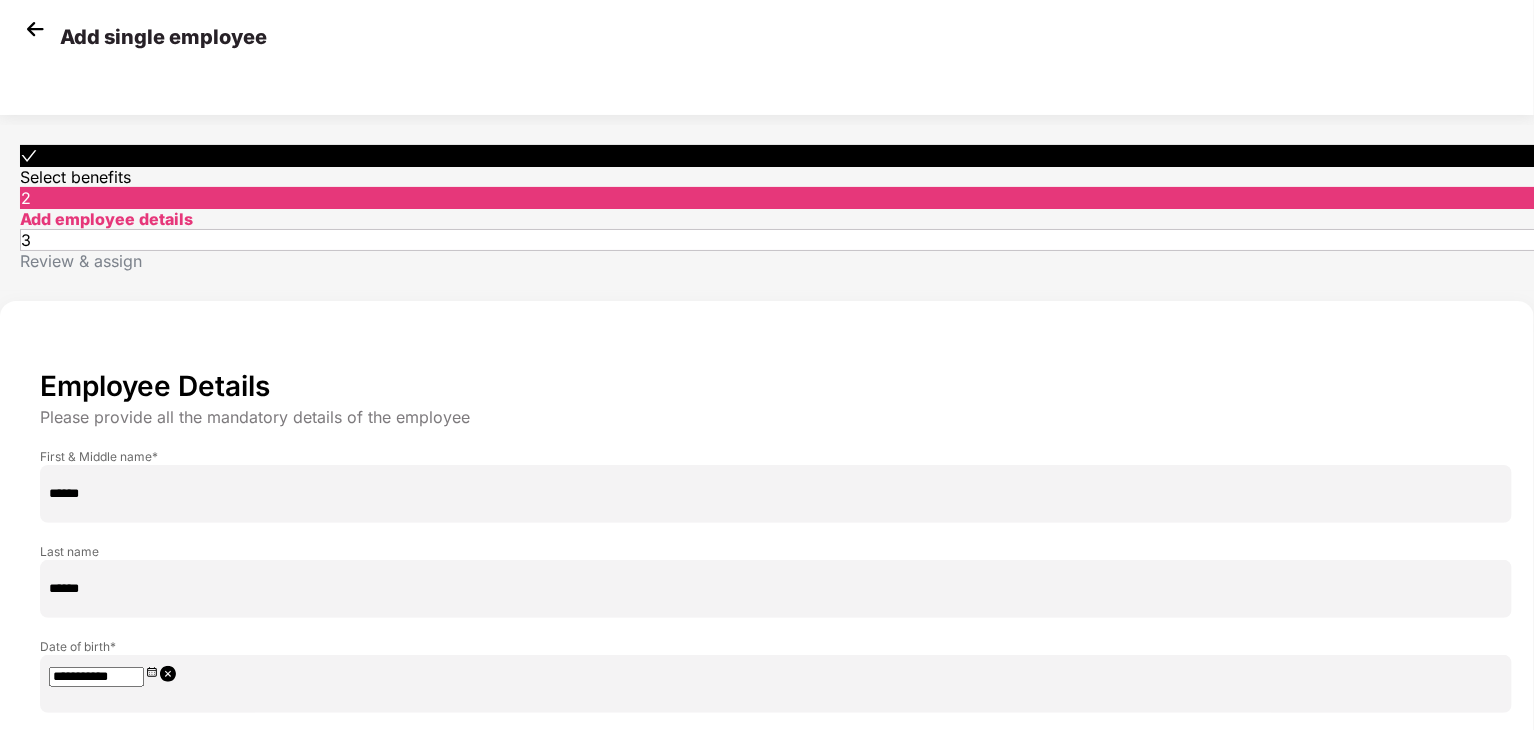 click on "******" at bounding box center (776, 589) 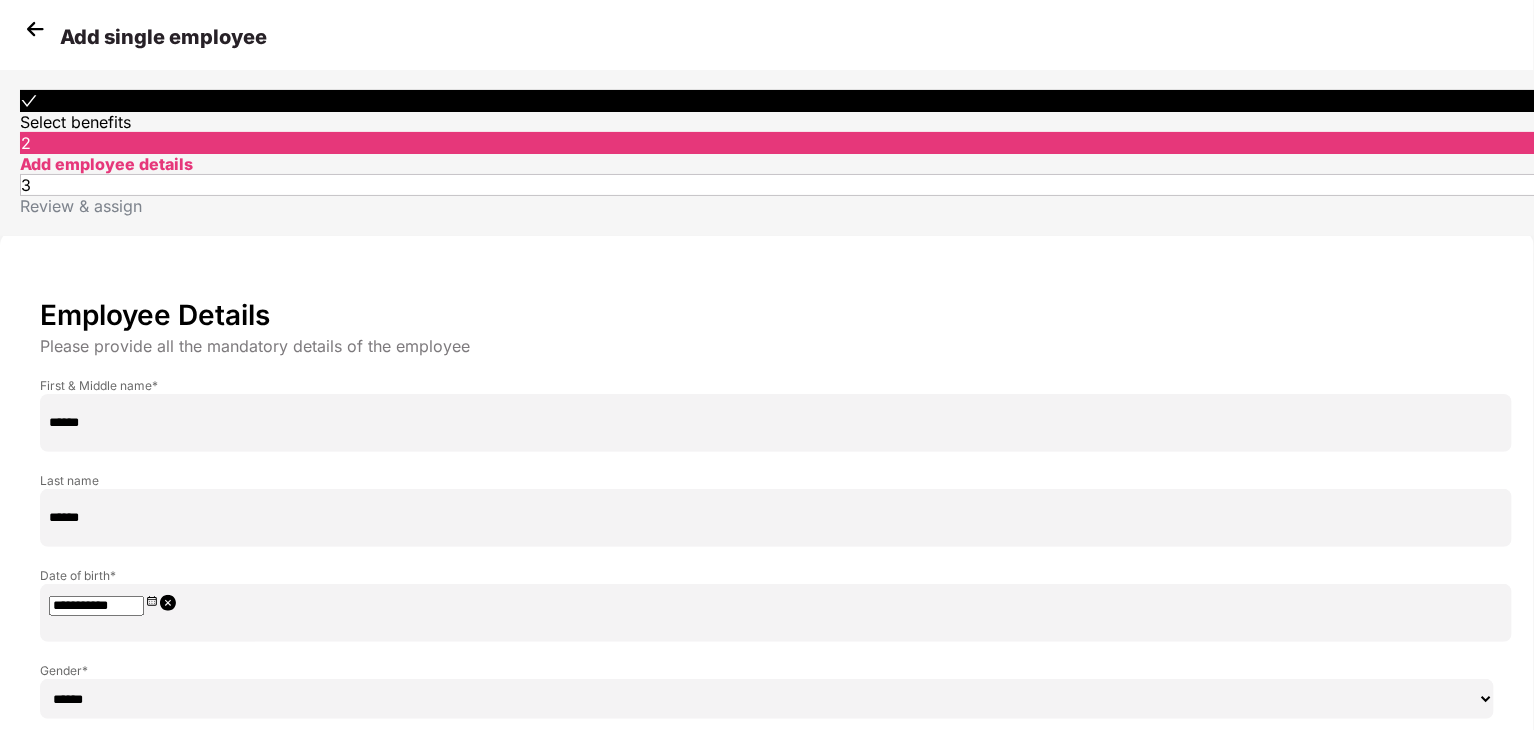 click on "Next" at bounding box center (1295, 1171) 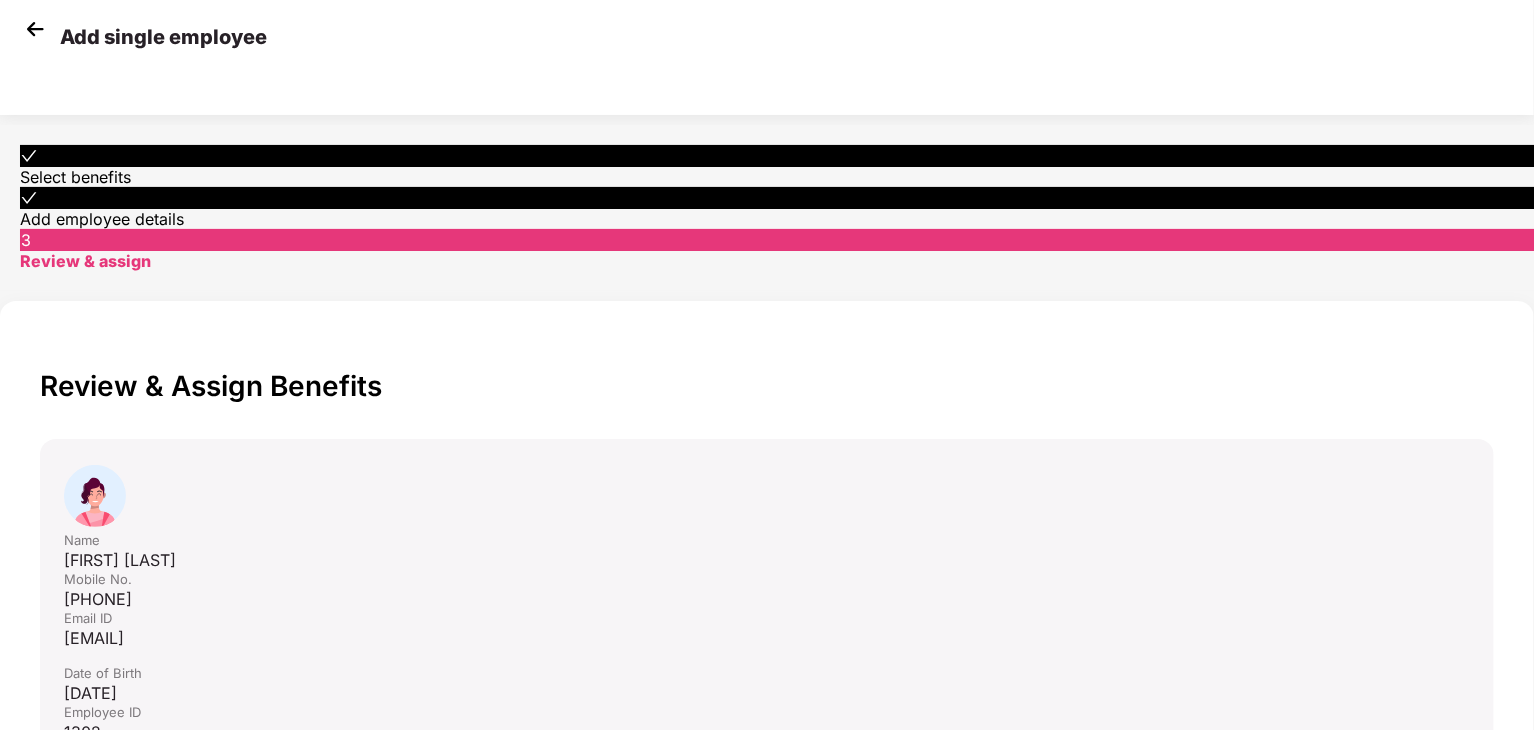 scroll, scrollTop: 493, scrollLeft: 0, axis: vertical 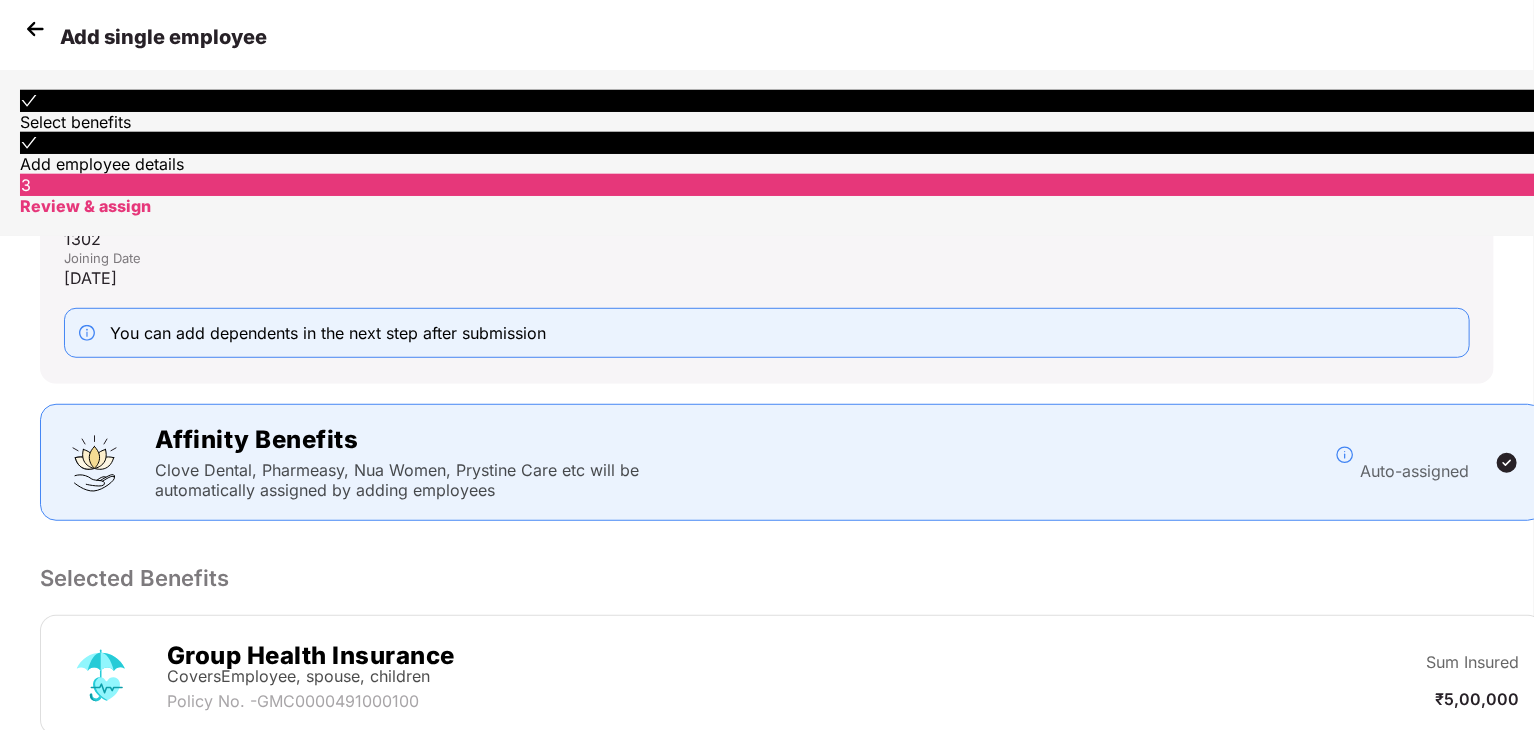 click on "Submit" at bounding box center [1285, 988] 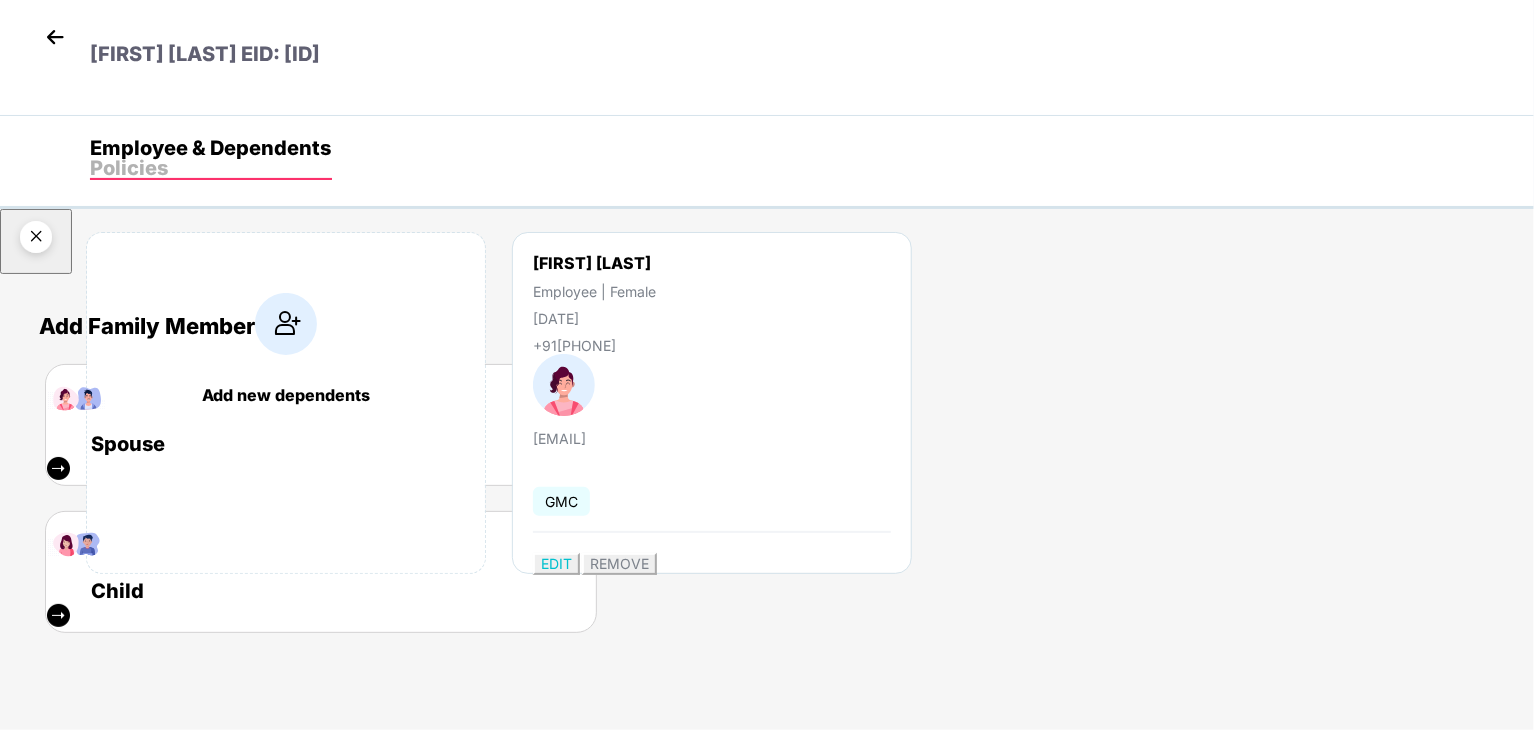click on "Spouse" at bounding box center (321, 444) 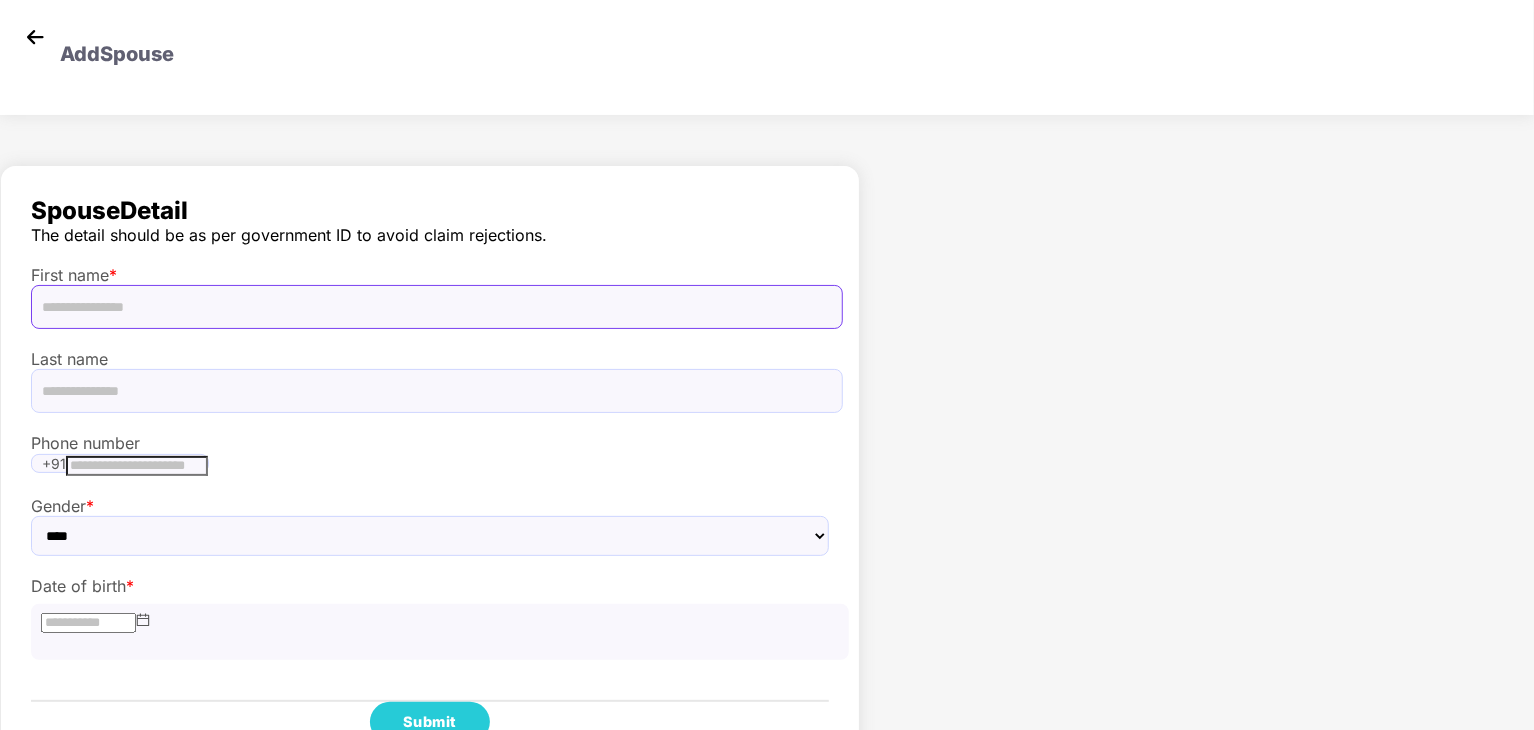 click at bounding box center [437, 307] 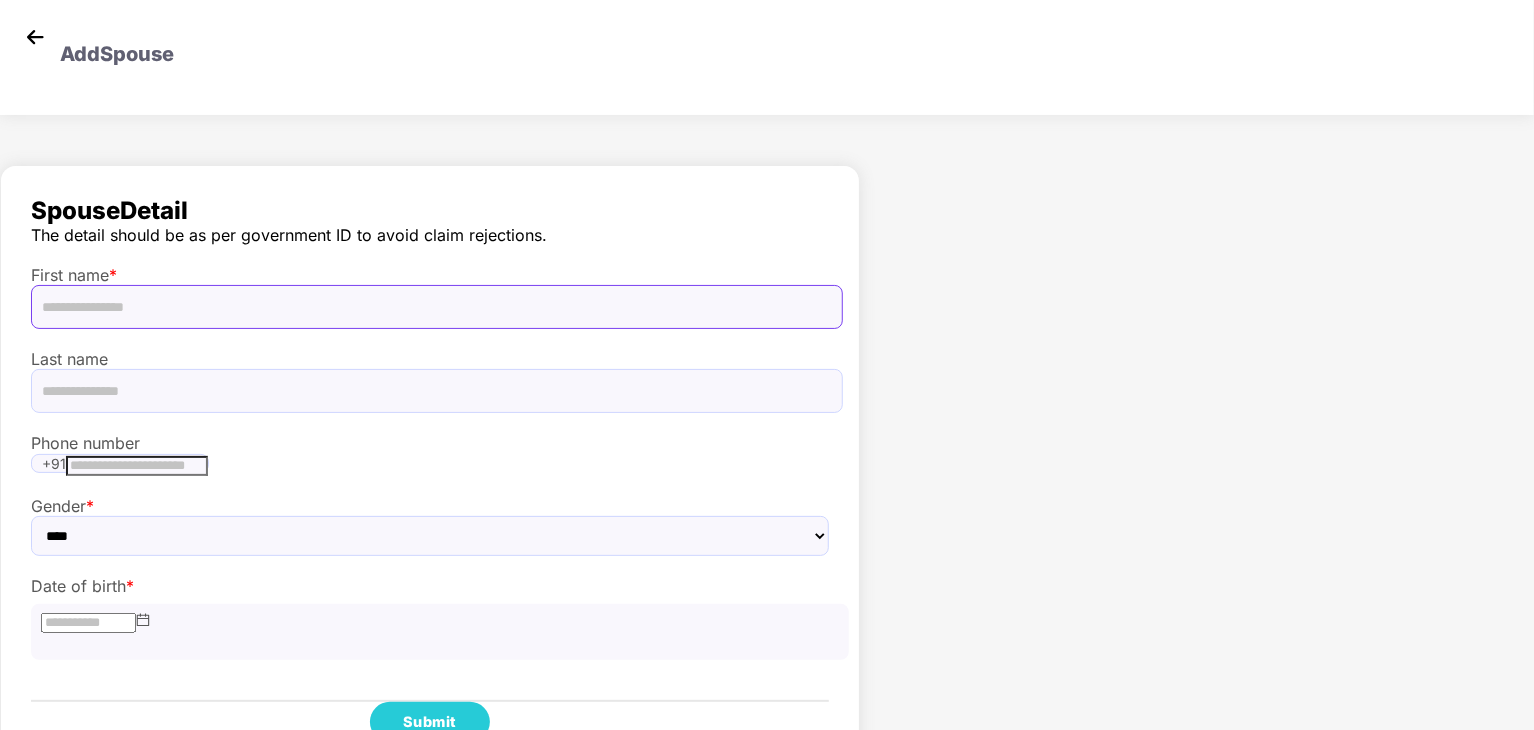 click at bounding box center (437, 307) 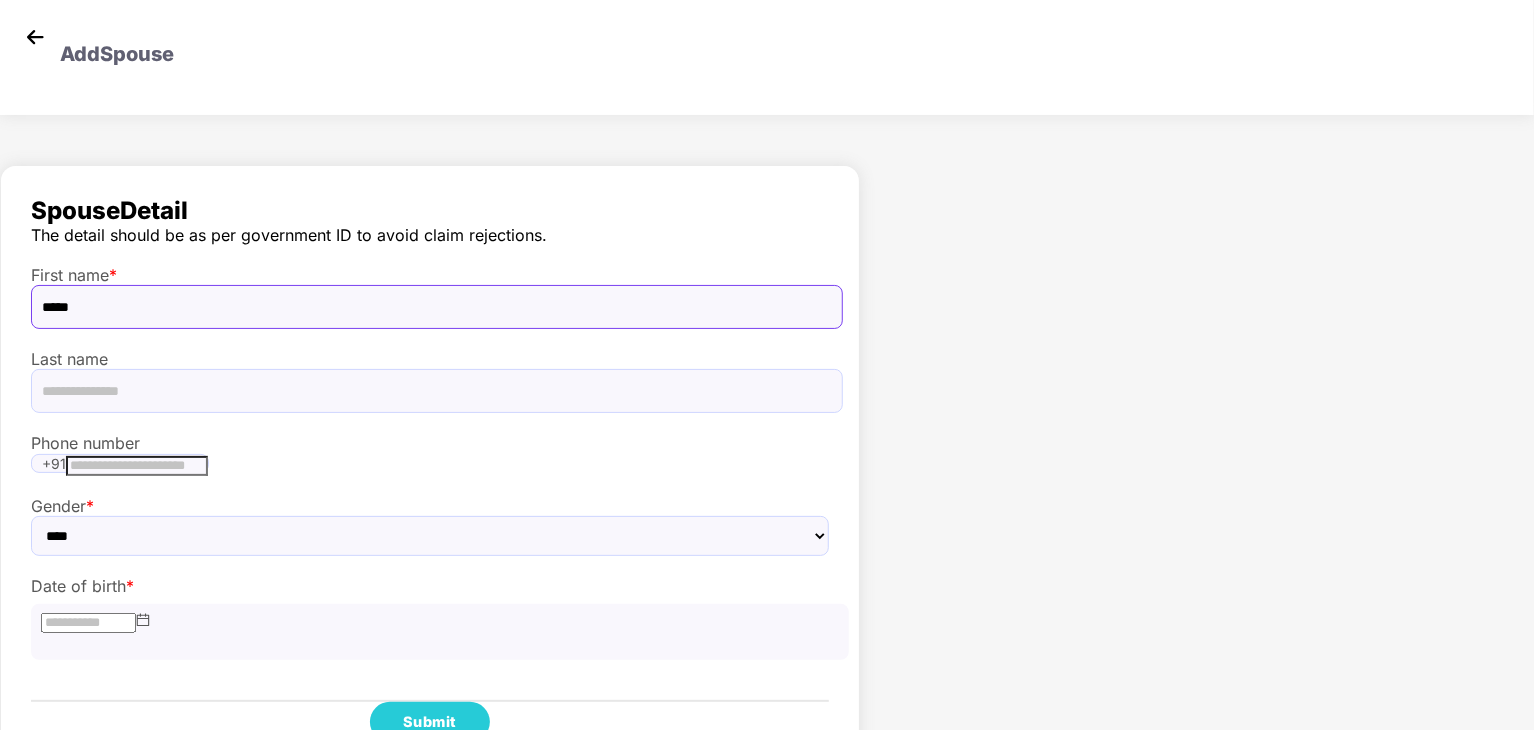 type on "*****" 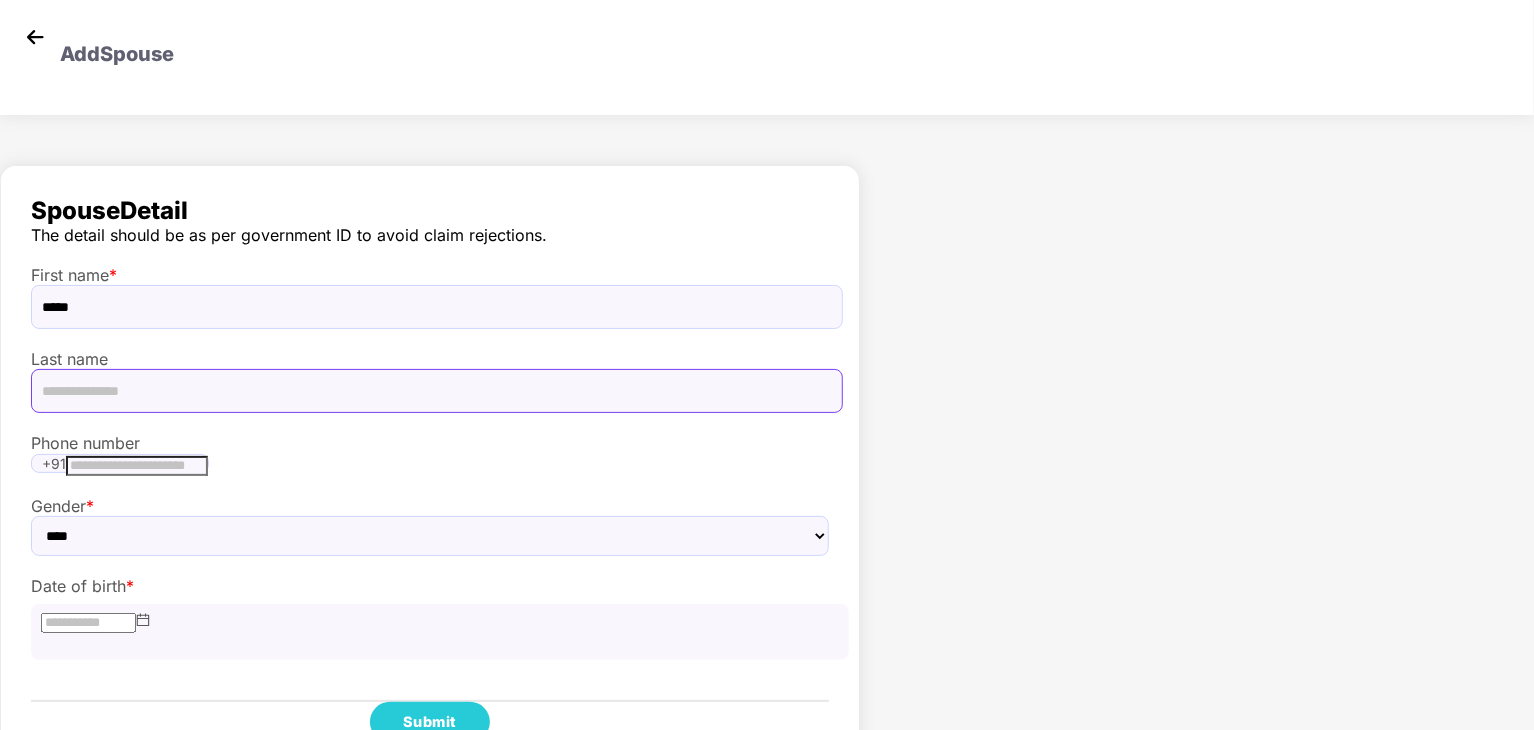 click at bounding box center (437, 391) 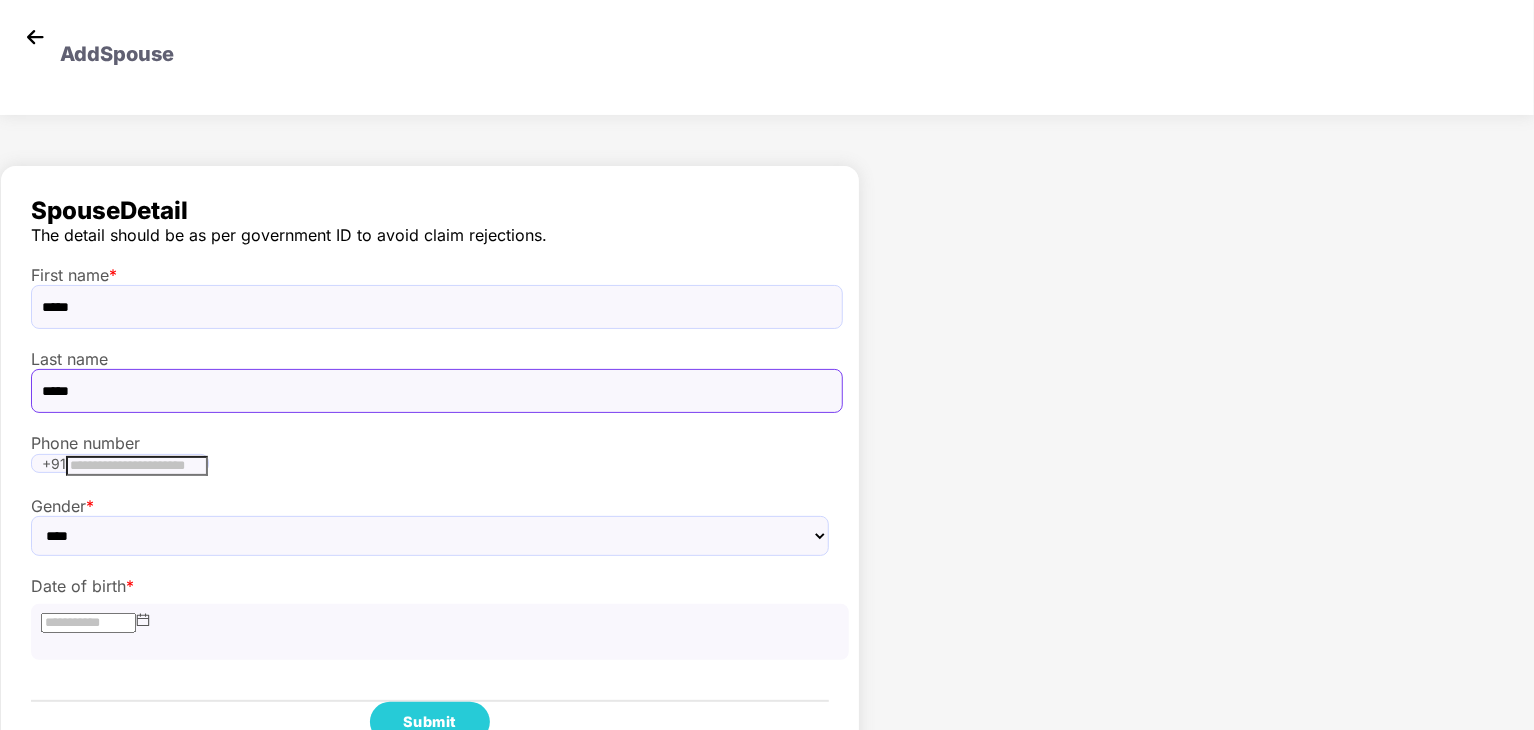 type on "*****" 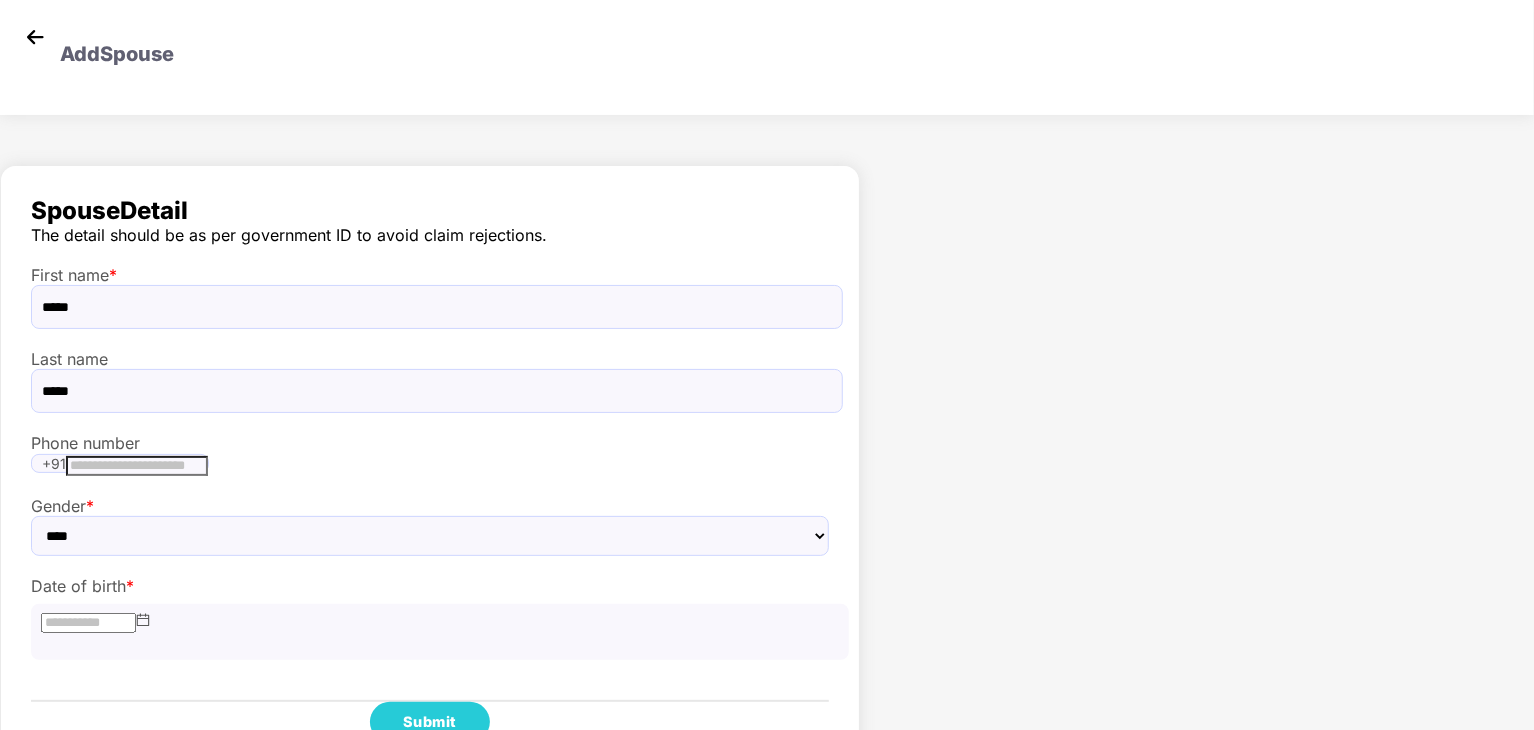 click on "+91" at bounding box center (120, 463) 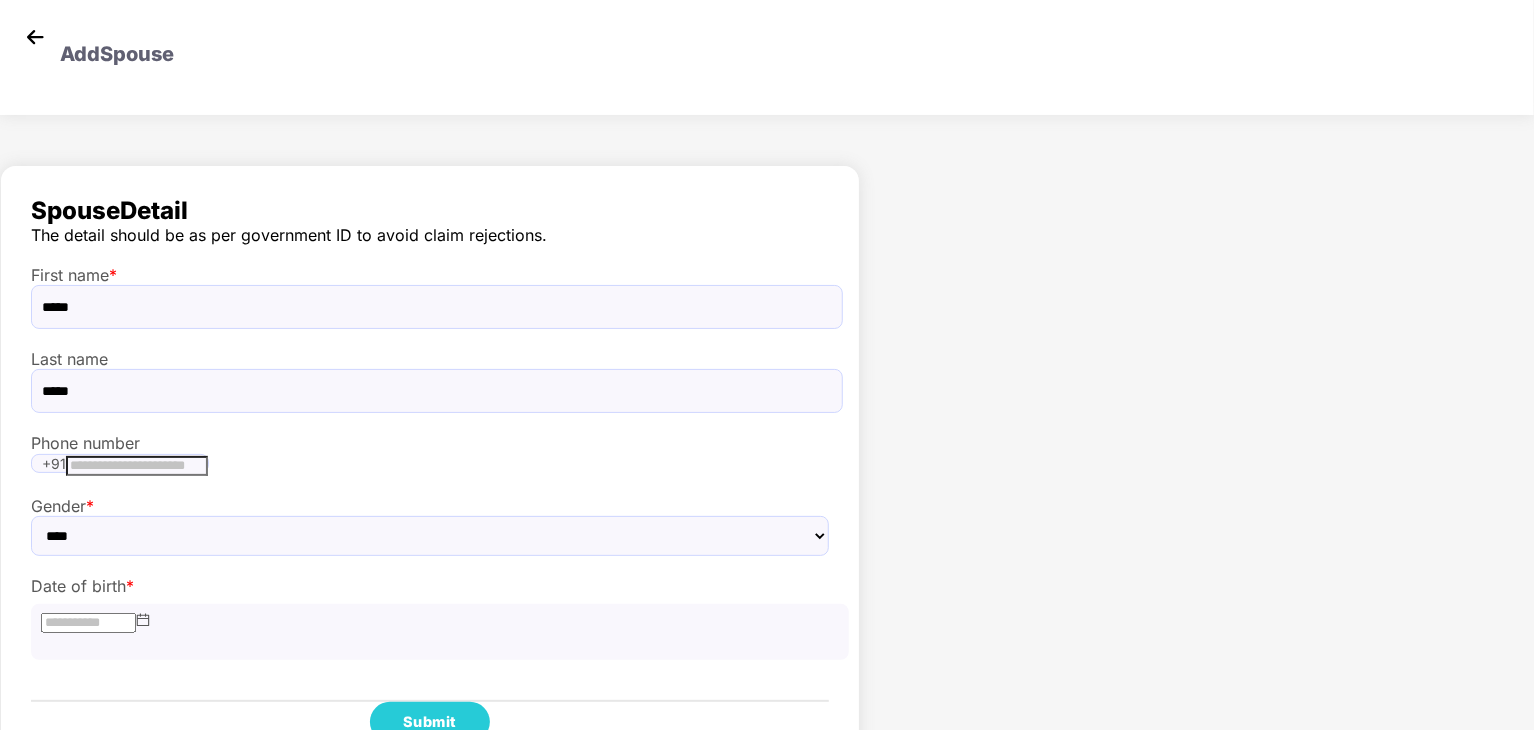 paste on "**********" 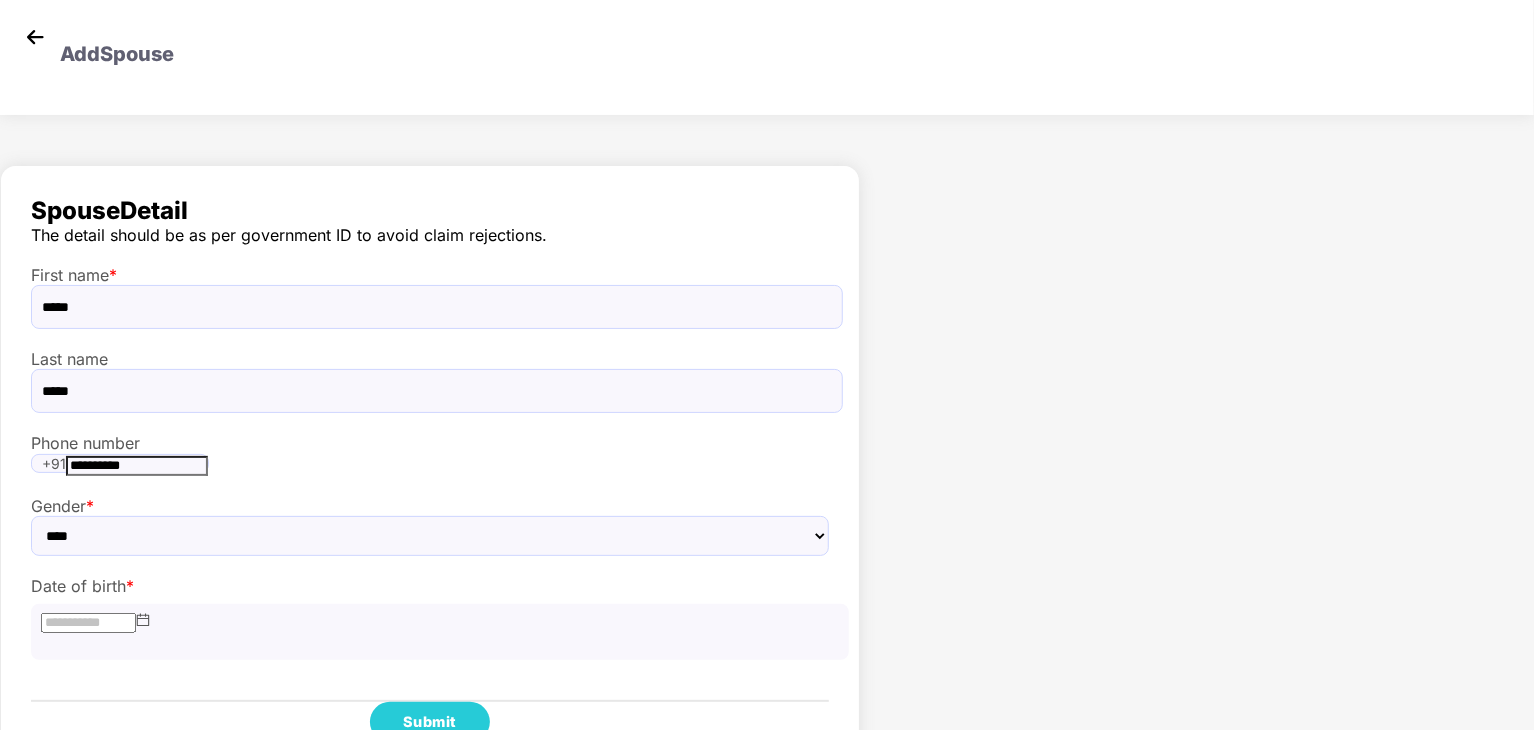 type on "**********" 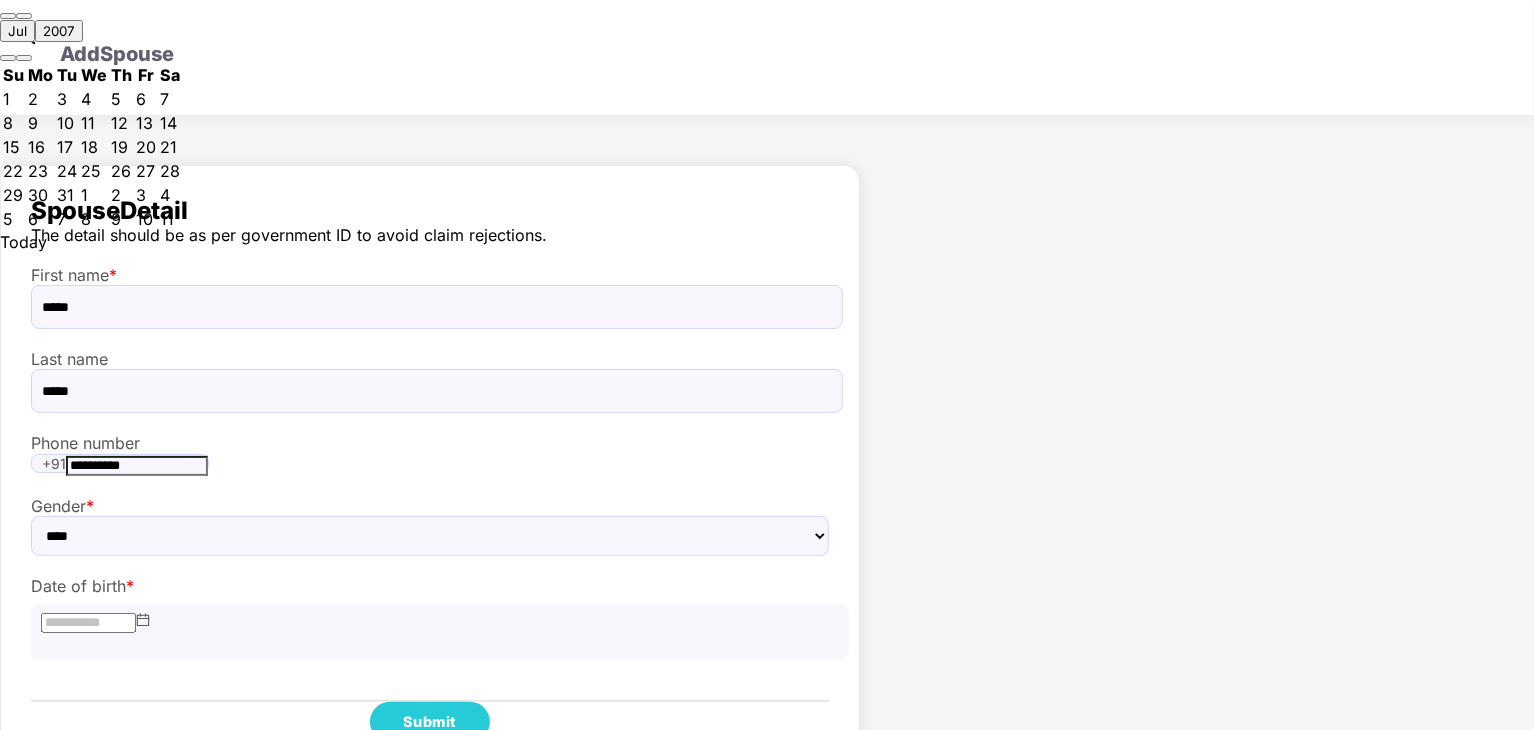 click at bounding box center [88, 623] 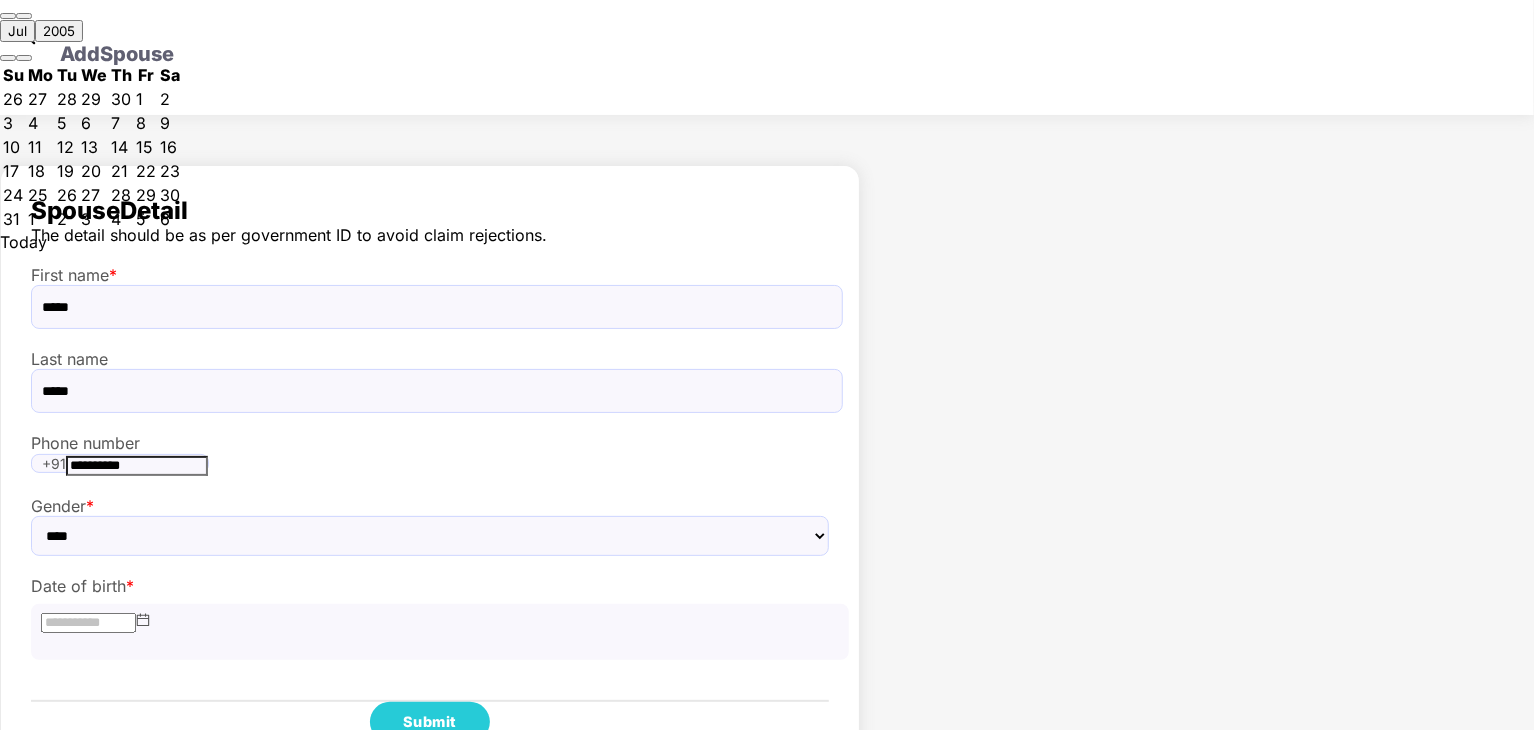click at bounding box center (8, 16) 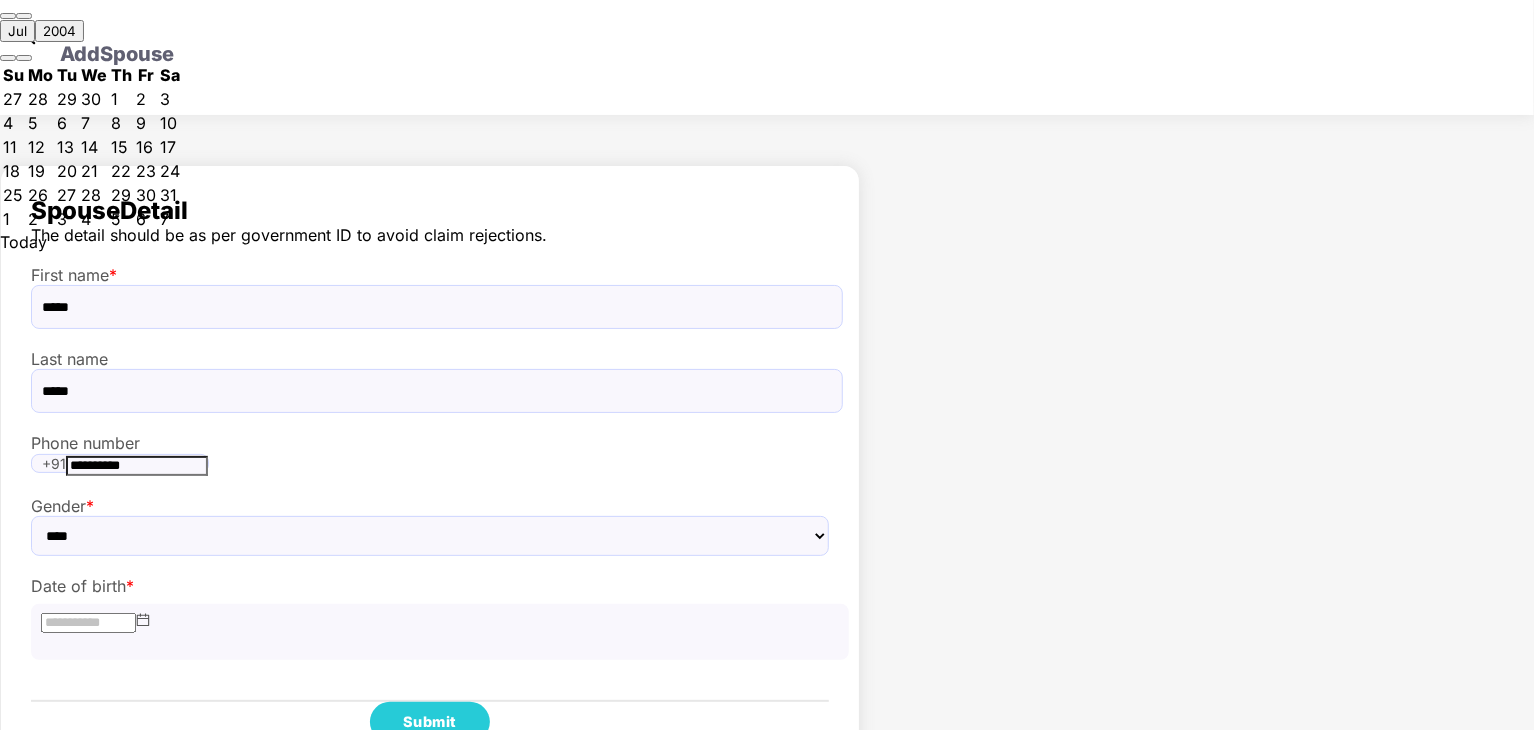 click at bounding box center (8, 16) 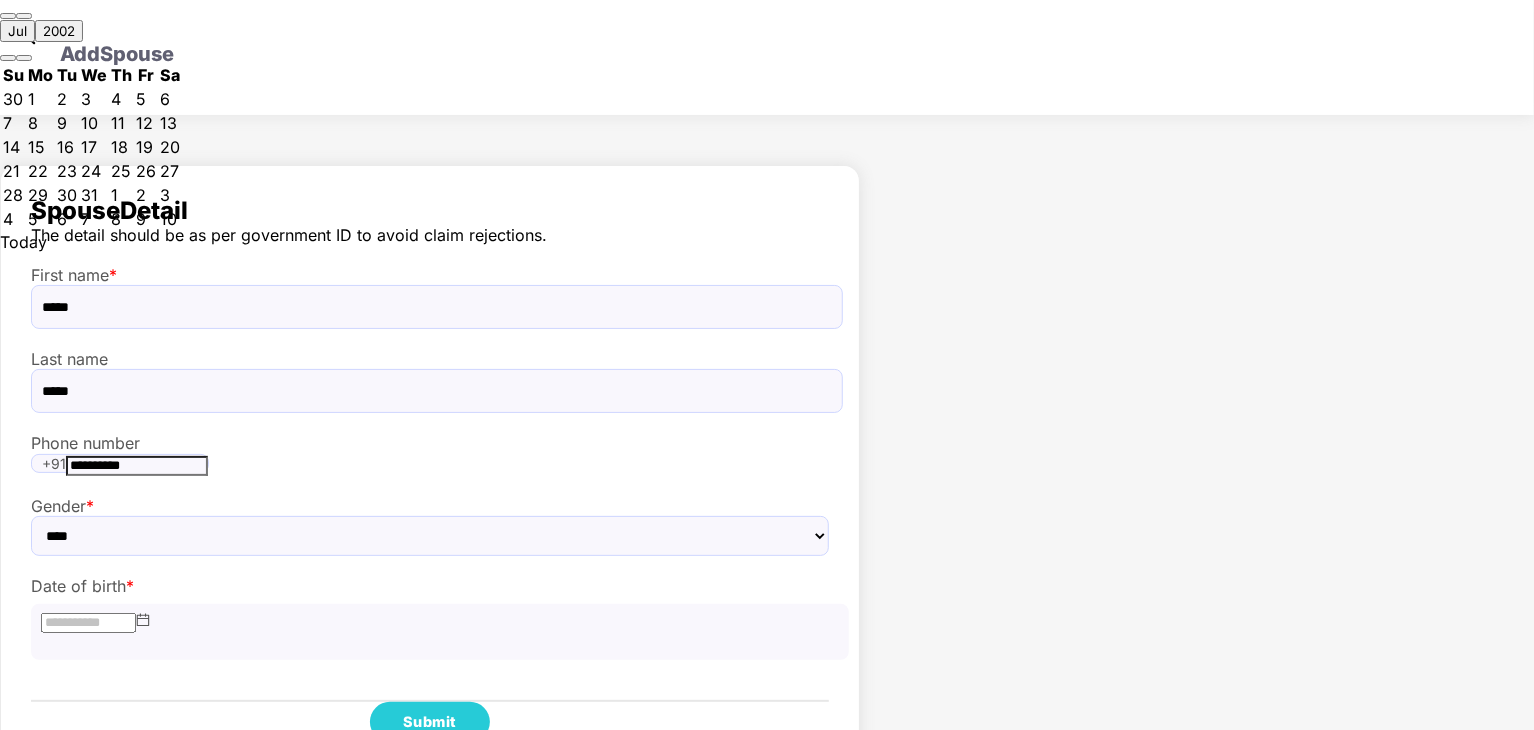 click at bounding box center (8, 16) 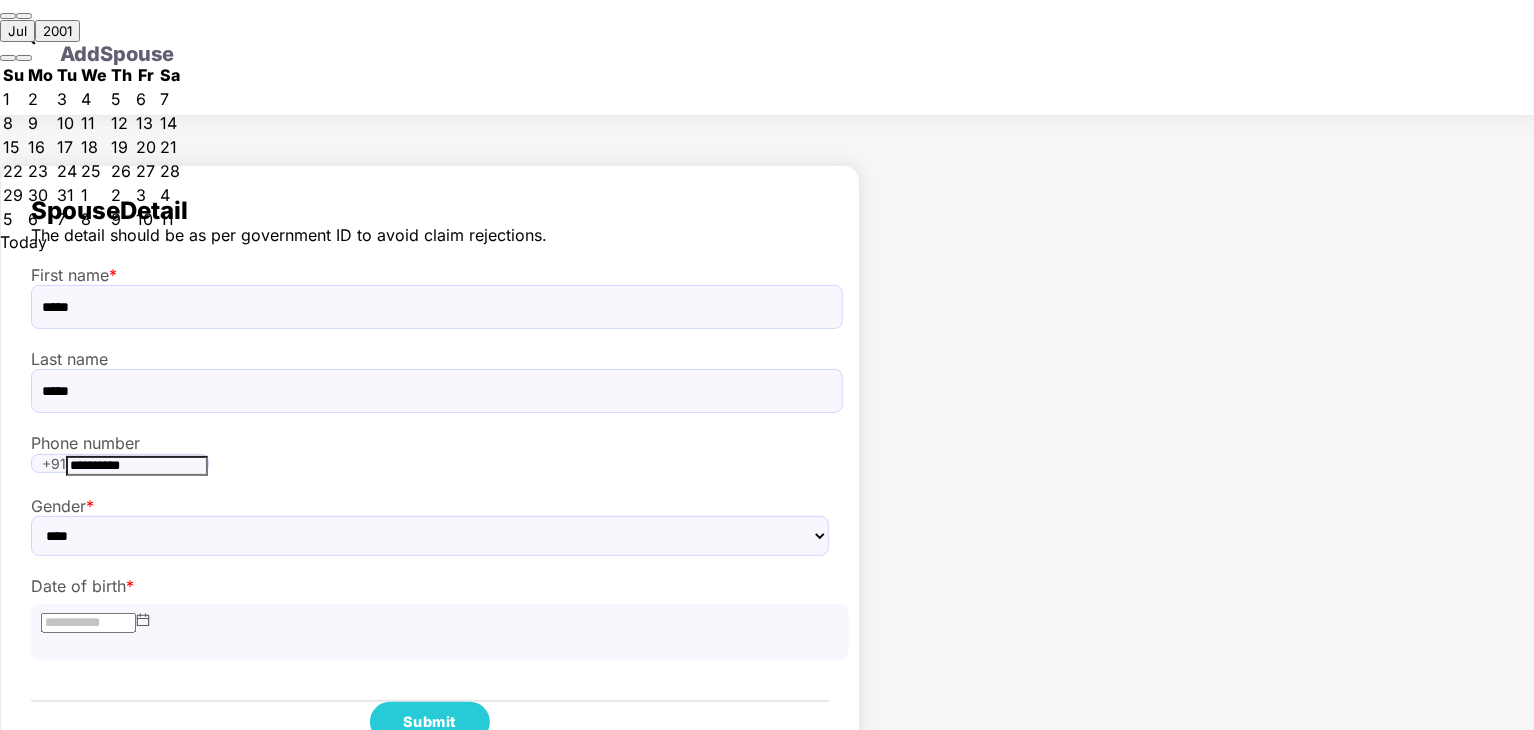 click at bounding box center [8, 16] 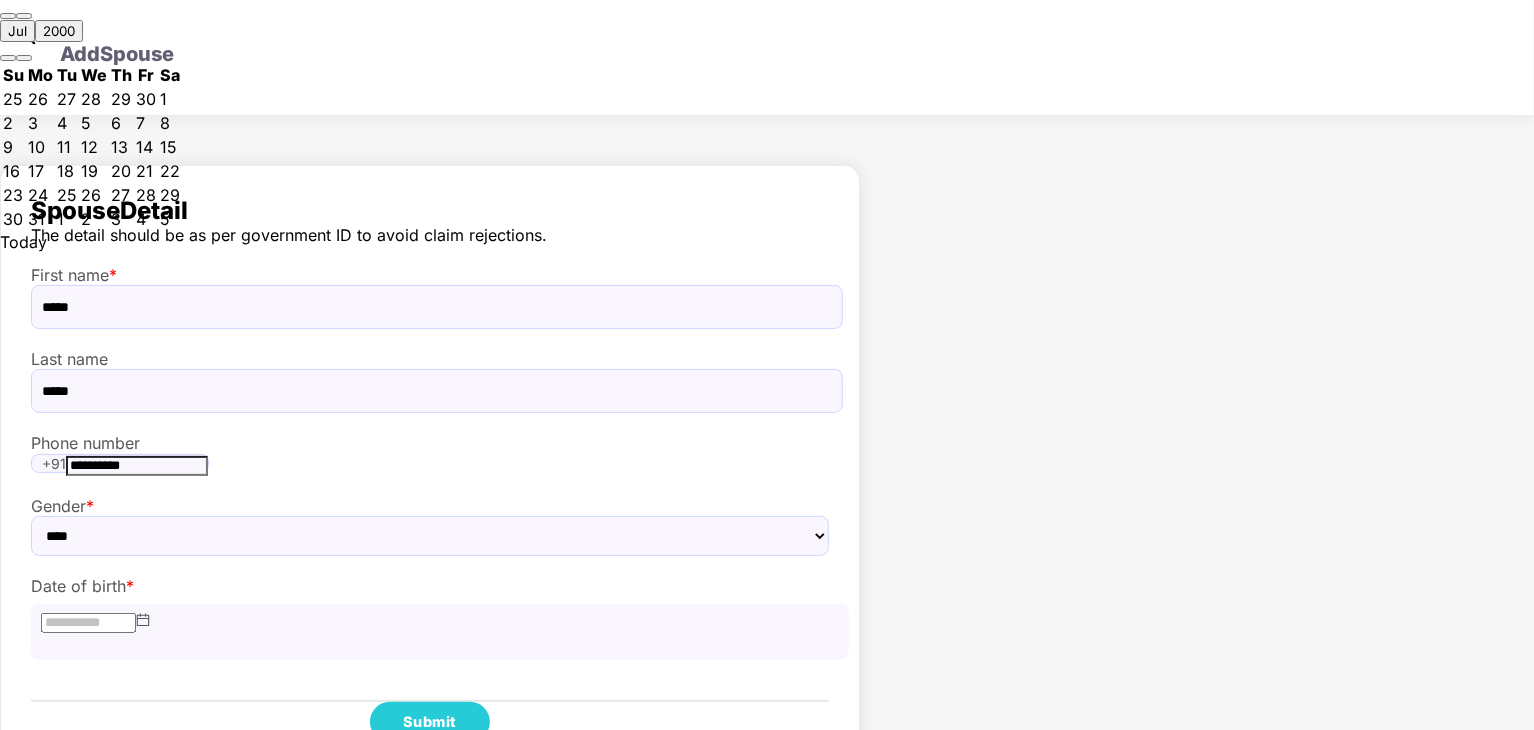 click at bounding box center [8, 16] 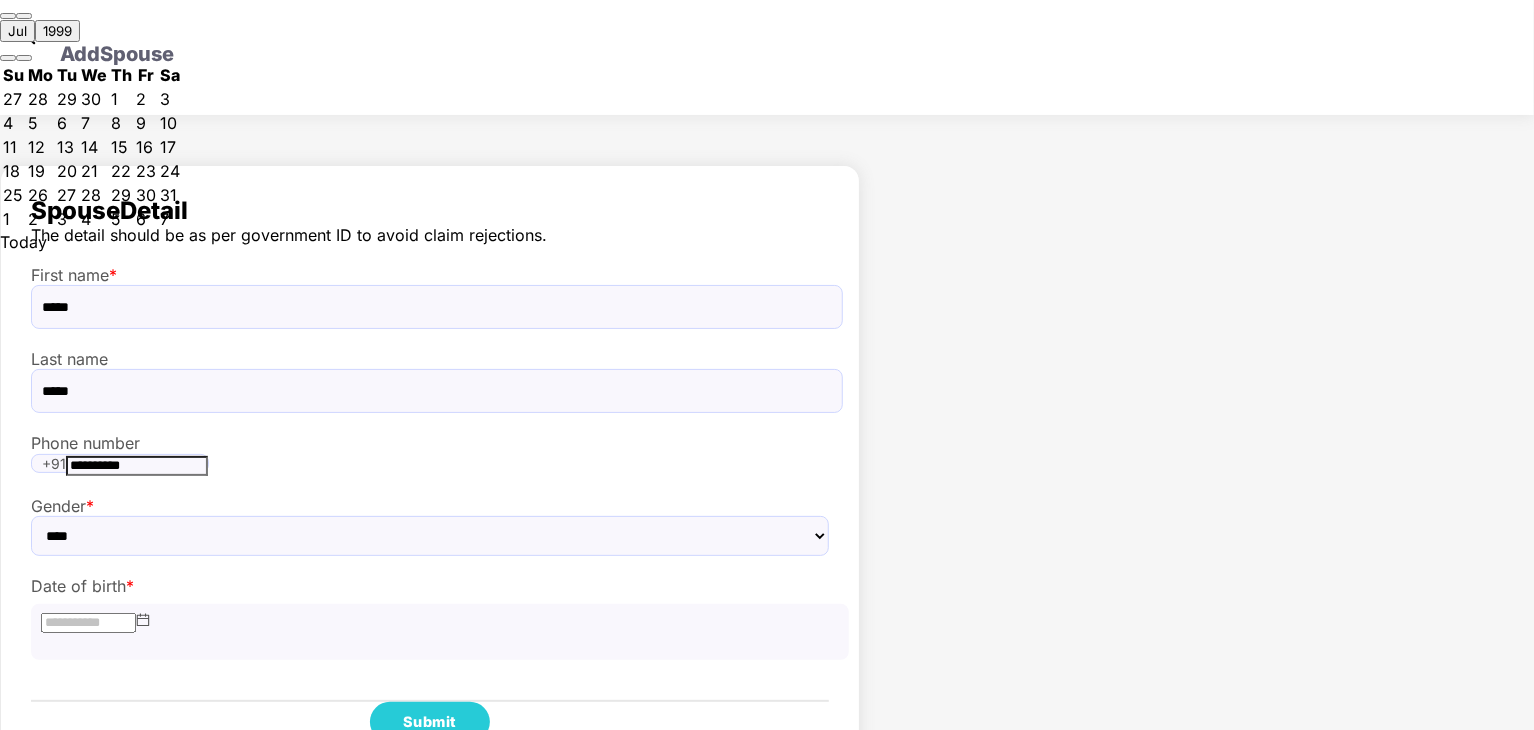 click at bounding box center [8, 16] 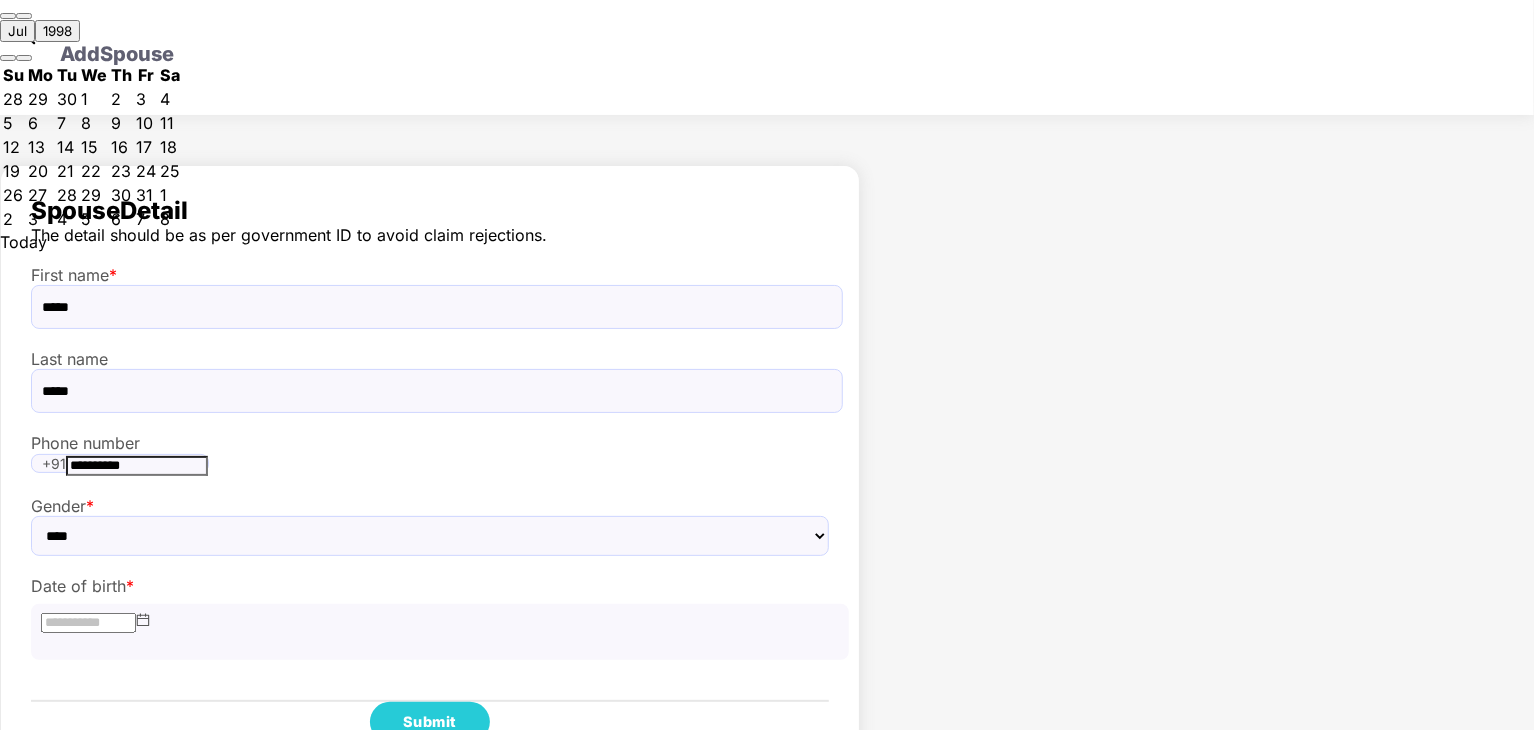 click at bounding box center [8, 16] 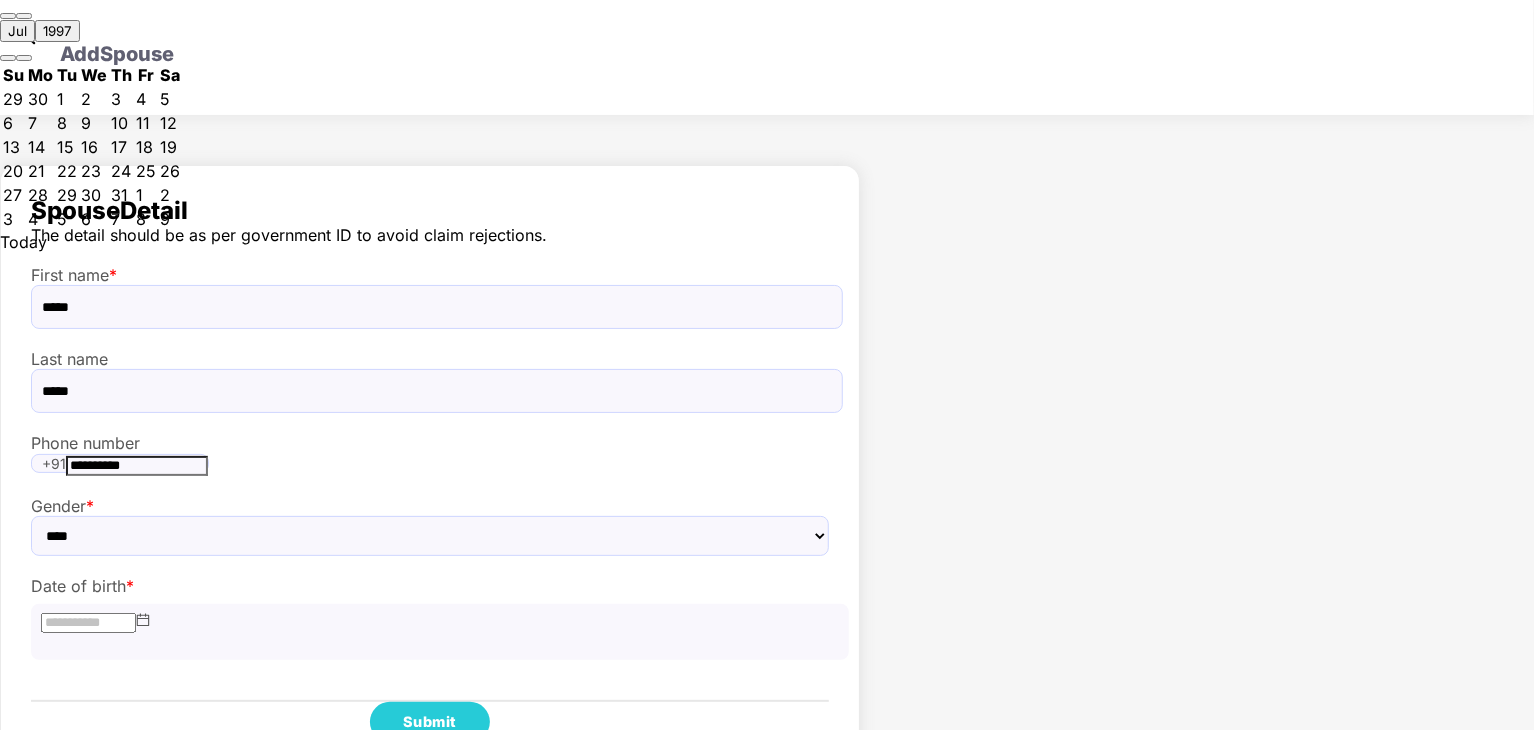 click at bounding box center [8, 16] 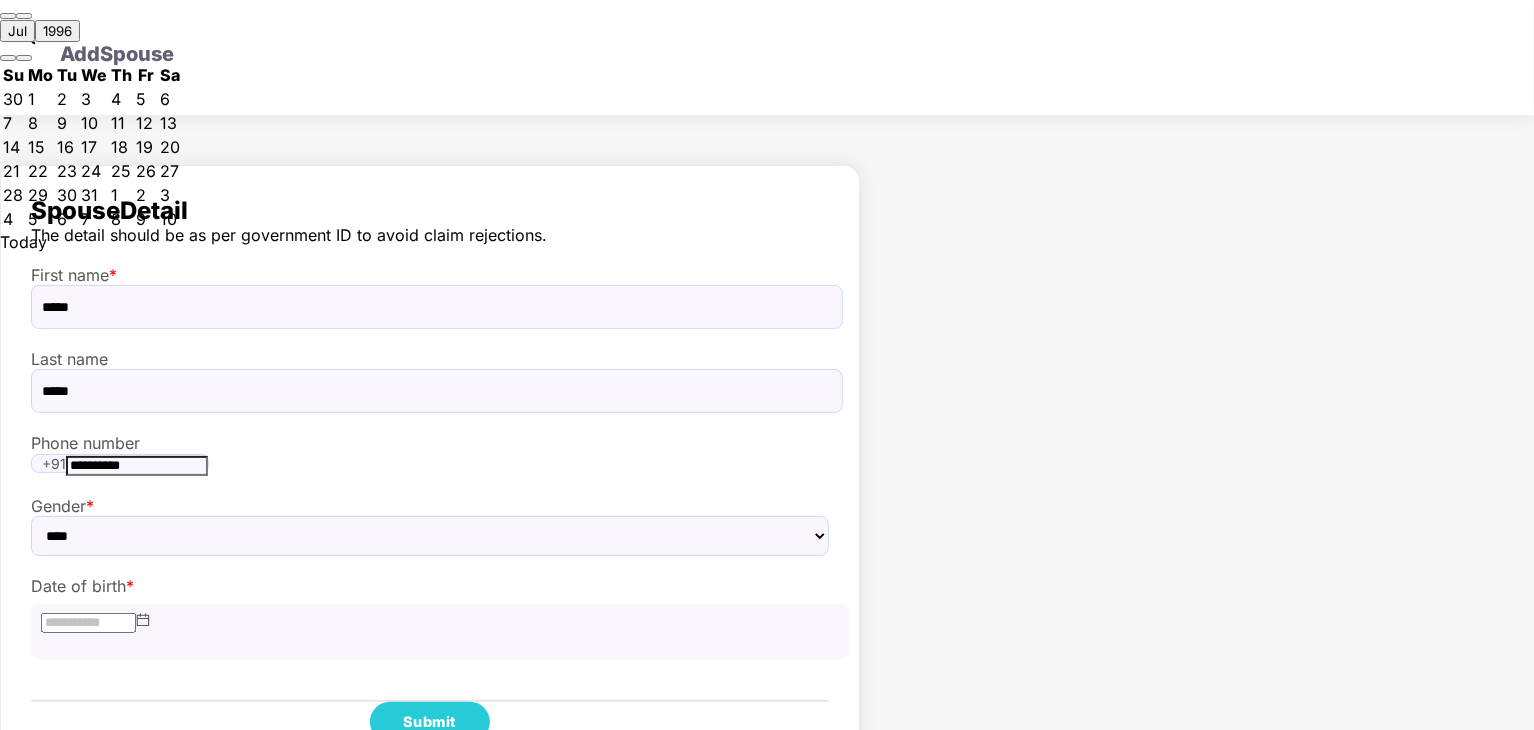 click at bounding box center (8, 16) 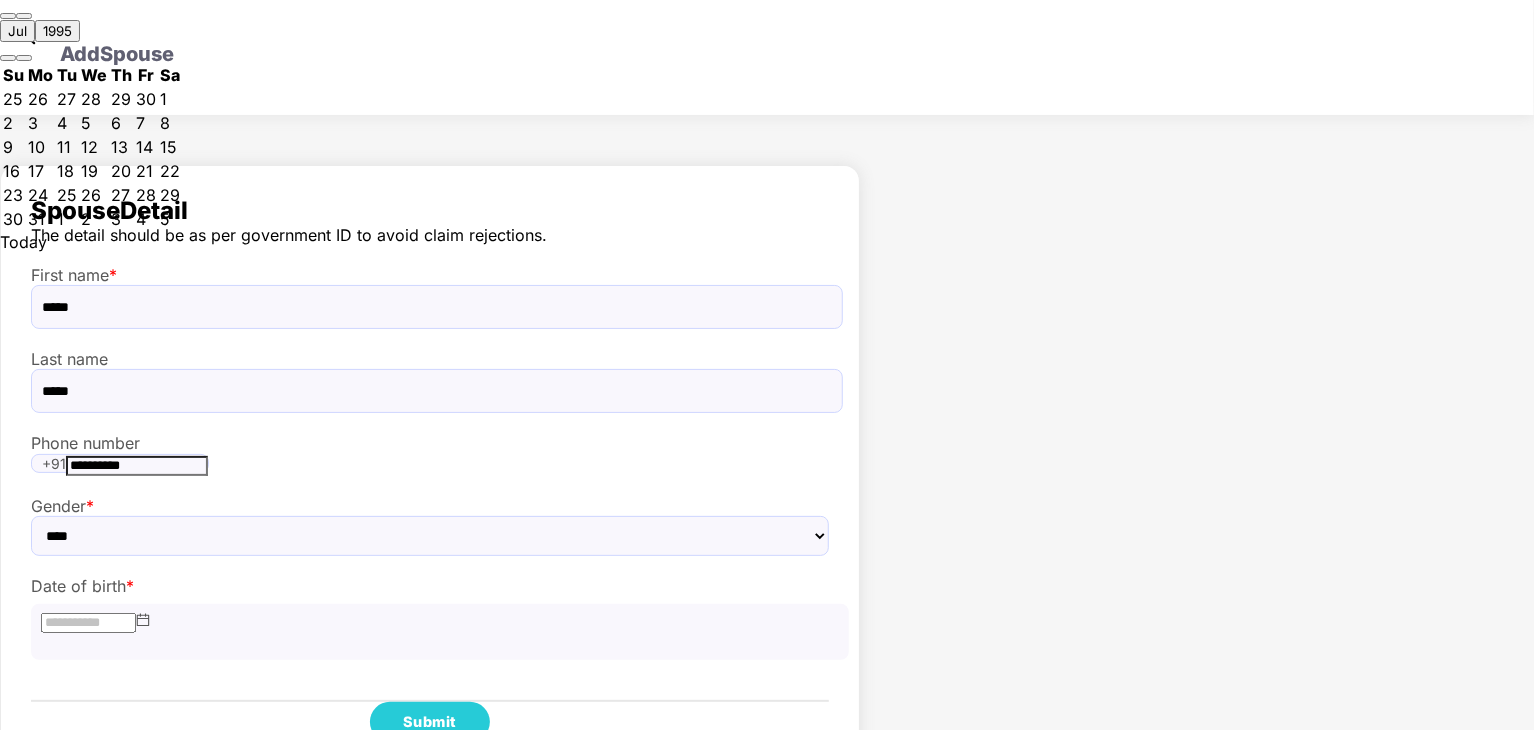 click at bounding box center [8, 16] 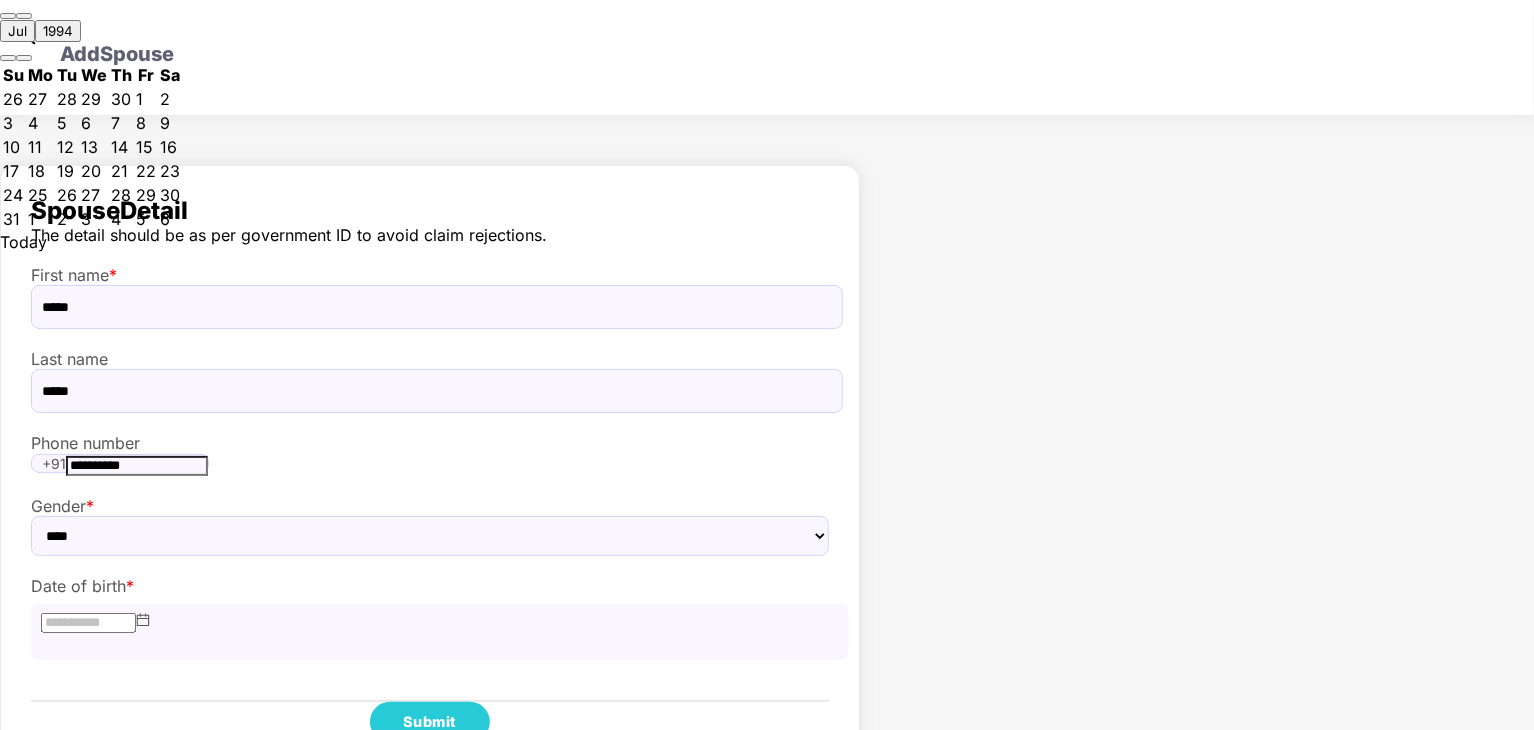 click at bounding box center (24, 16) 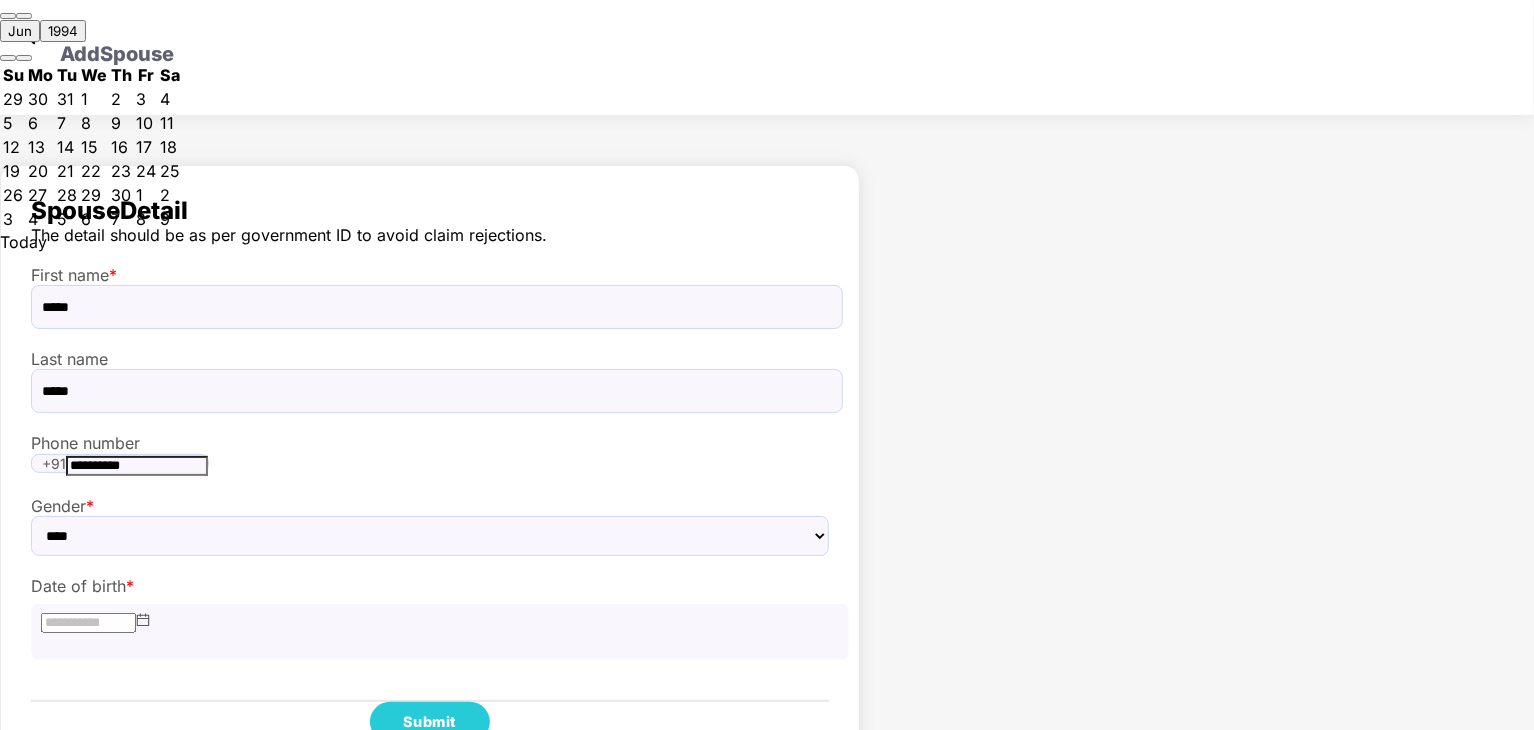 click at bounding box center [24, 16] 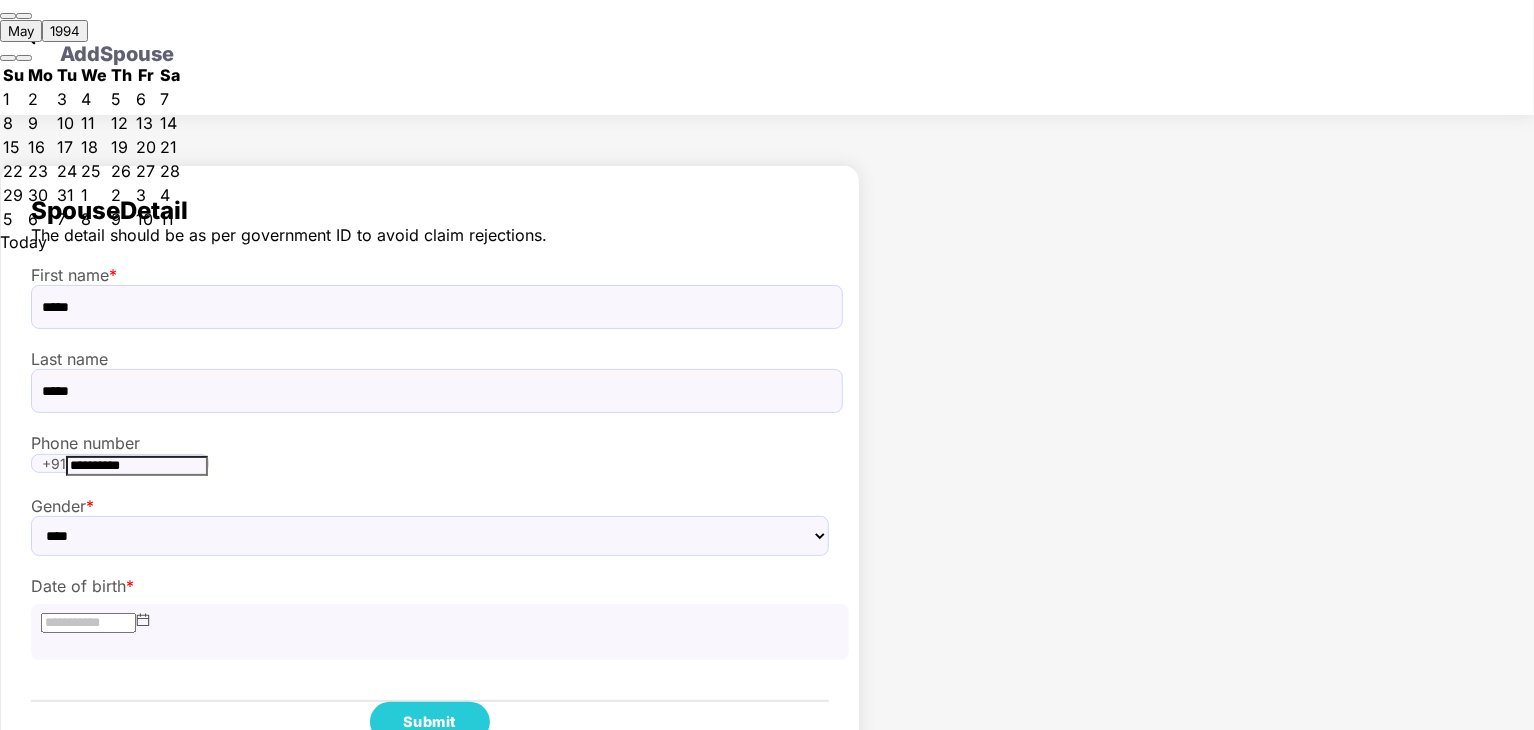 click at bounding box center [24, 16] 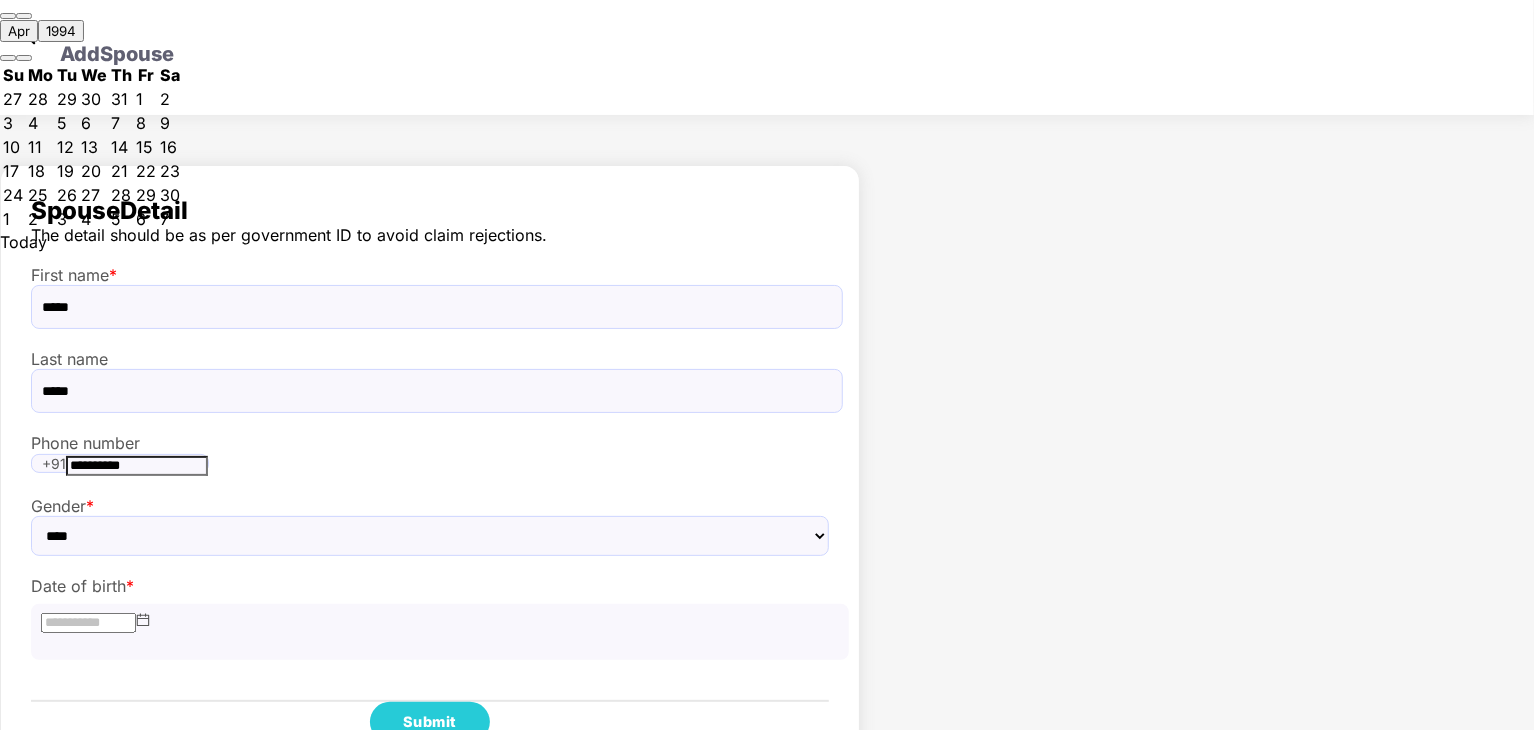 click at bounding box center [24, 16] 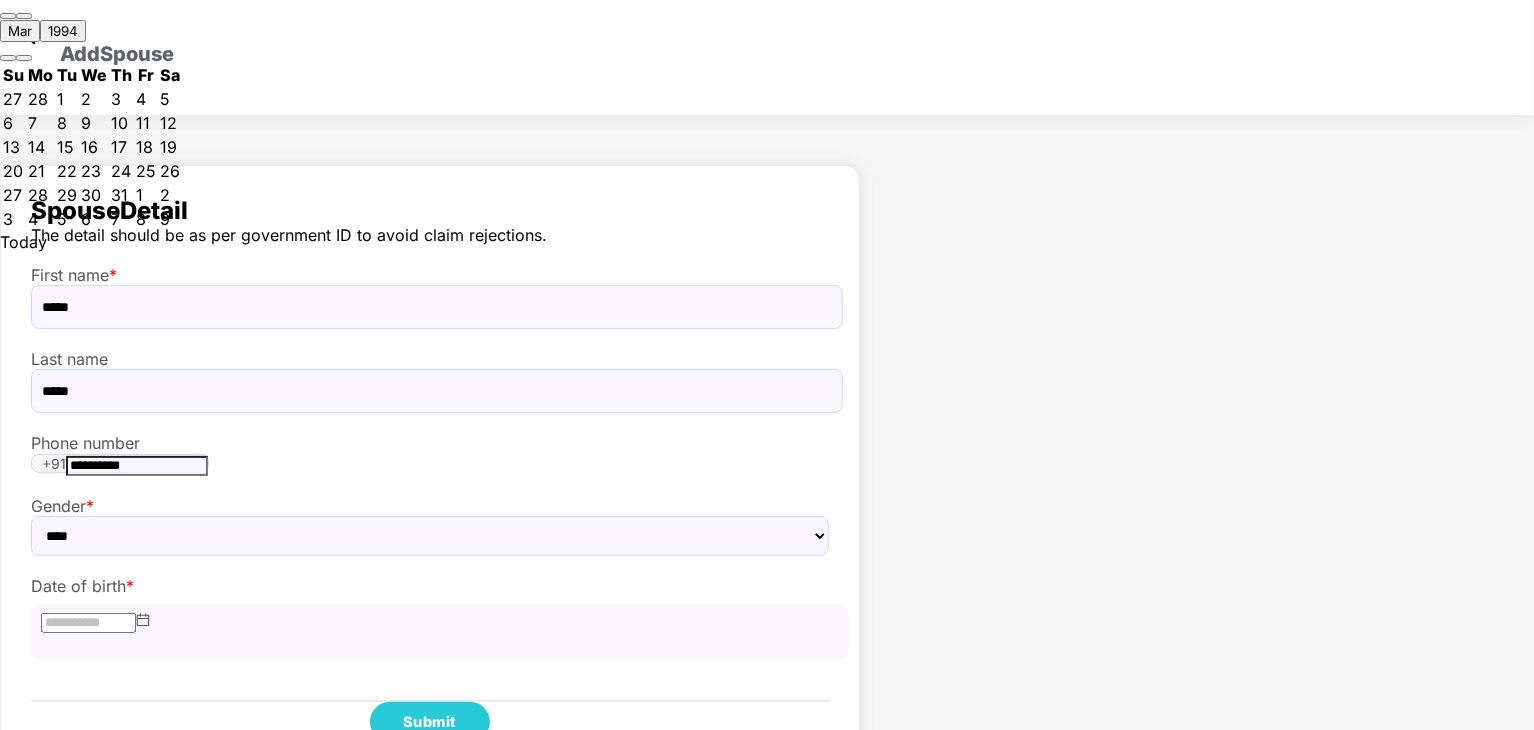 click at bounding box center [24, 16] 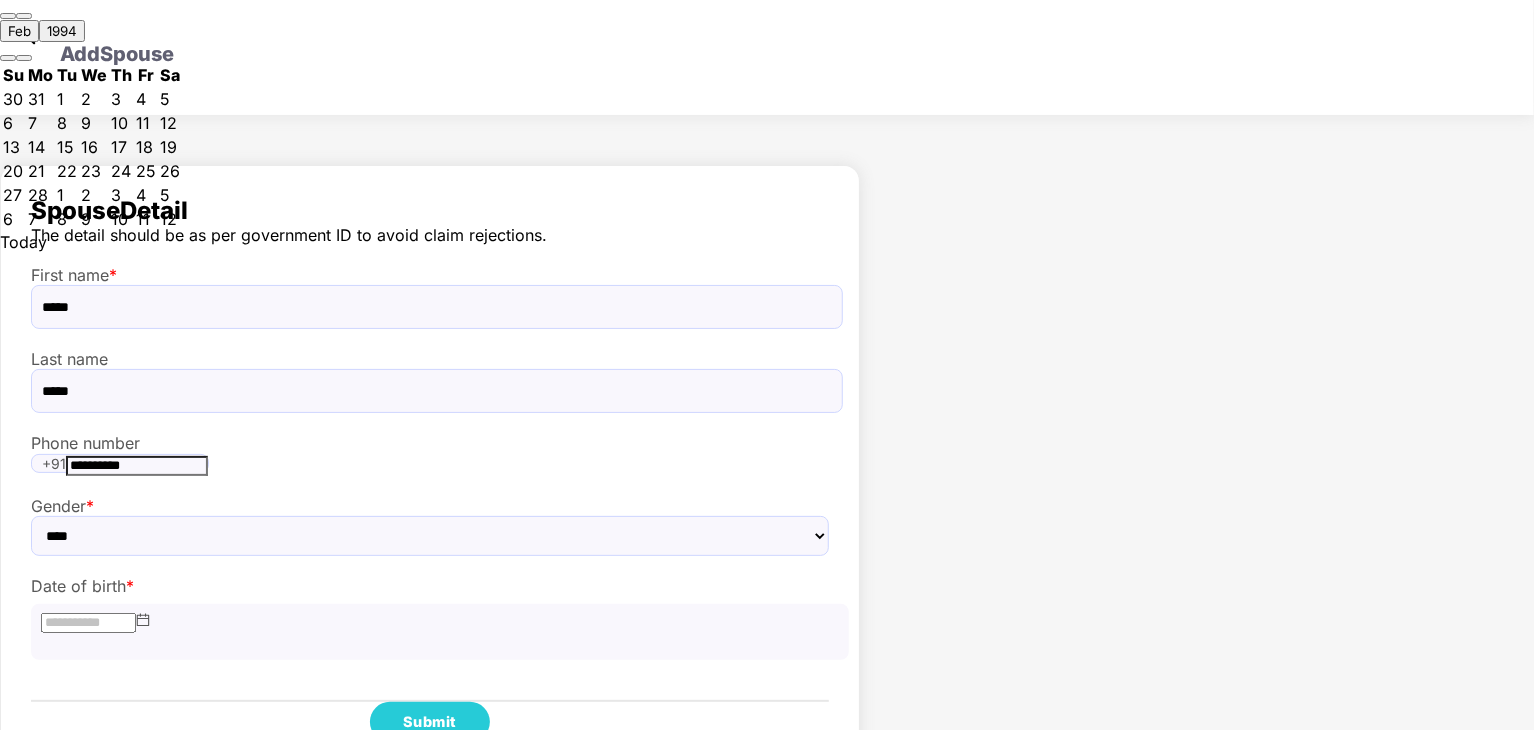 click at bounding box center [24, 16] 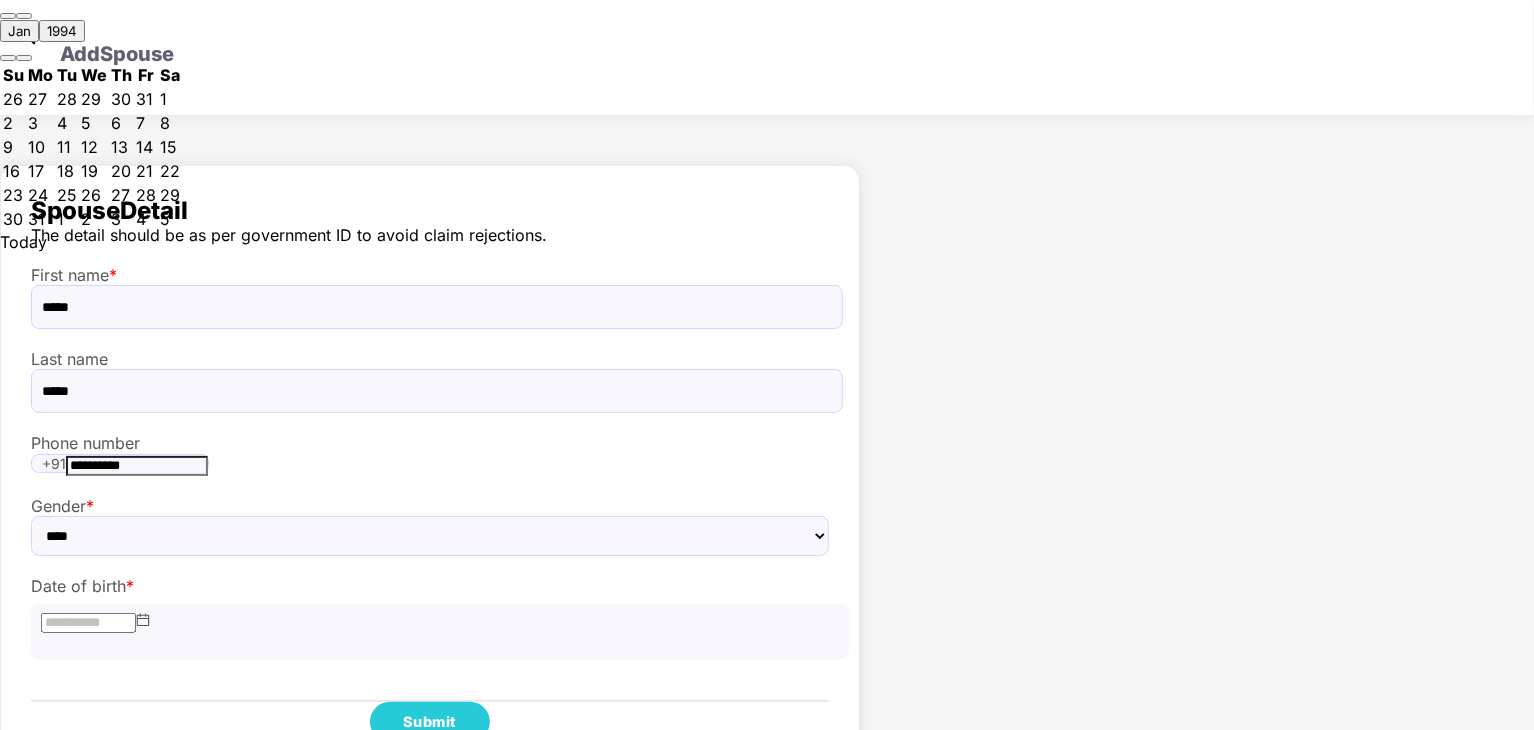click at bounding box center (8, 58) 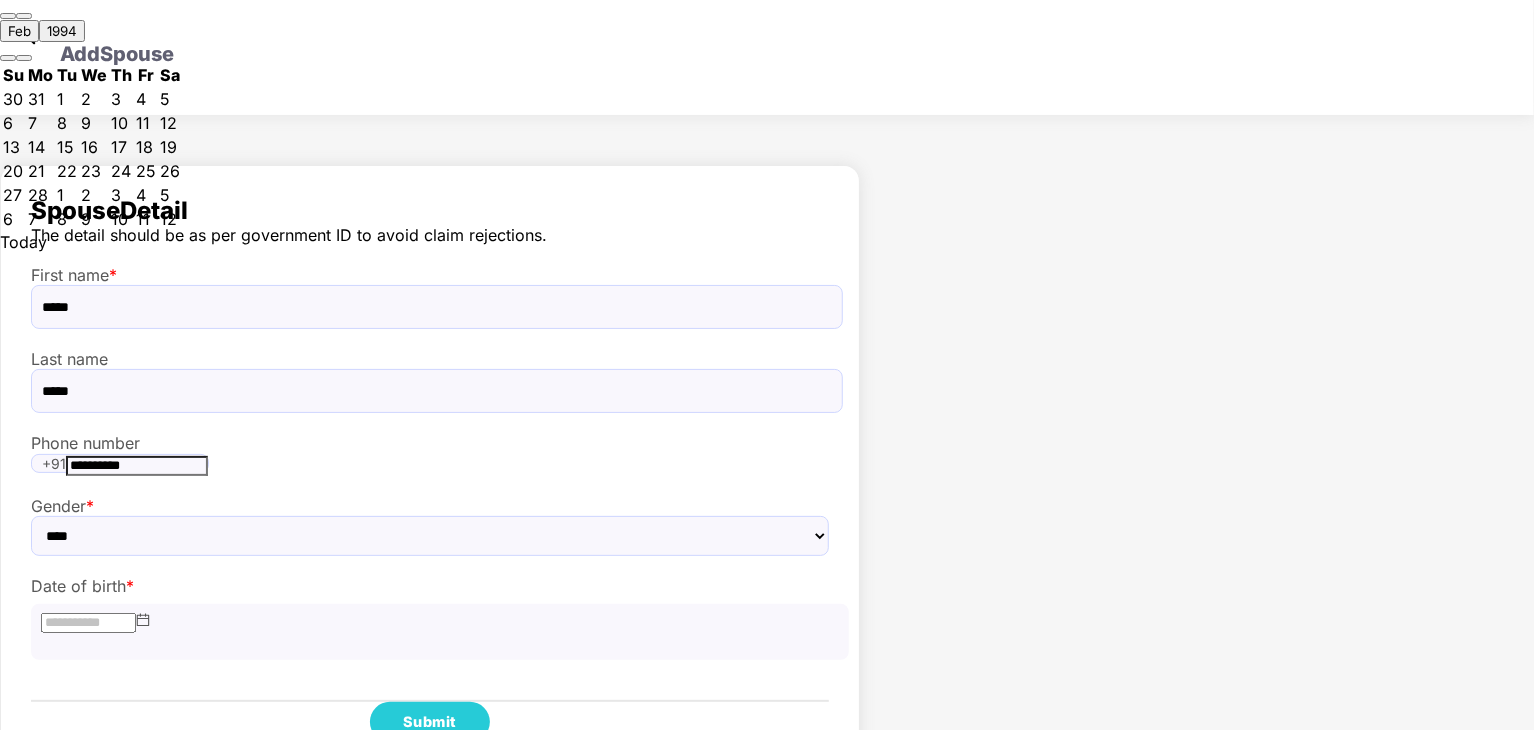 click at bounding box center (8, 58) 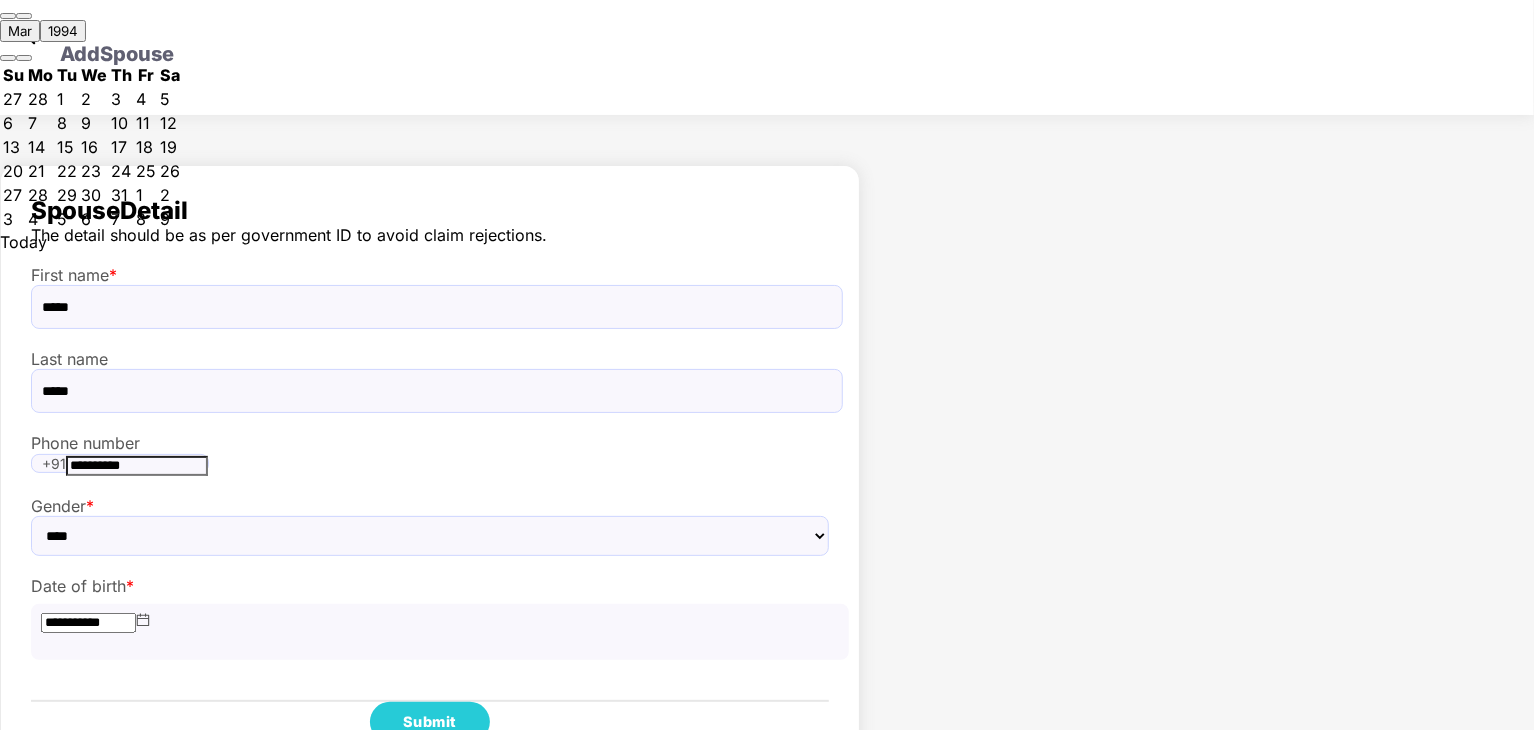 click on "23" at bounding box center [67, 99] 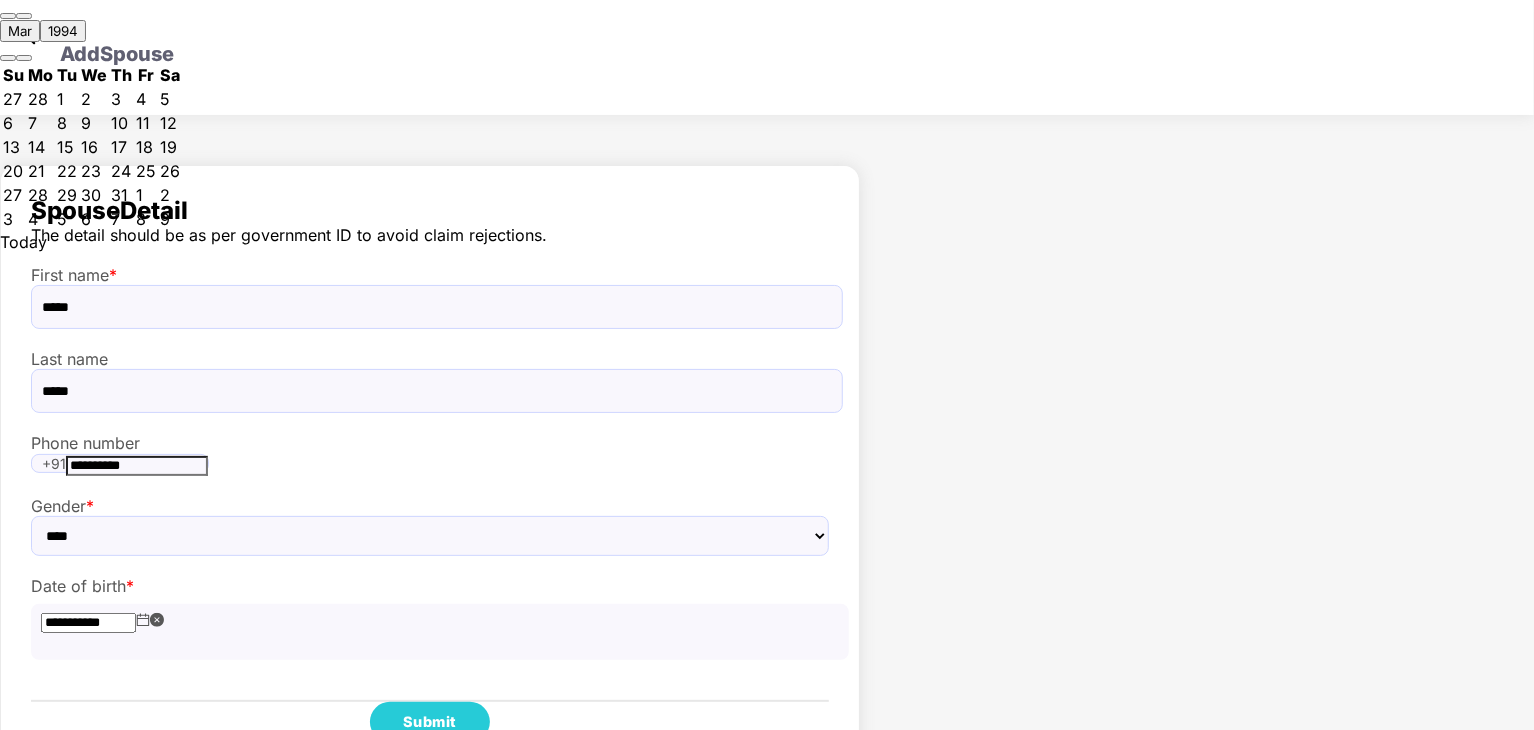 click on "**********" at bounding box center (137, 466) 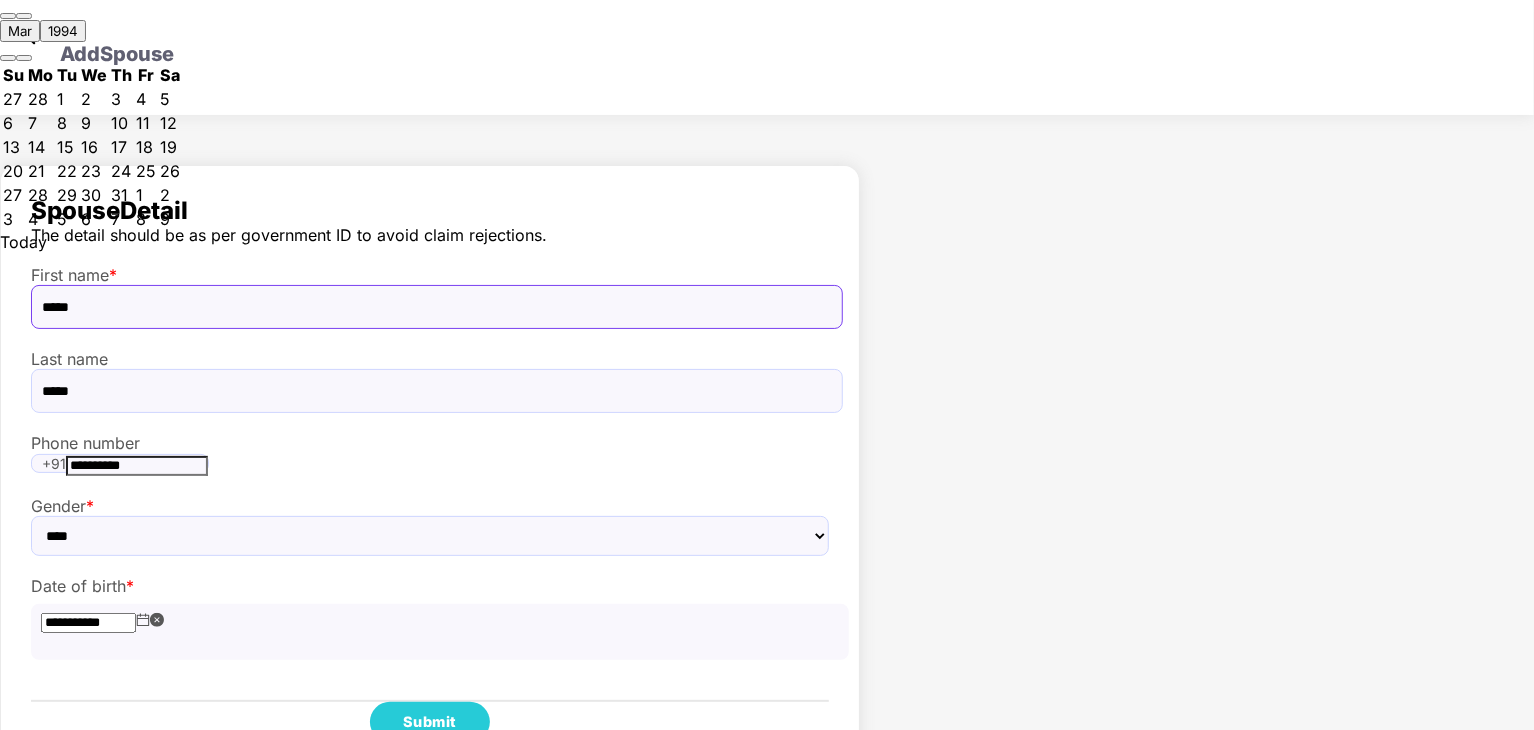 click on "*****" at bounding box center (437, 307) 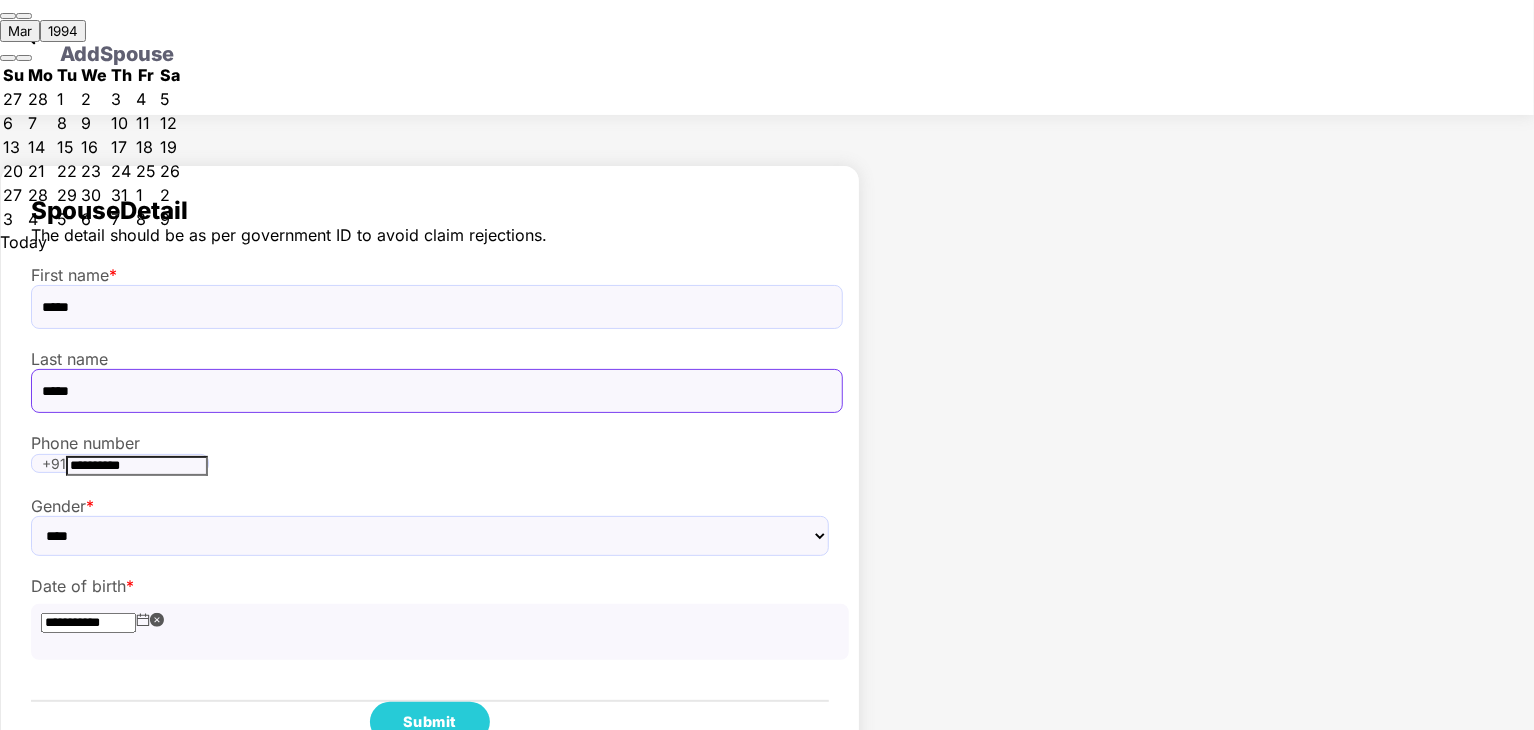 click on "*****" at bounding box center [437, 391] 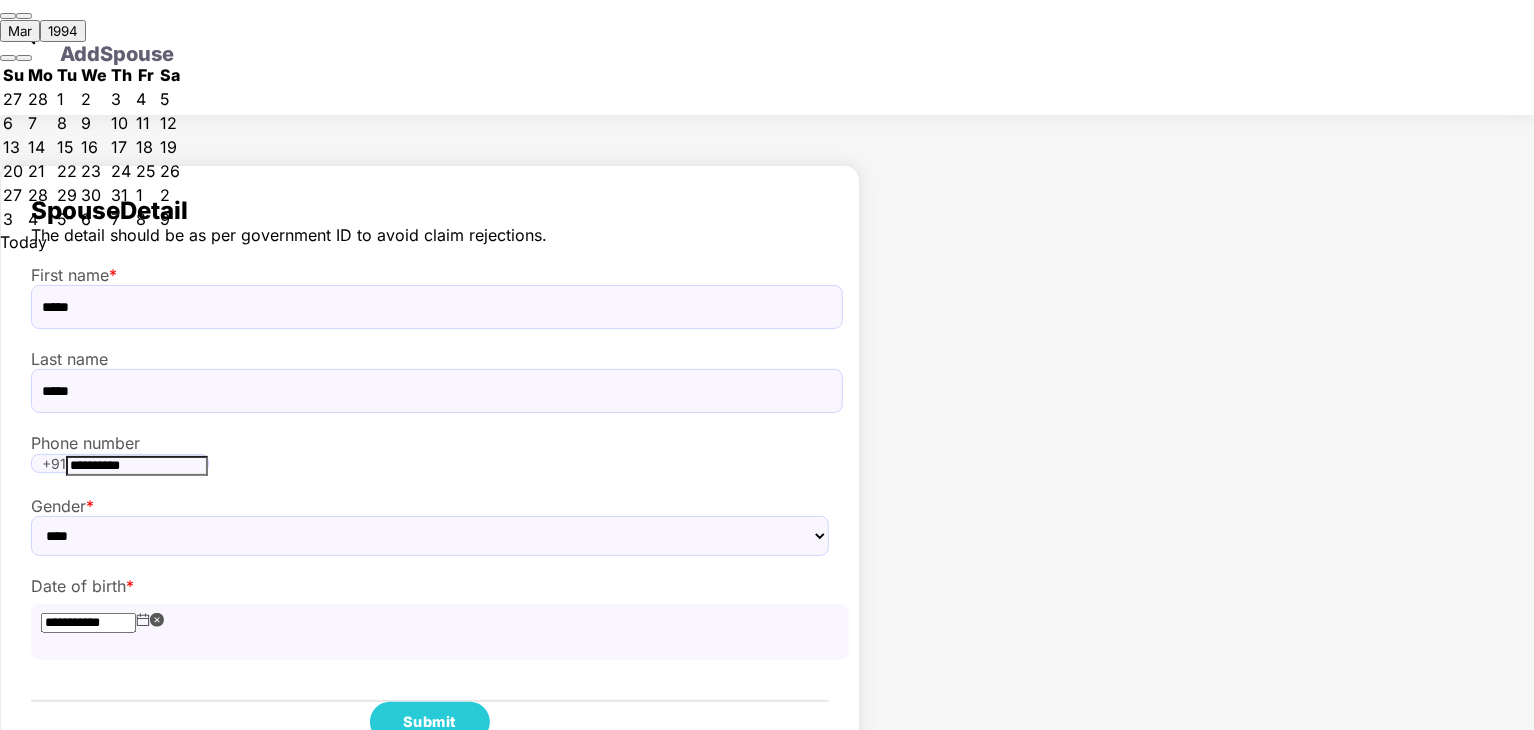 click on "Spouse Detail The detail should be as per government ID to avoid claim rejections. First name * [NAME] Last name [NAME] Phone number +91 [PHONE] Gender * [GENDER] [GENDER] Date of birth * [DATE] Submit" at bounding box center (430, 469) 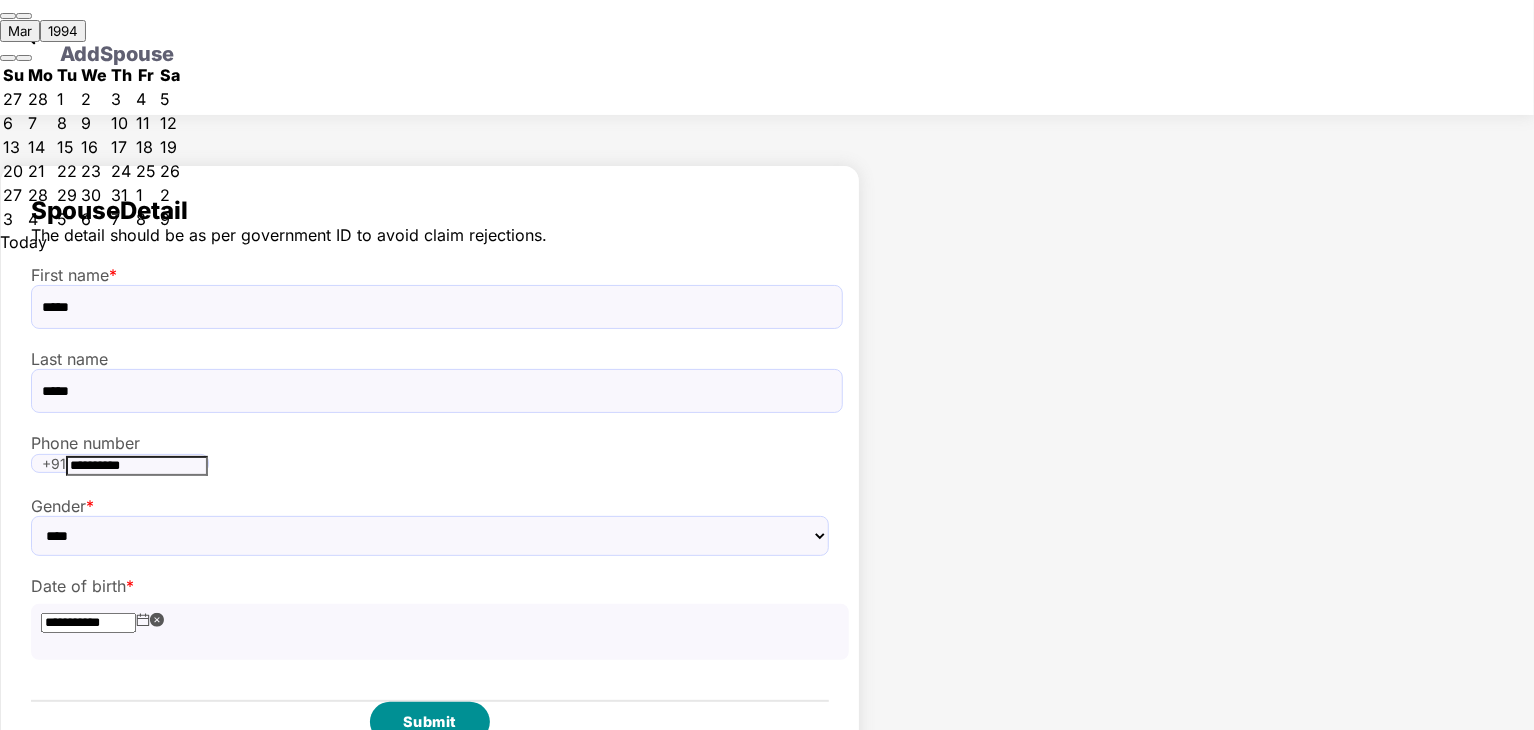 click on "Submit" at bounding box center [430, 722] 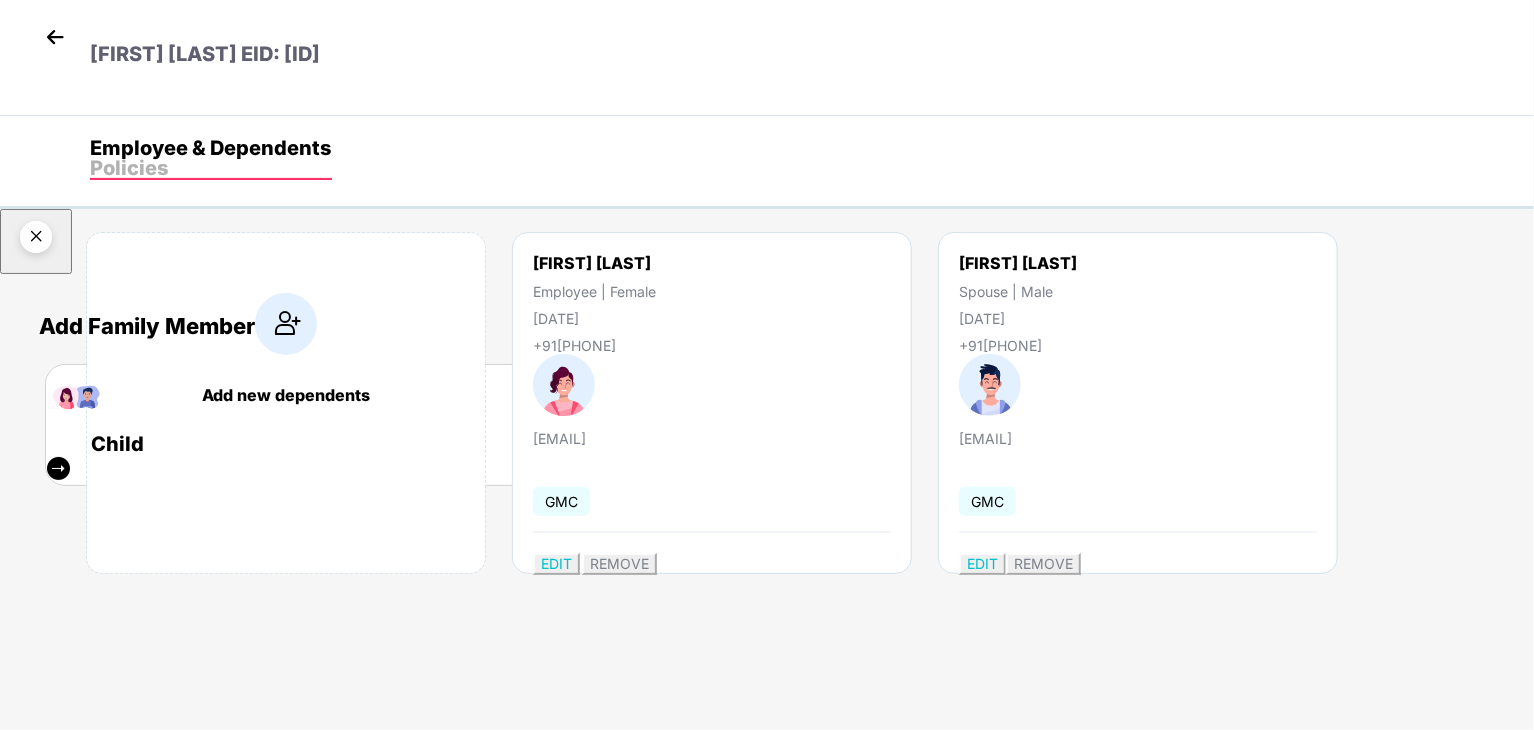 click at bounding box center [36, 240] 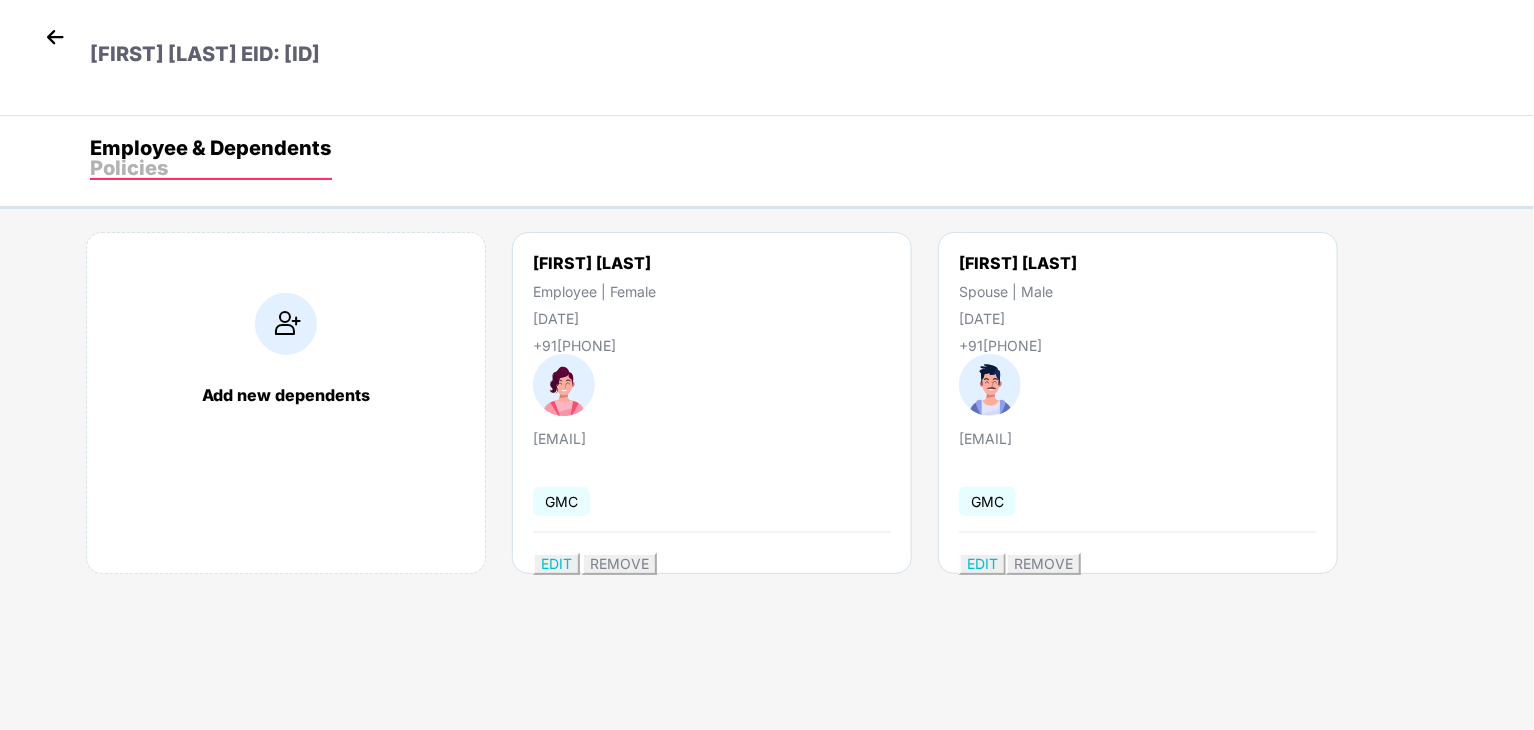 click at bounding box center (55, 37) 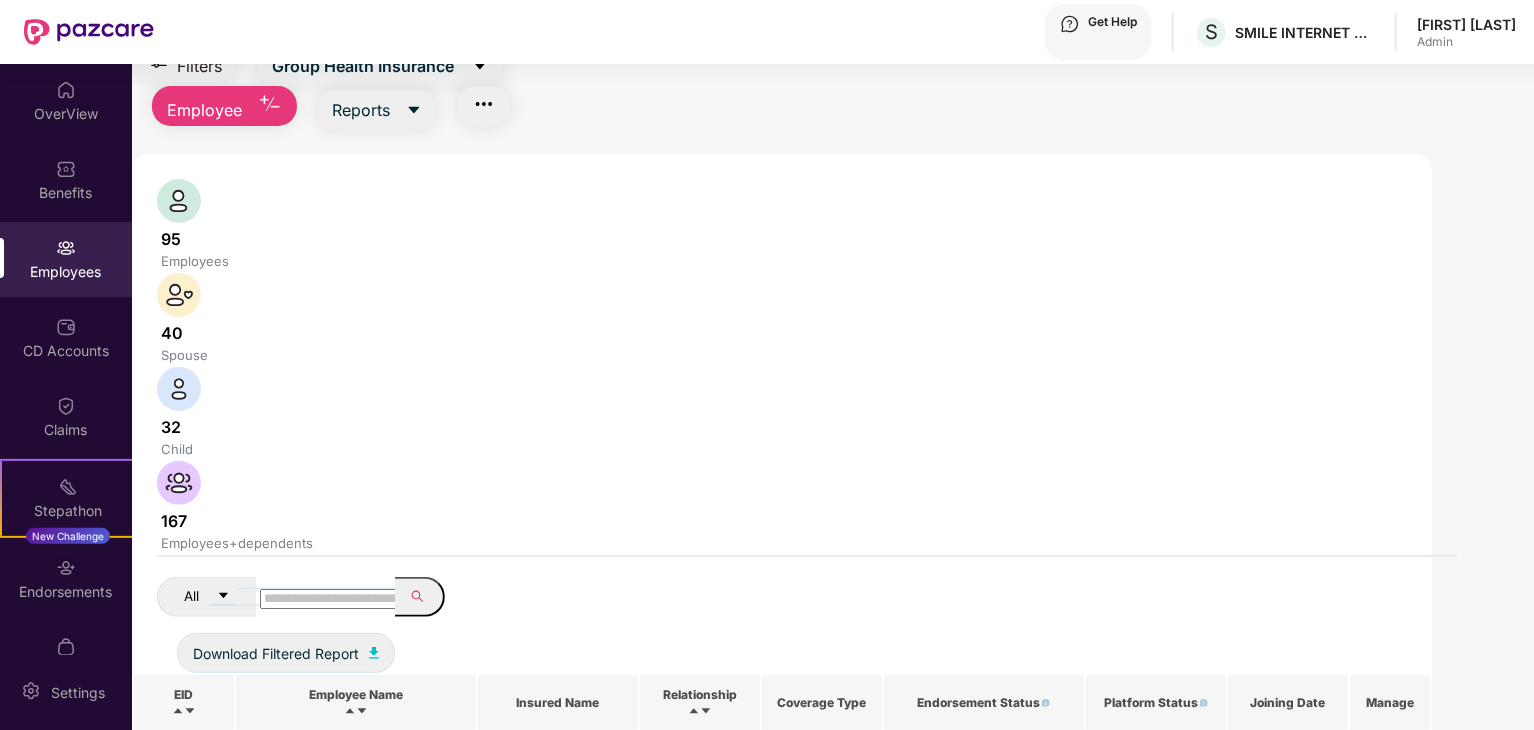 scroll, scrollTop: 0, scrollLeft: 0, axis: both 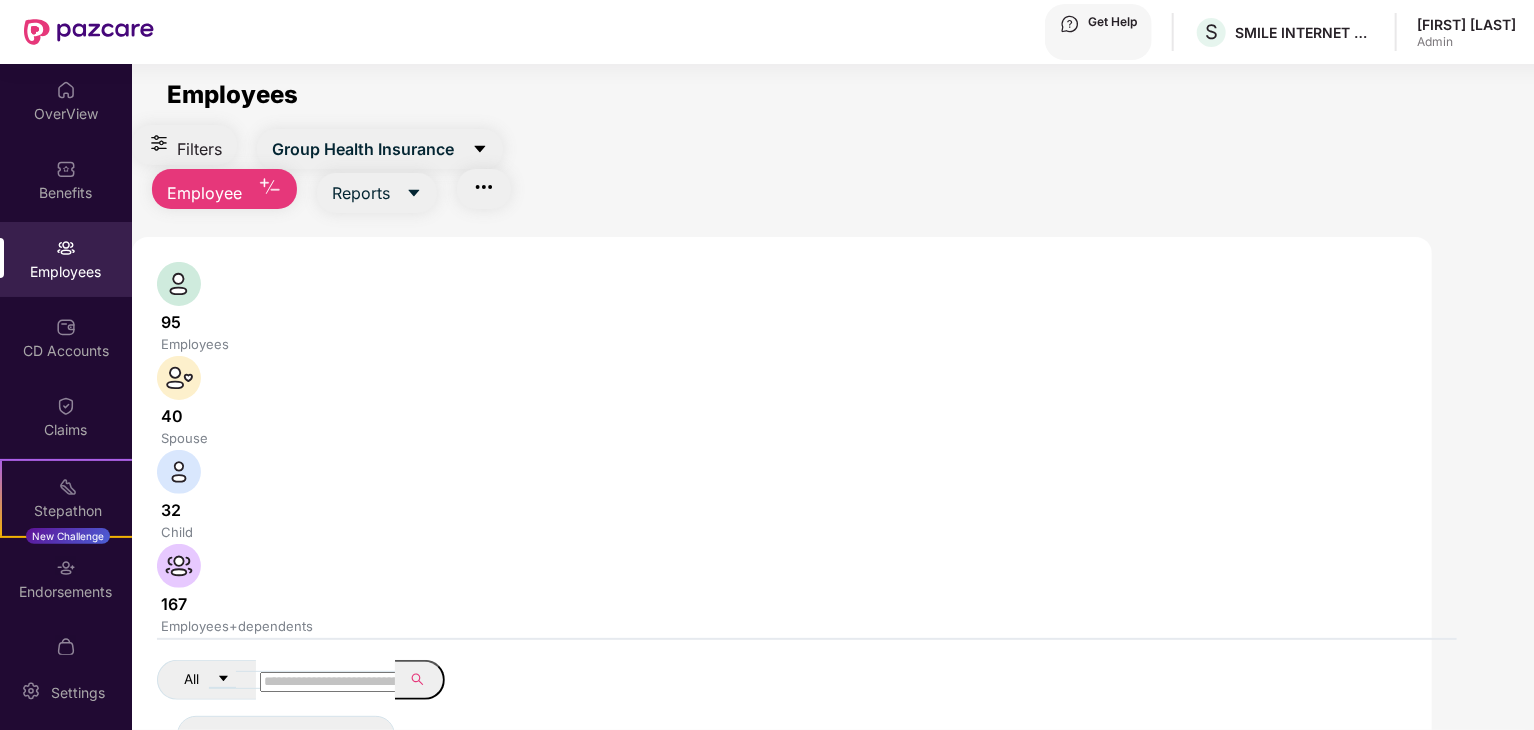 click on "Employee" at bounding box center (363, 149) 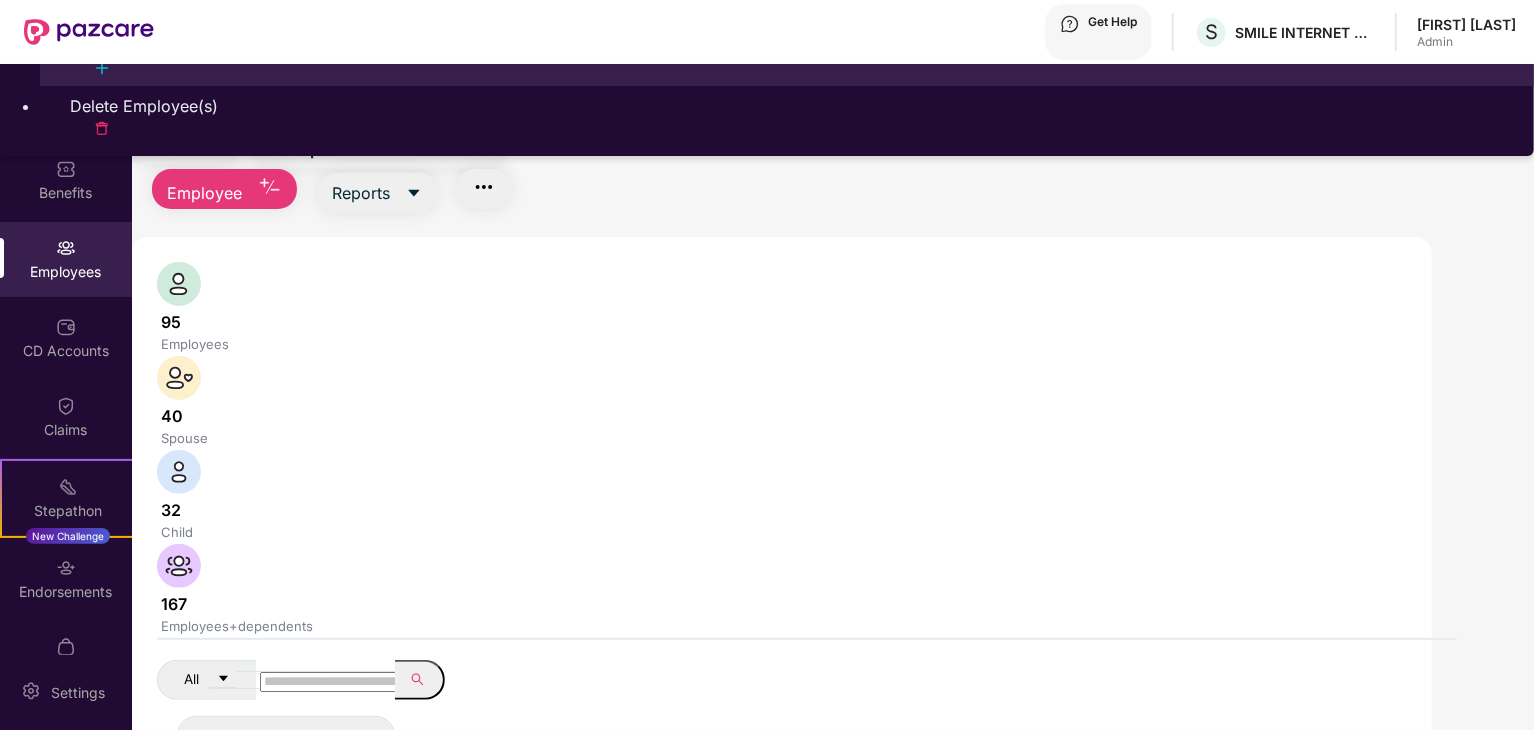 click on "Add Employee(s)" at bounding box center (787, 46) 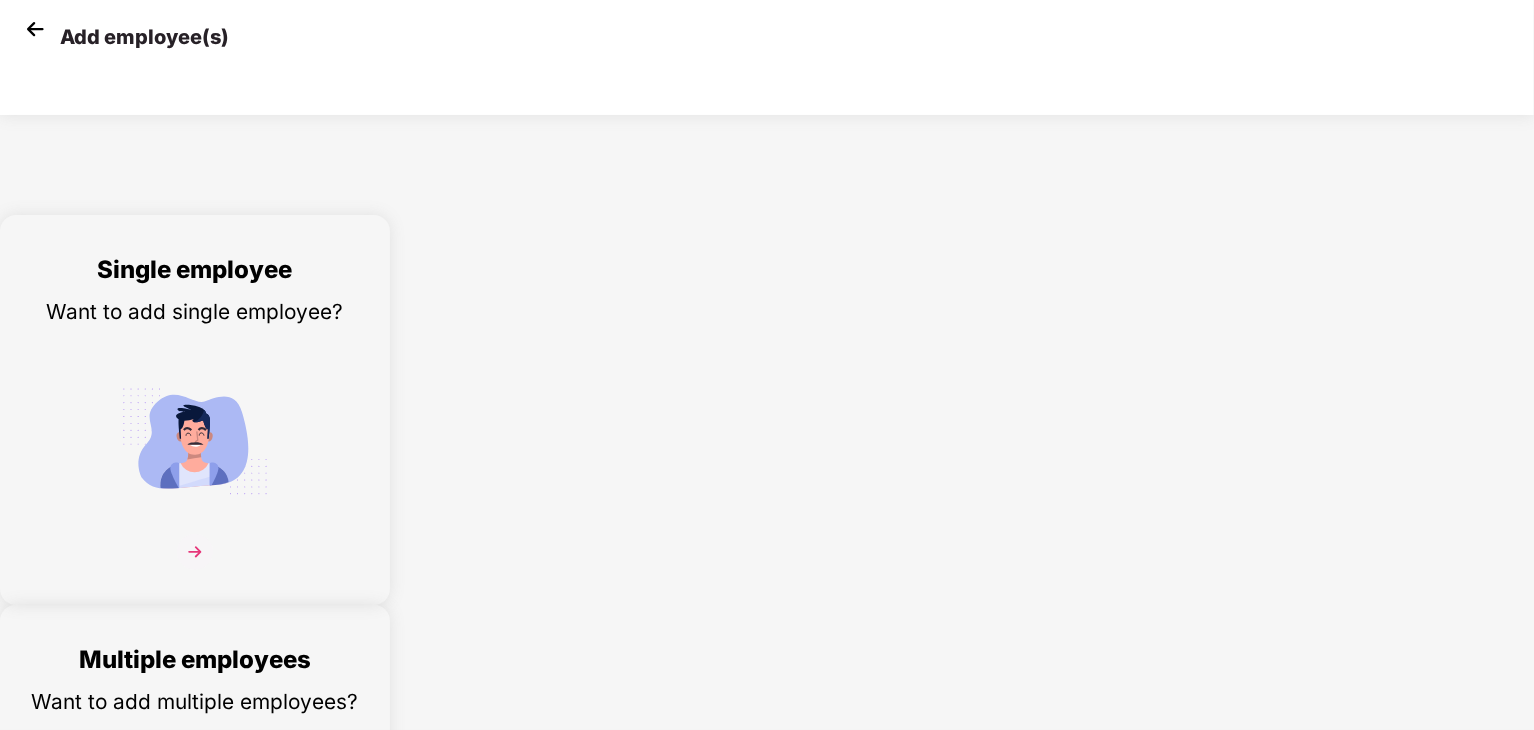 click on "Single employee Want to add single employee?" at bounding box center (195, 427) 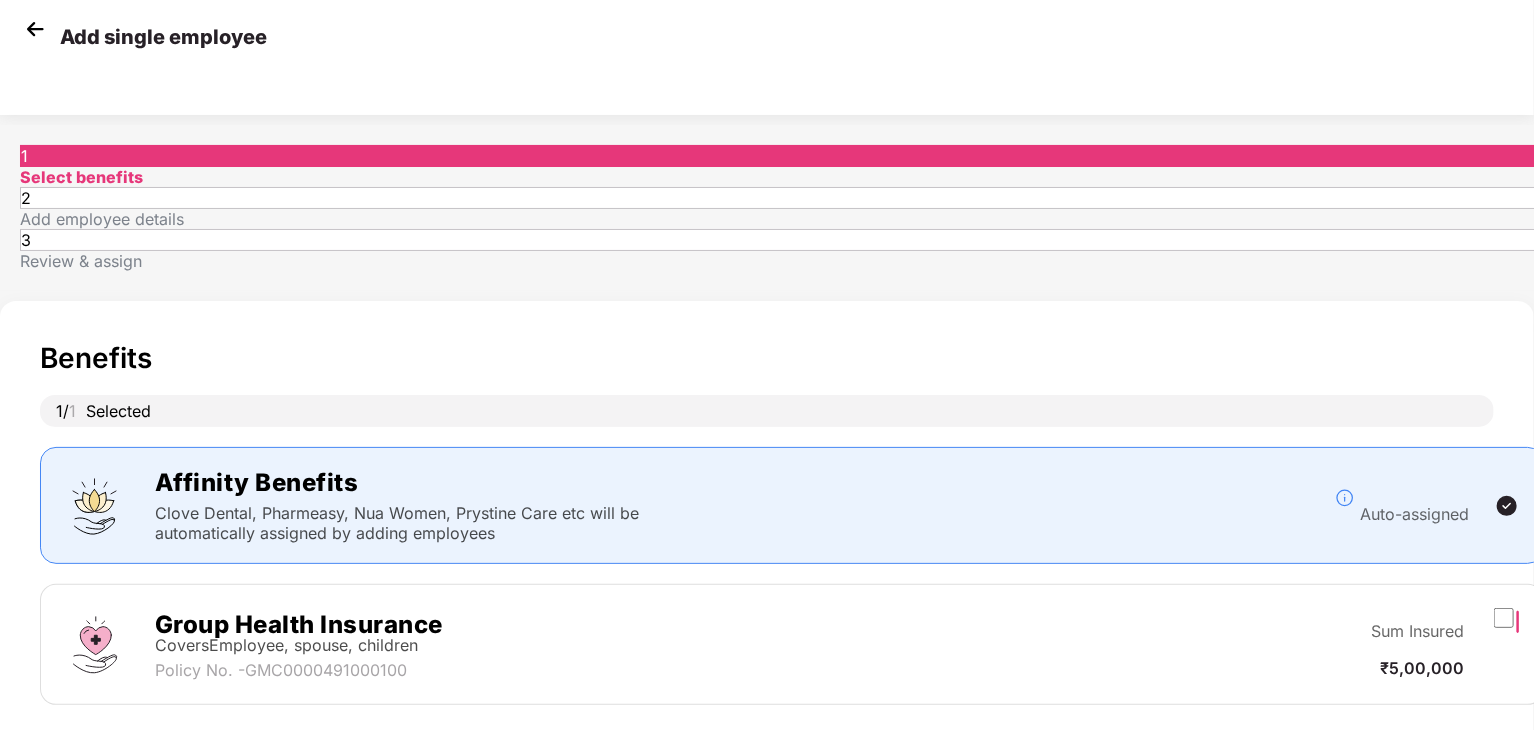 click on "Next" at bounding box center (1293, 765) 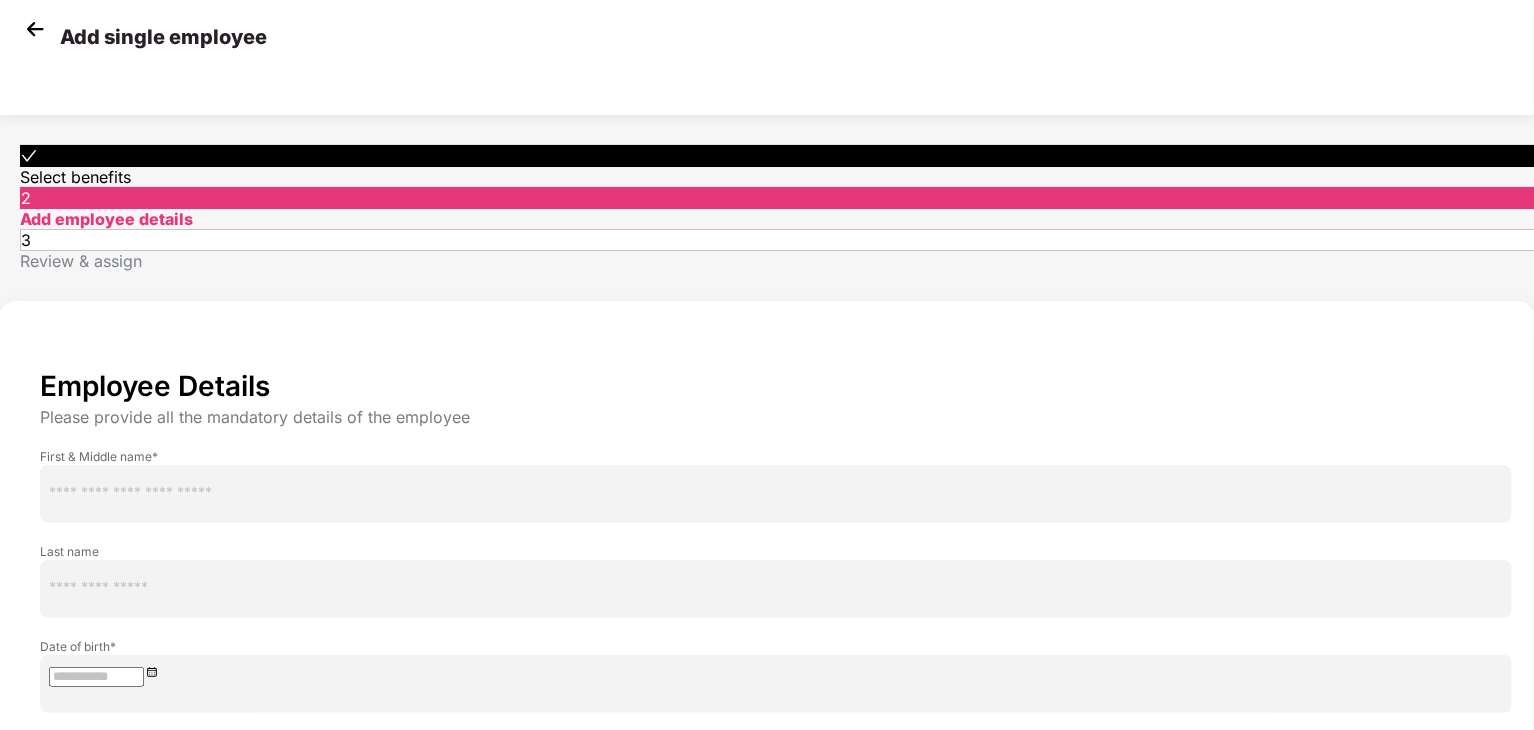 click at bounding box center (776, 494) 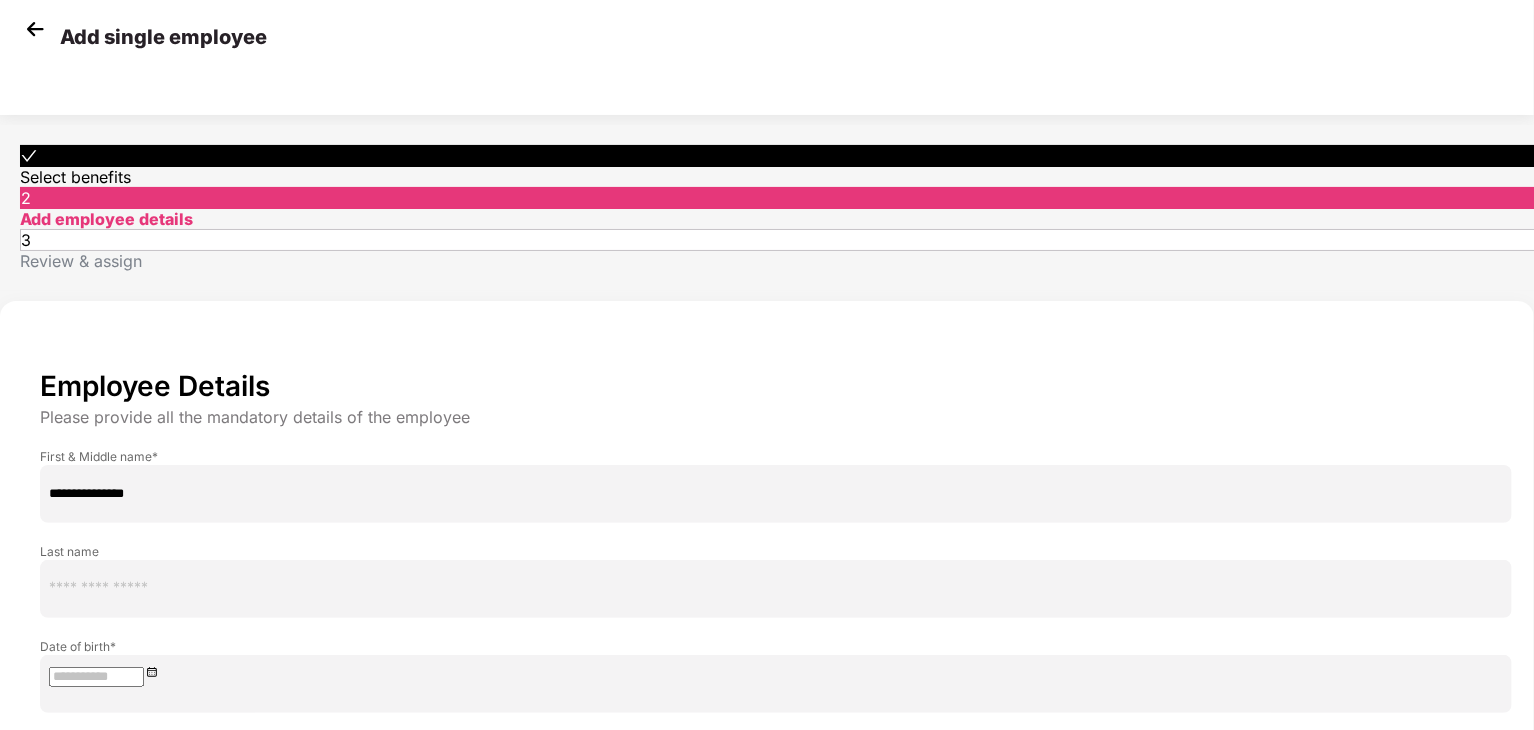 drag, startPoint x: 407, startPoint y: 334, endPoint x: 362, endPoint y: 327, distance: 45.54119 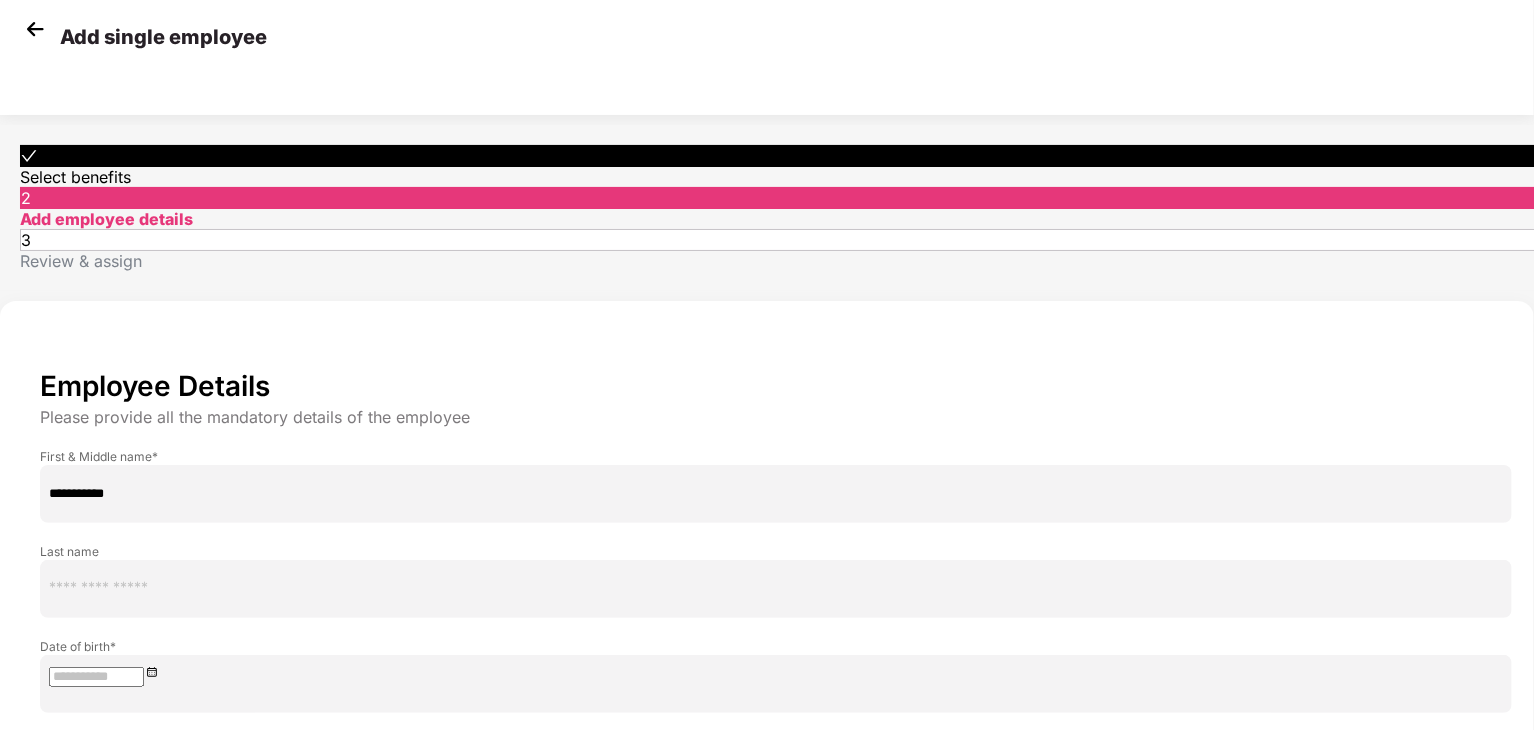 type on "**********" 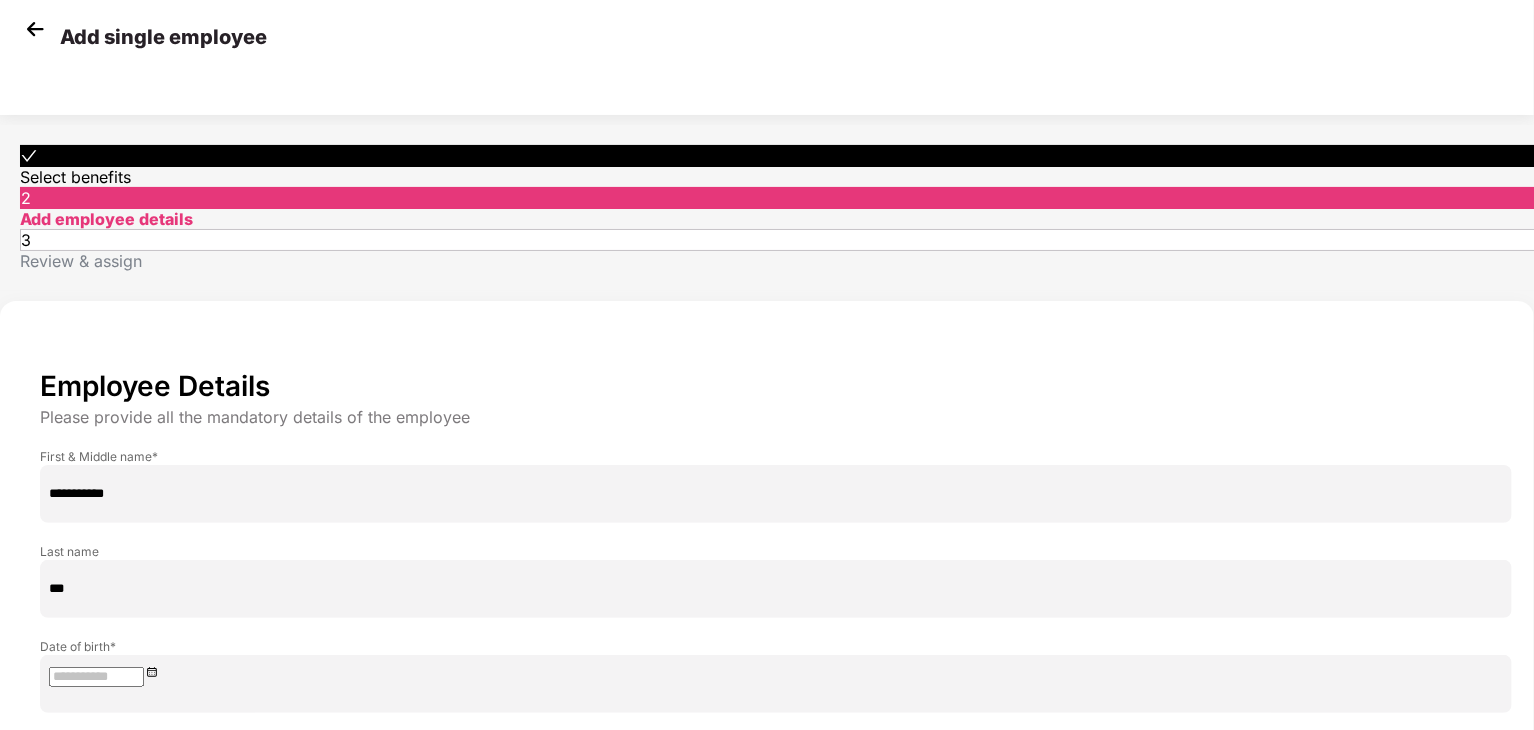 type on "***" 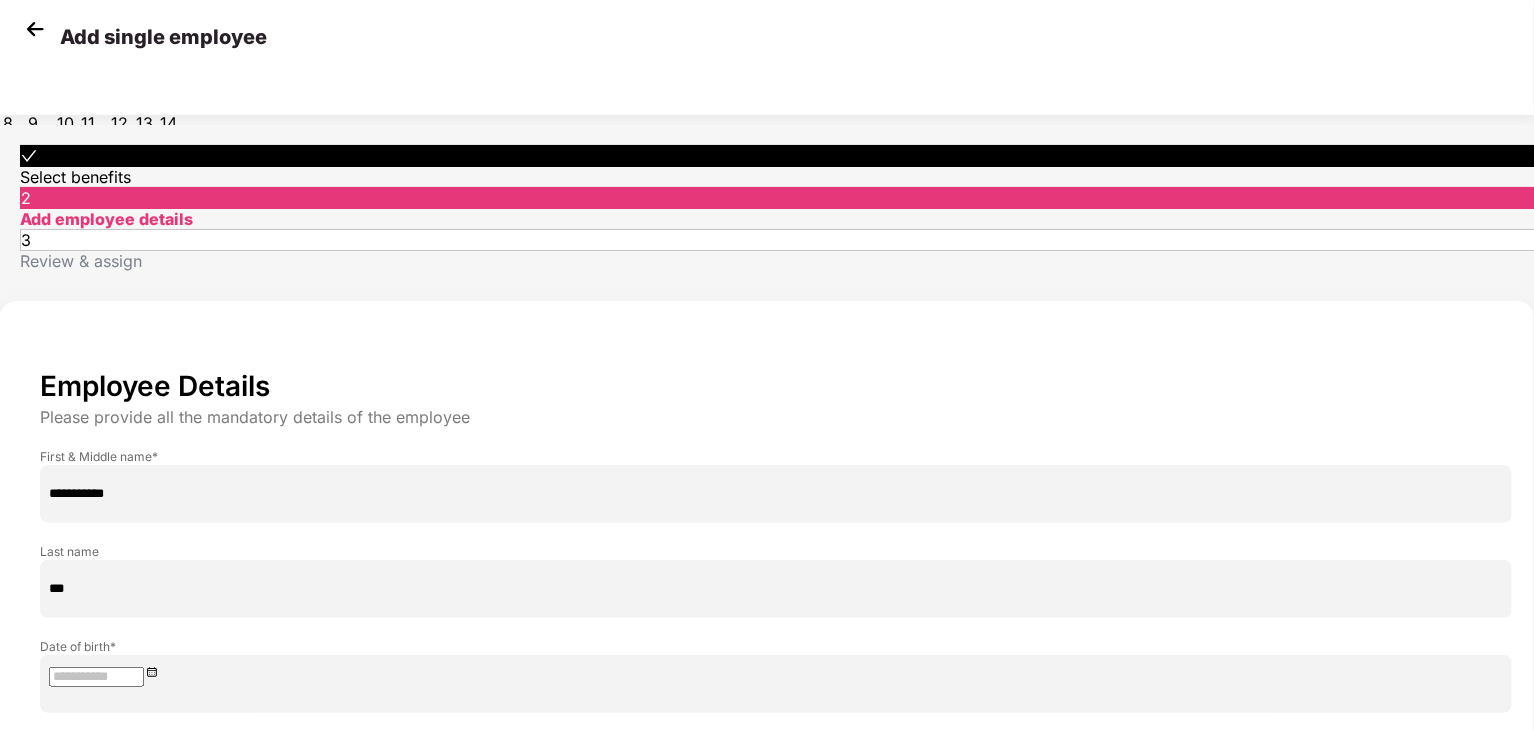 click at bounding box center (96, 677) 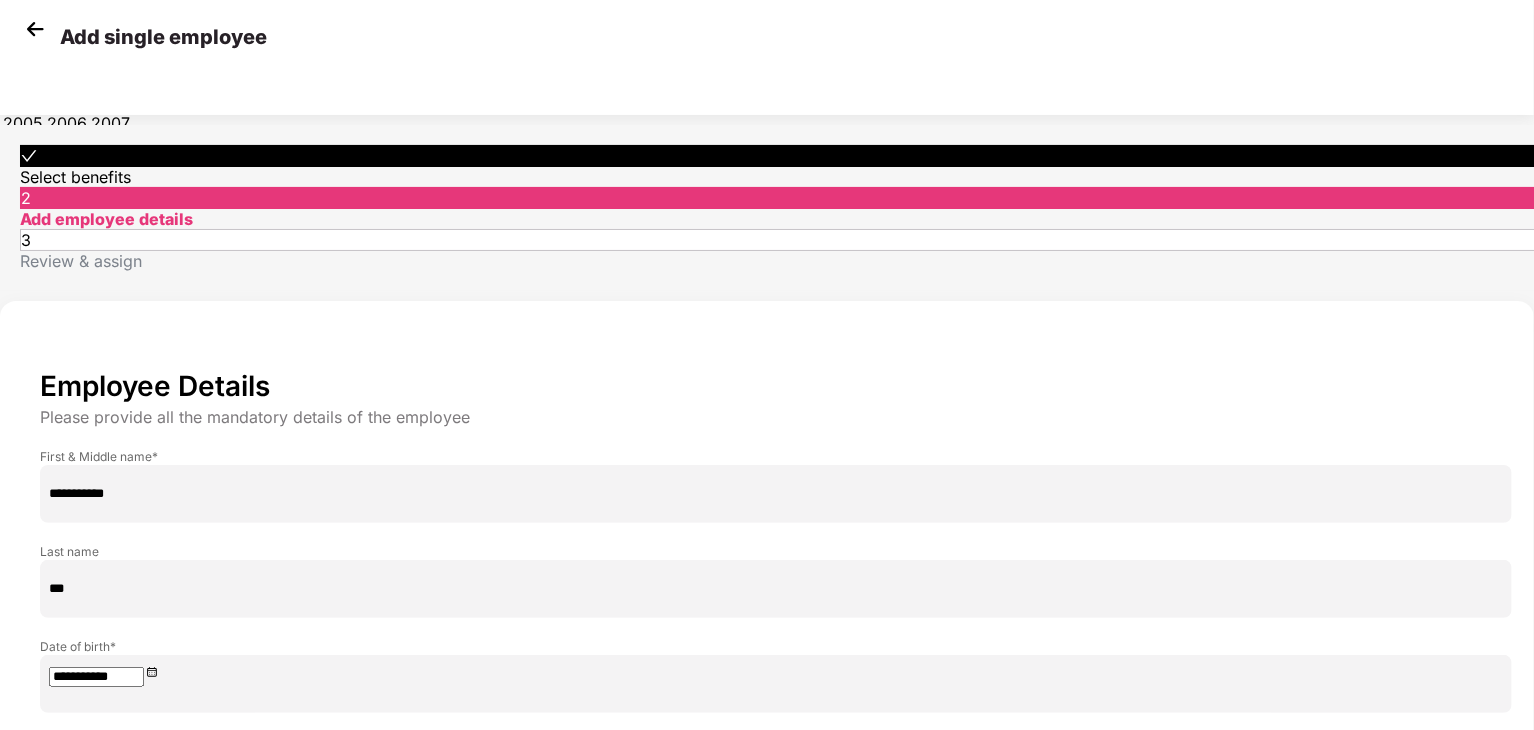 click on "2001" at bounding box center (67, 75) 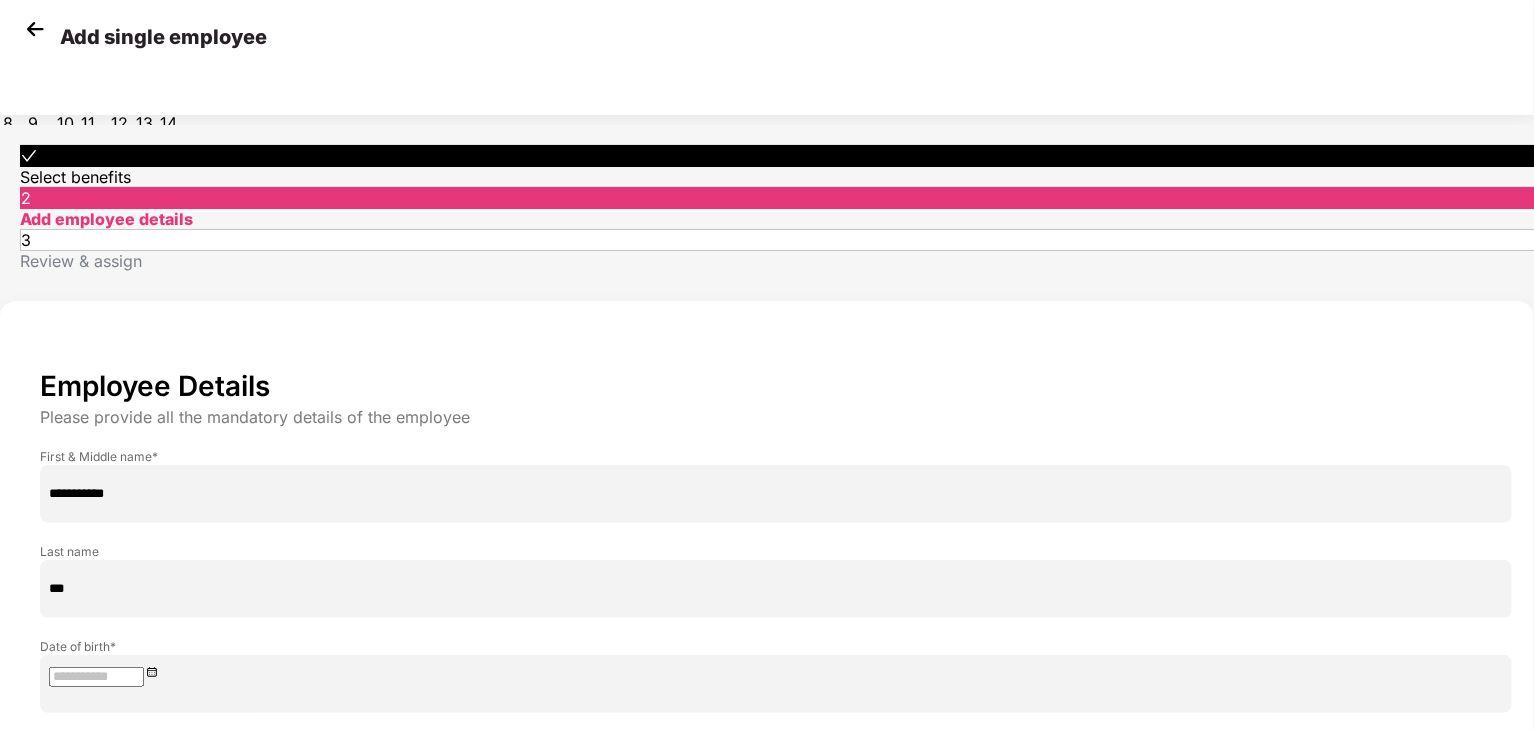 click at bounding box center [8, 58] 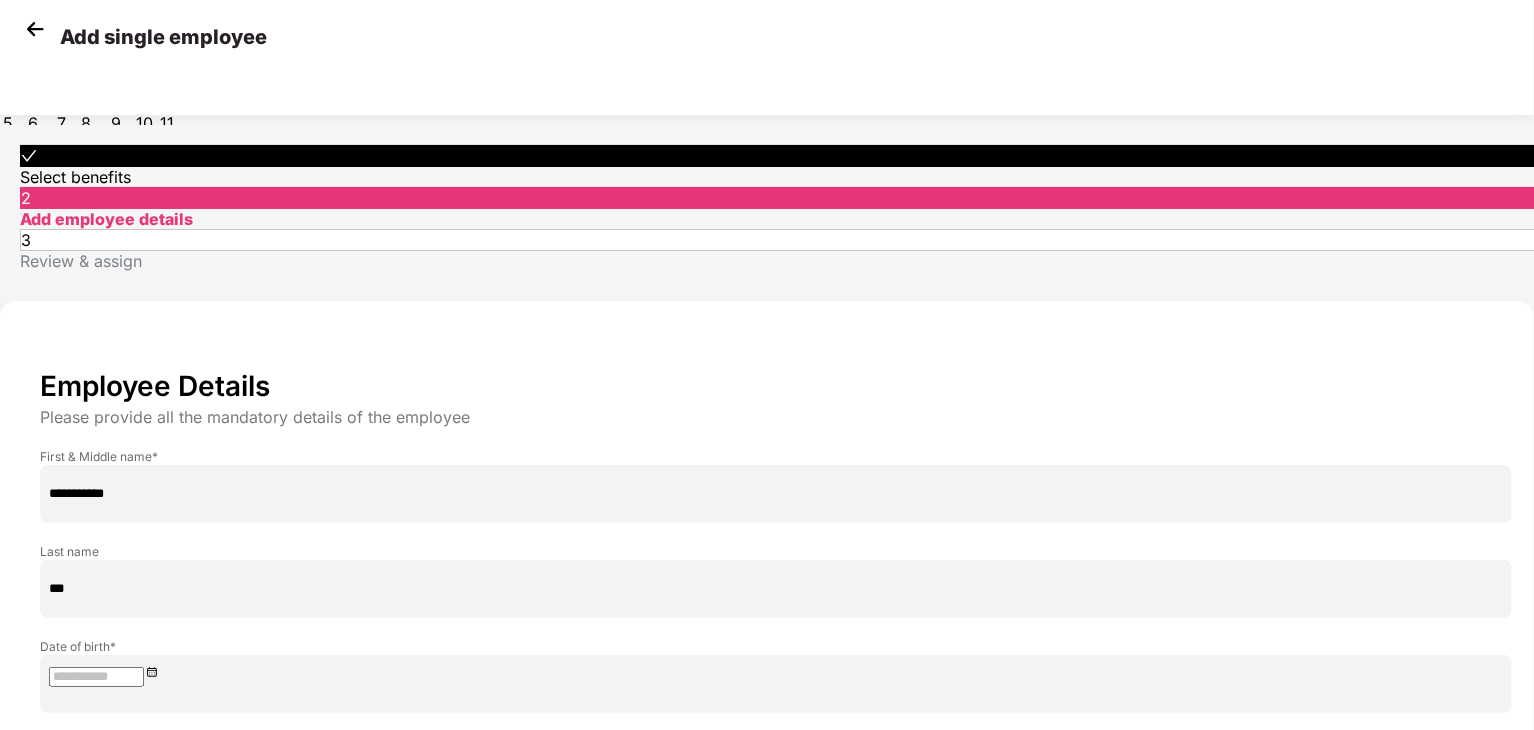 click at bounding box center (8, 58) 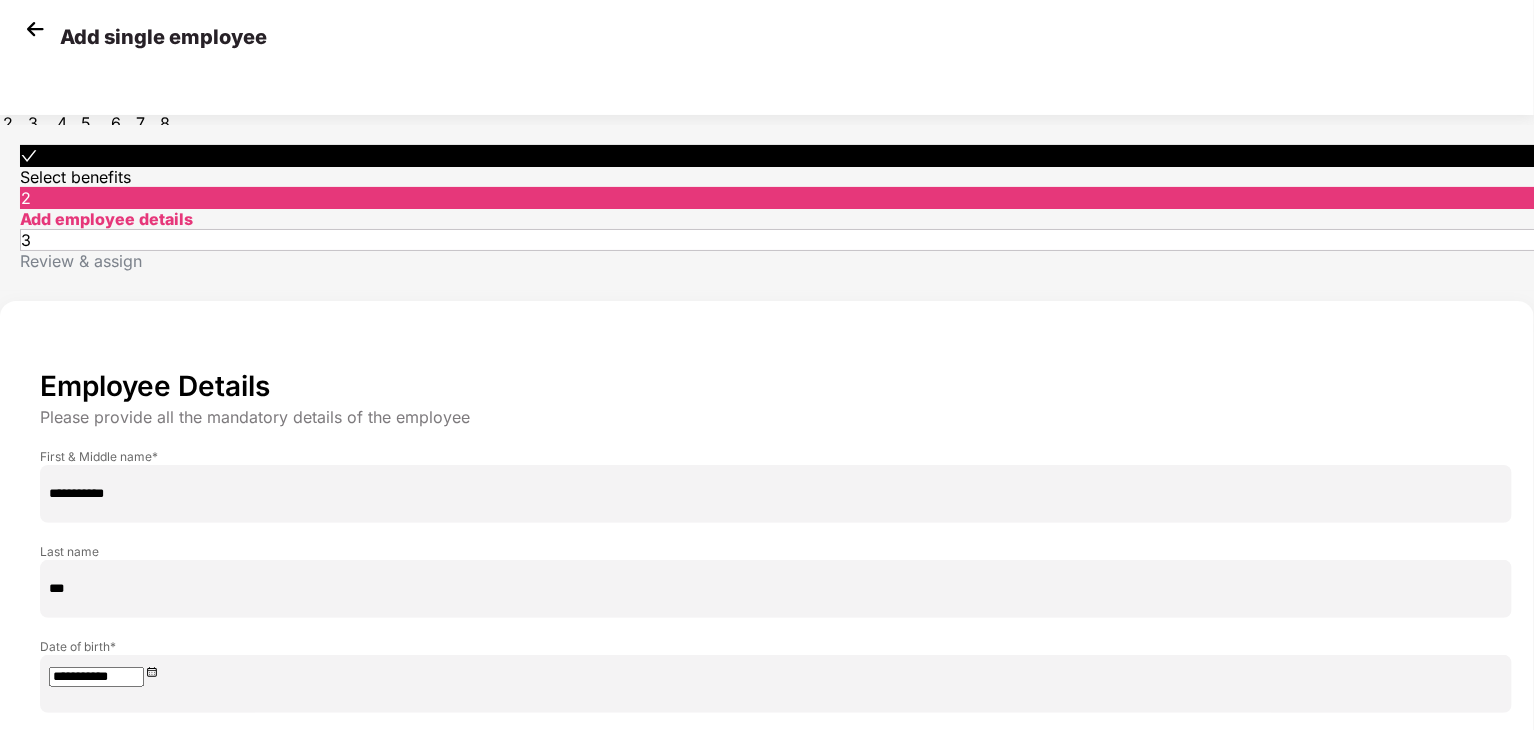 click on "6" at bounding box center [170, 99] 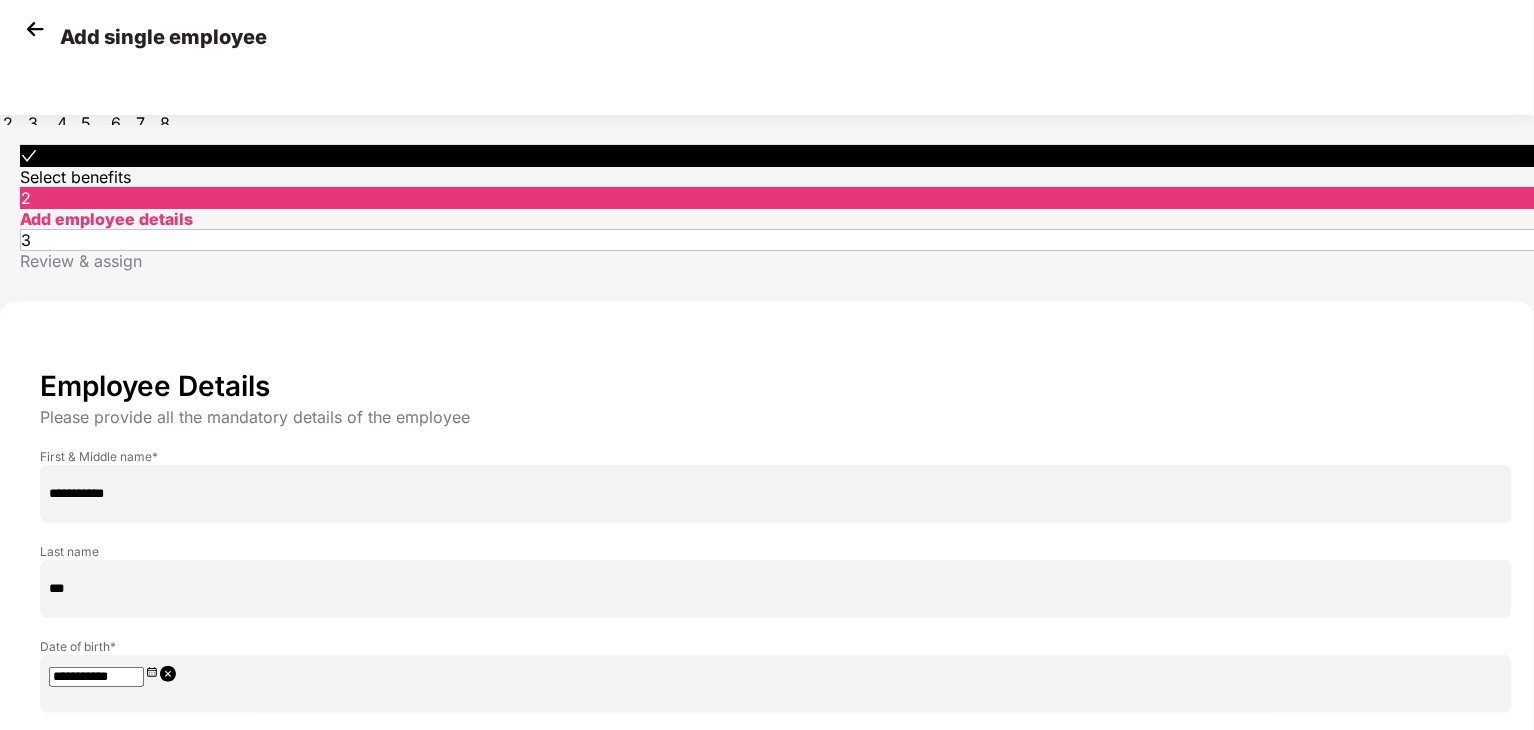 click at bounding box center [776, 856] 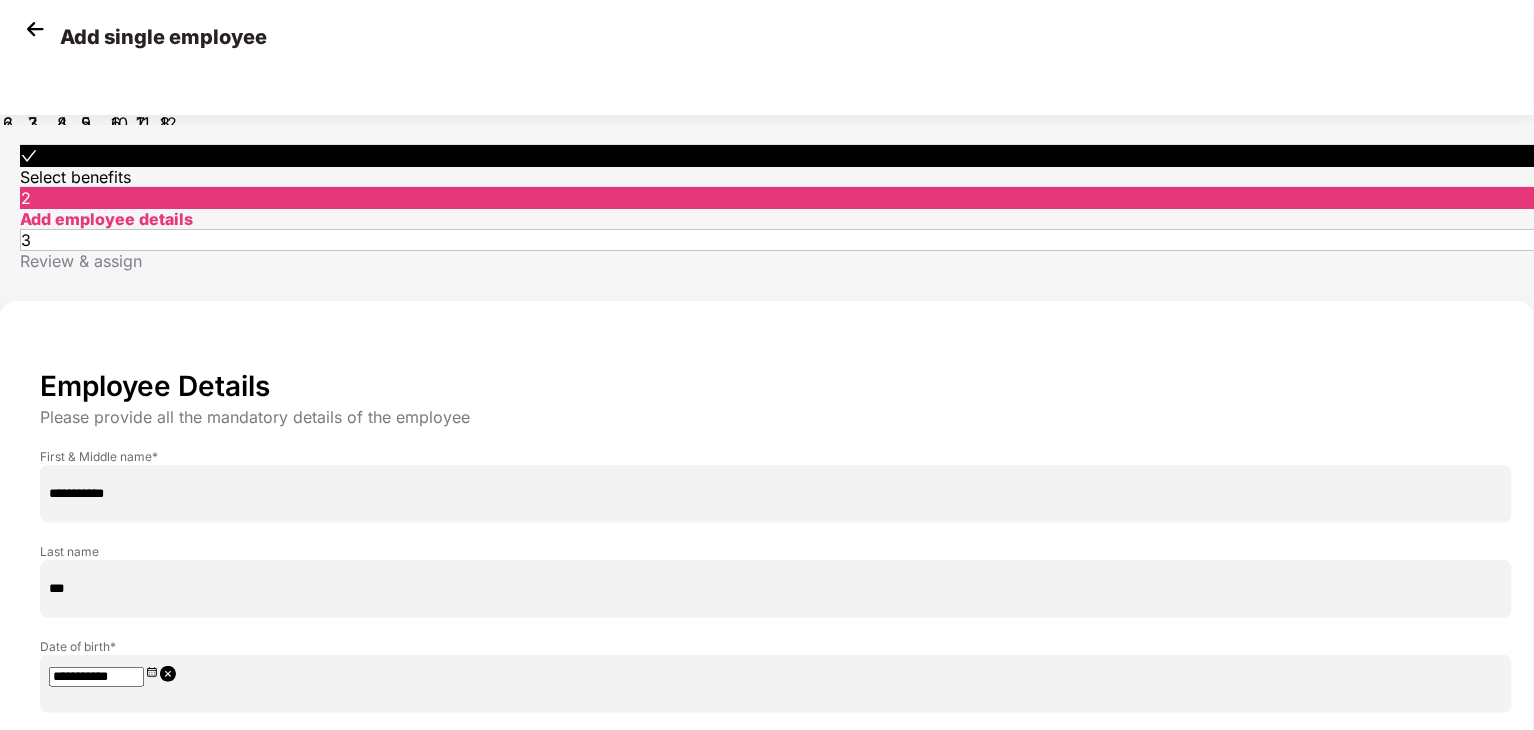 click at bounding box center [96, 944] 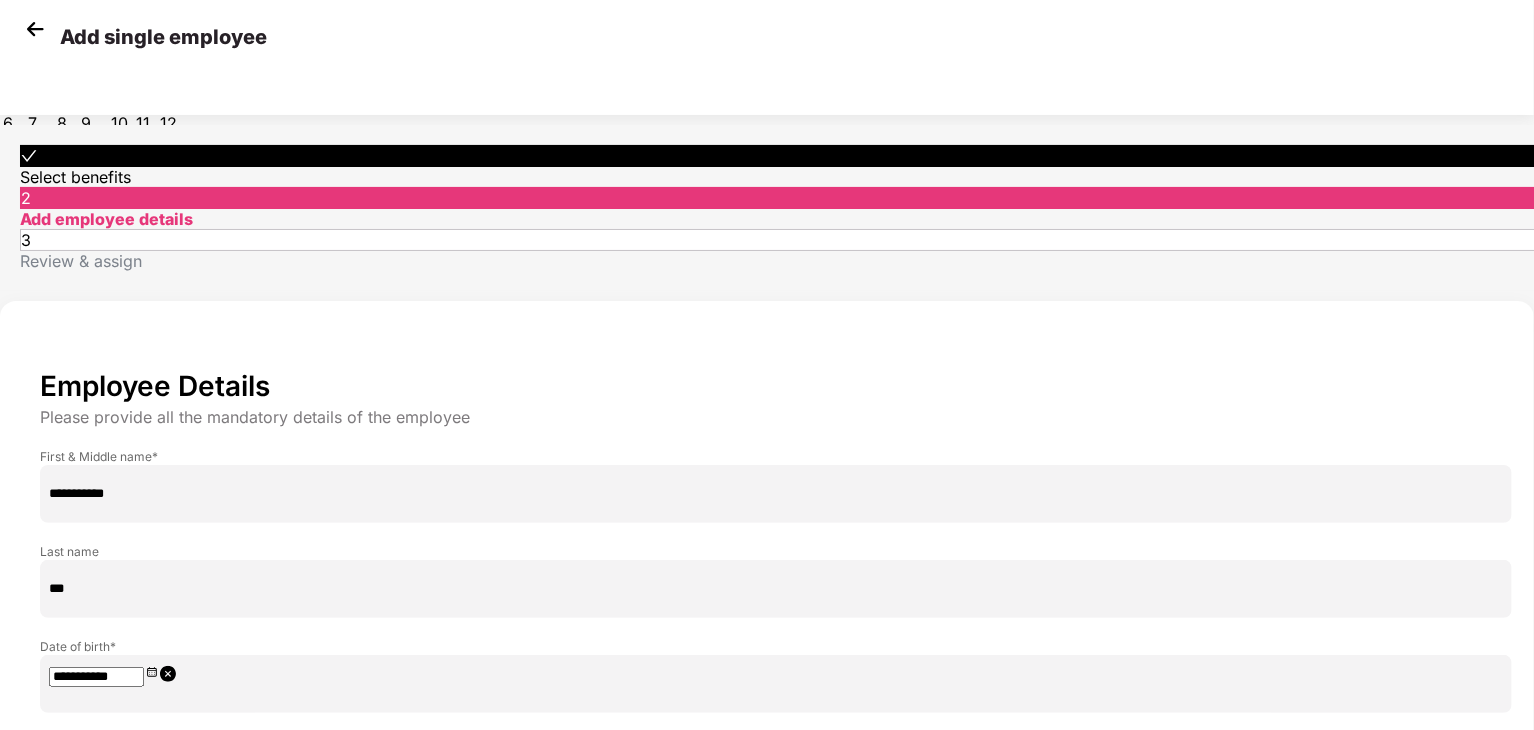 click on "**********" at bounding box center [96, 677] 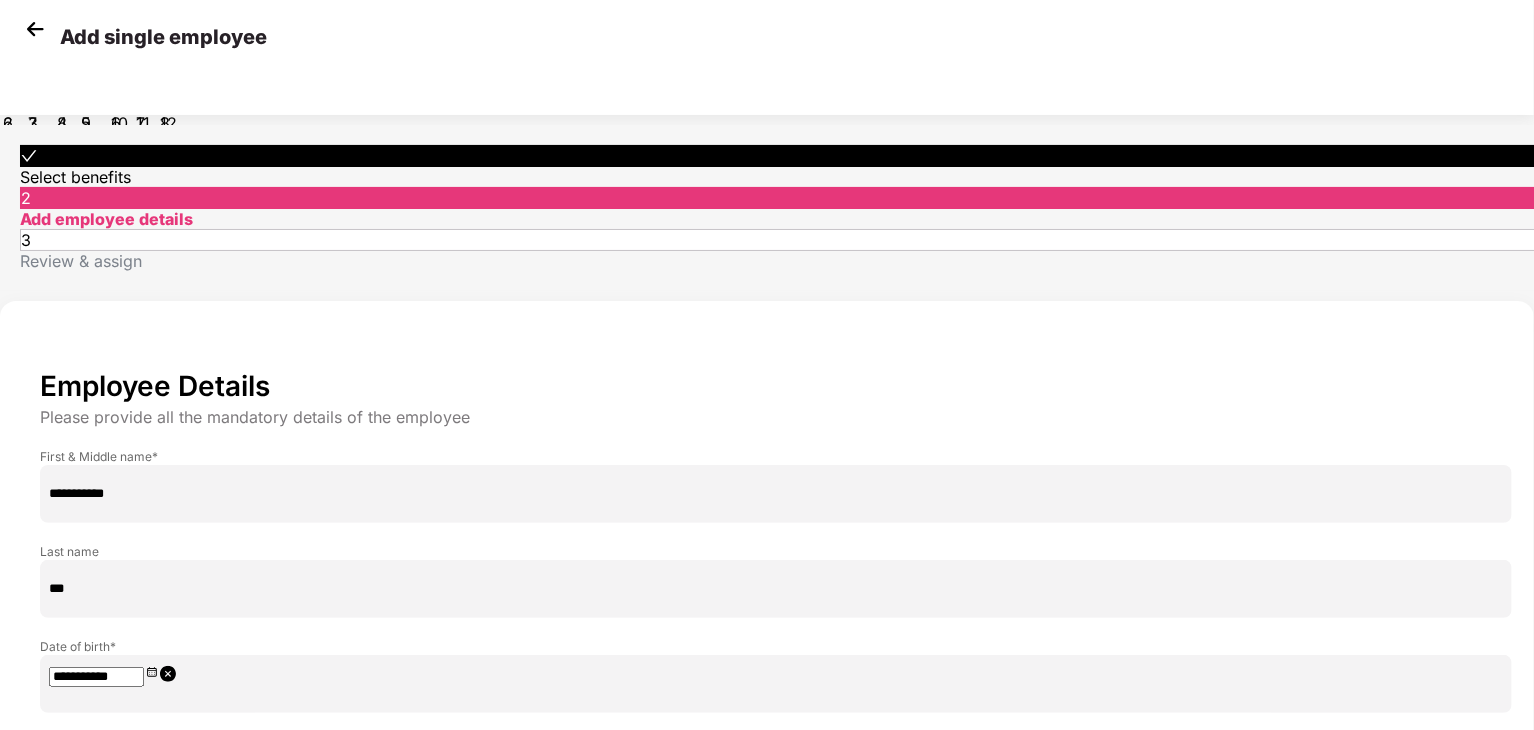 click at bounding box center (24, 16) 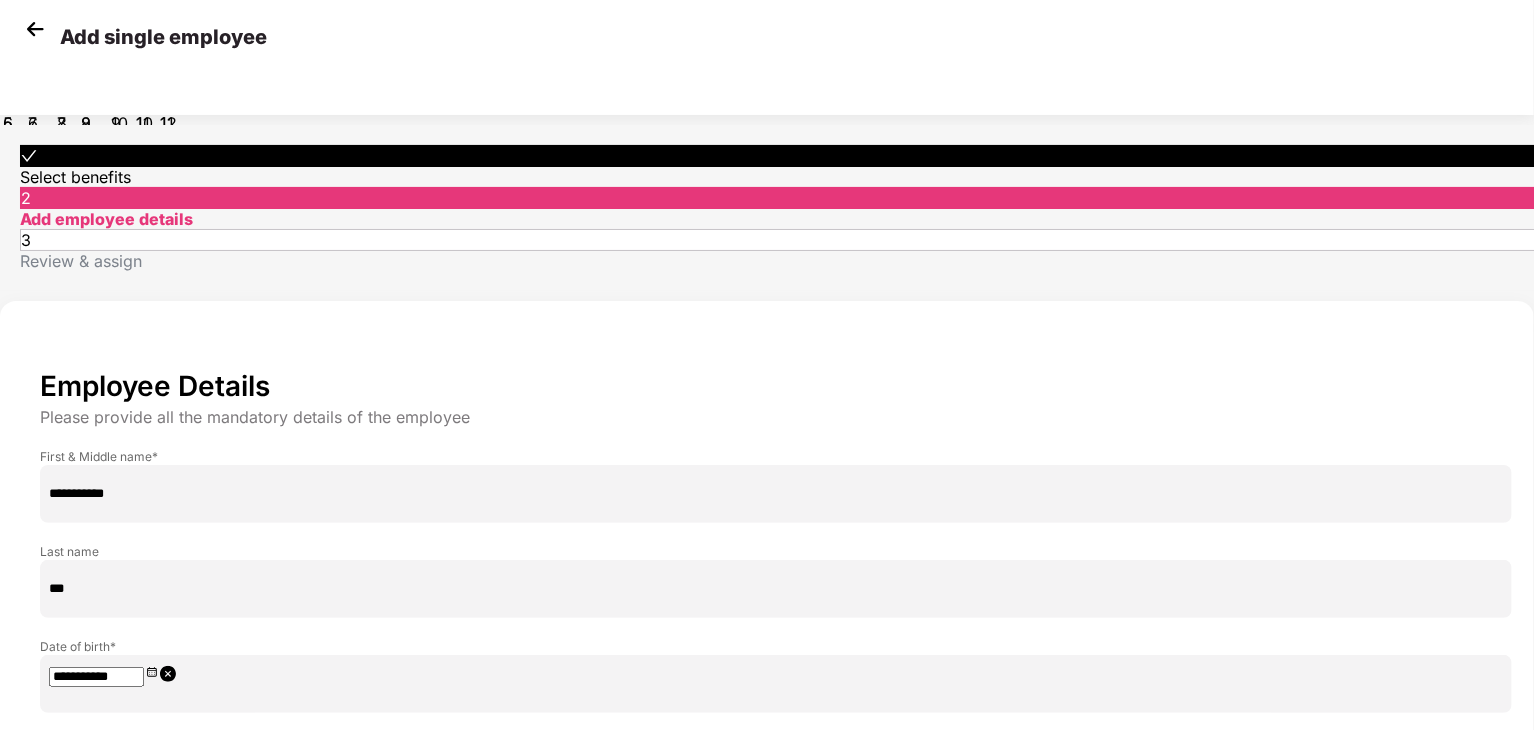 click on "**********" at bounding box center [96, 677] 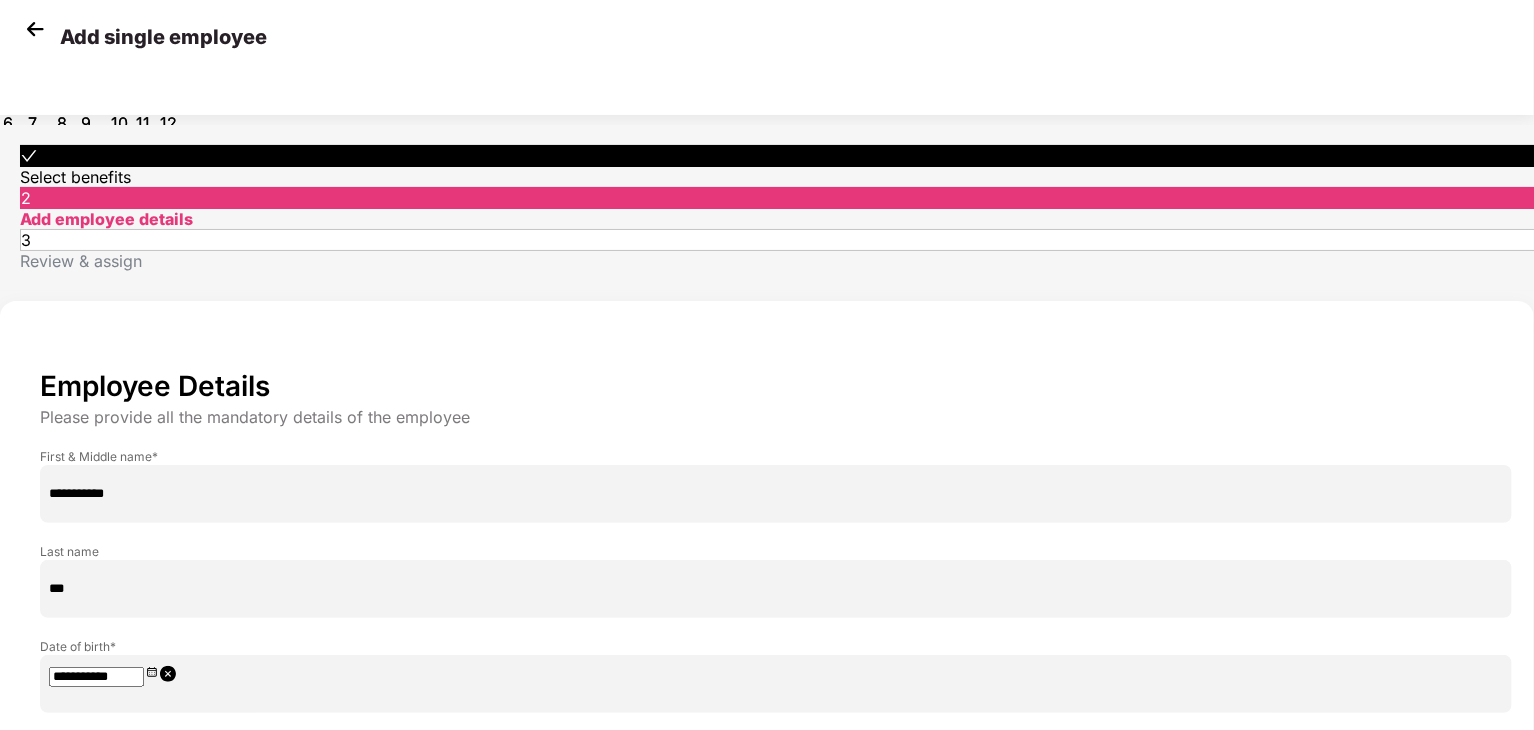 click at bounding box center (24, 58) 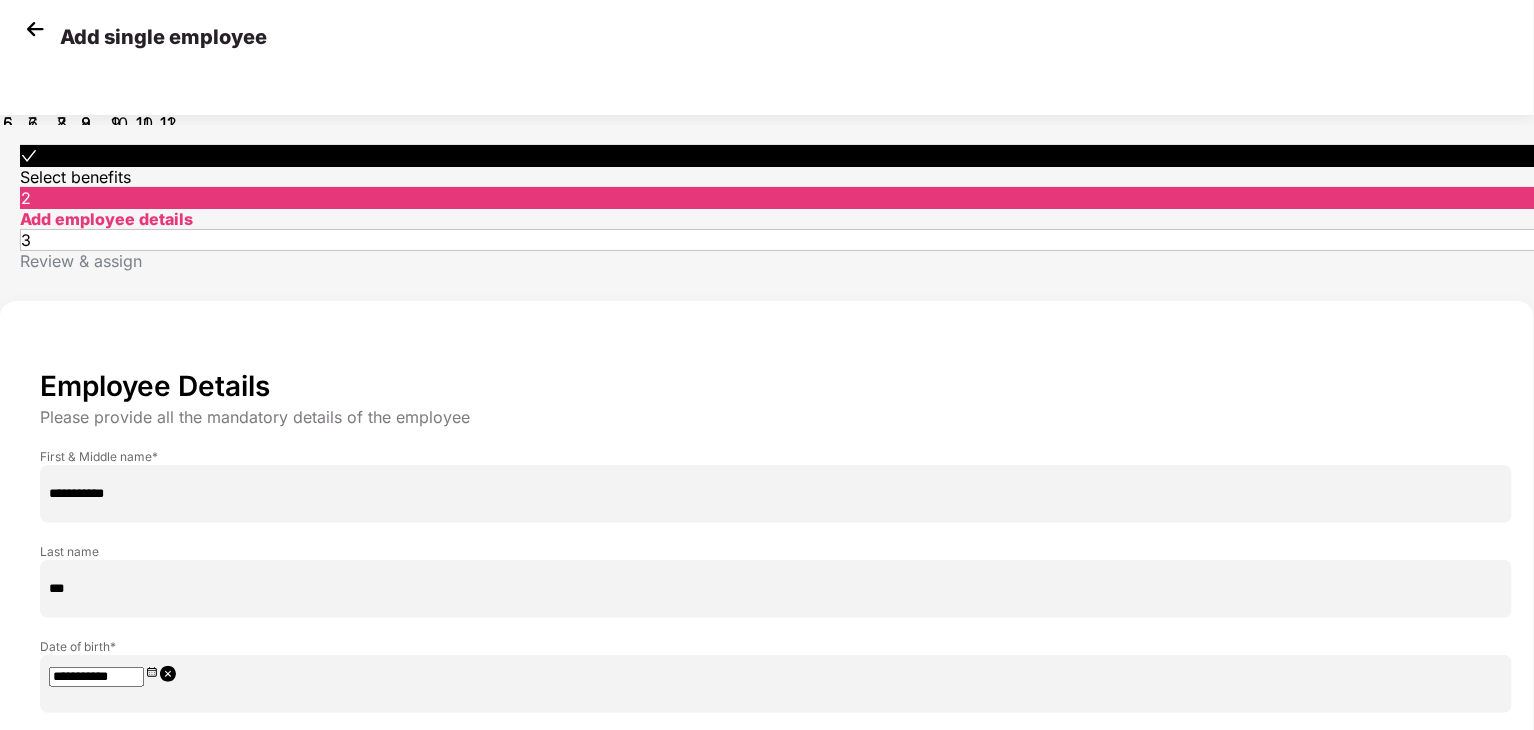 click at bounding box center (24, 16) 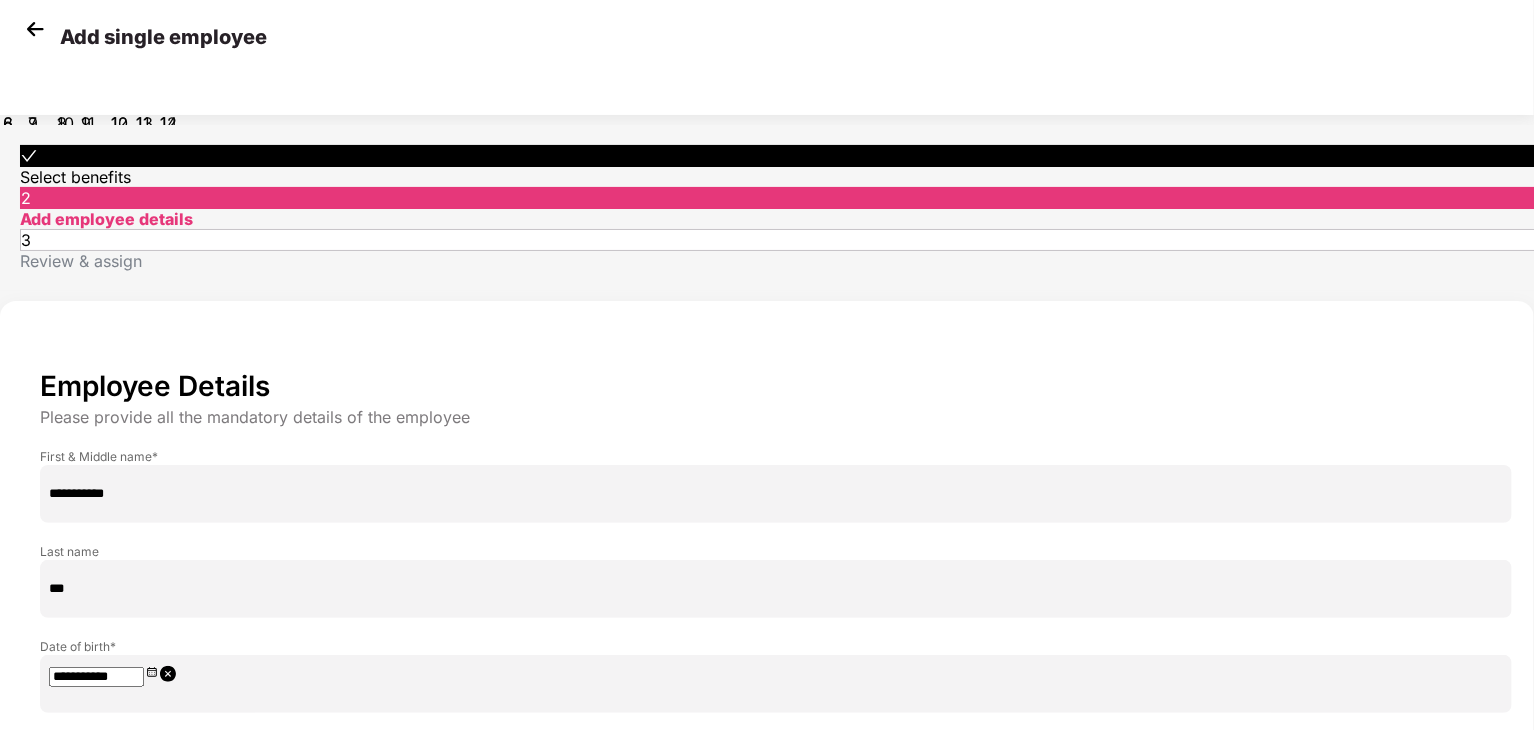 click at bounding box center [24, 16] 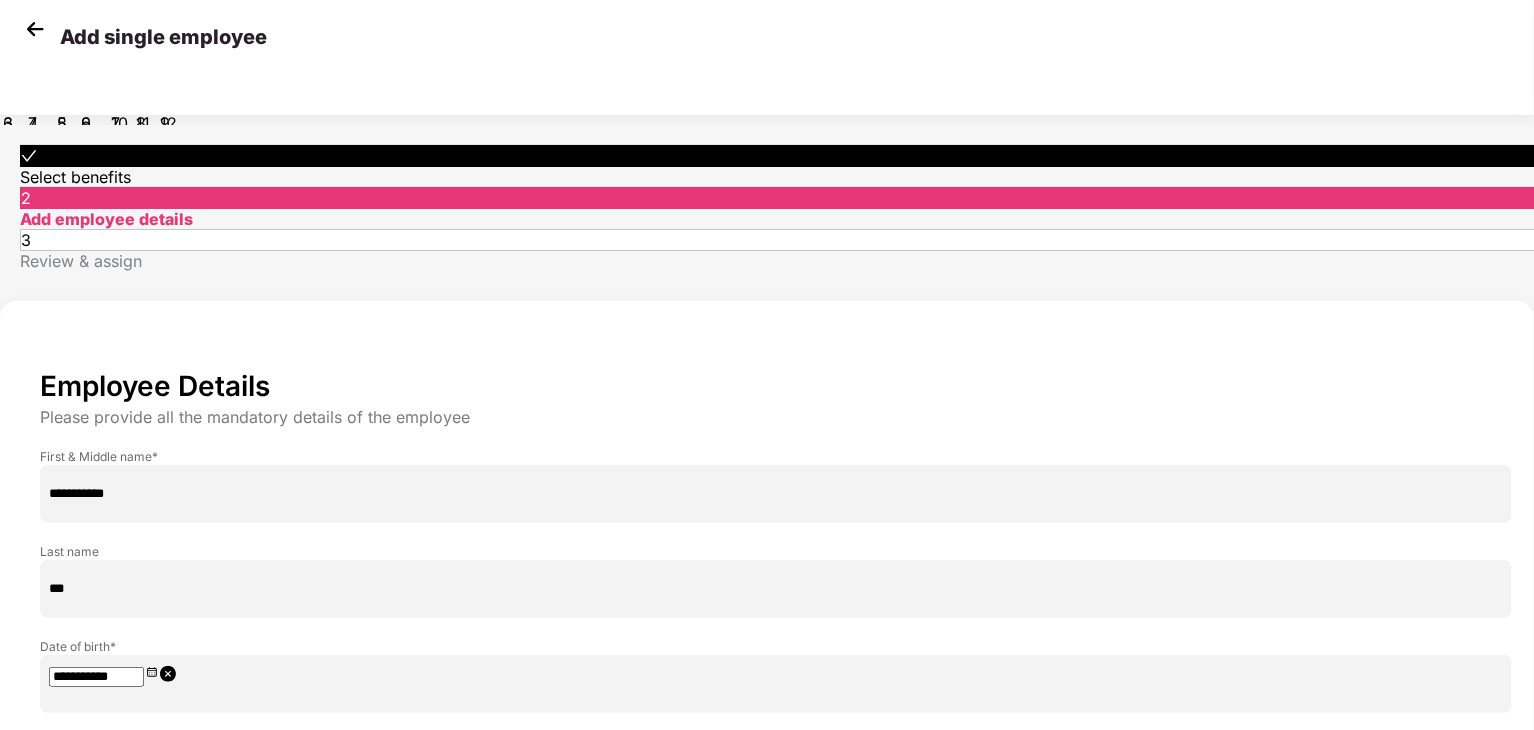 click on "9" at bounding box center [146, 99] 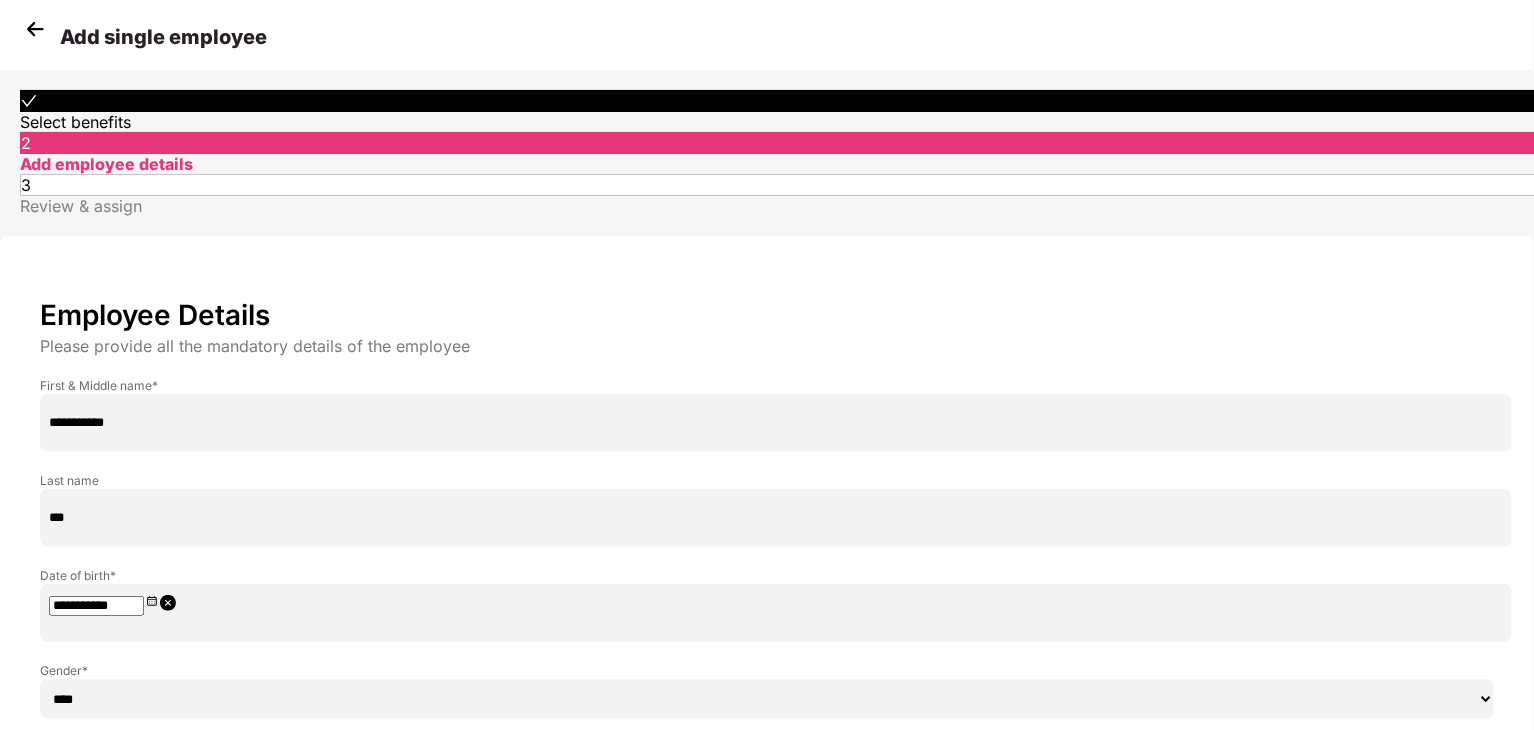 click on "Employee Details Please provide all the mandatory details of the employee First & Middle name * [NAME] Last name [NAME] Date of birth * [DATE] Gender * [GENDER] [GENDER] Employee ID * [ID] Joining Date * [DATE] Email ID * [EMAIL] Phone Number * +91 [PHONE] Don’t have all mandatory details with me? Back Next" at bounding box center (767, 708) 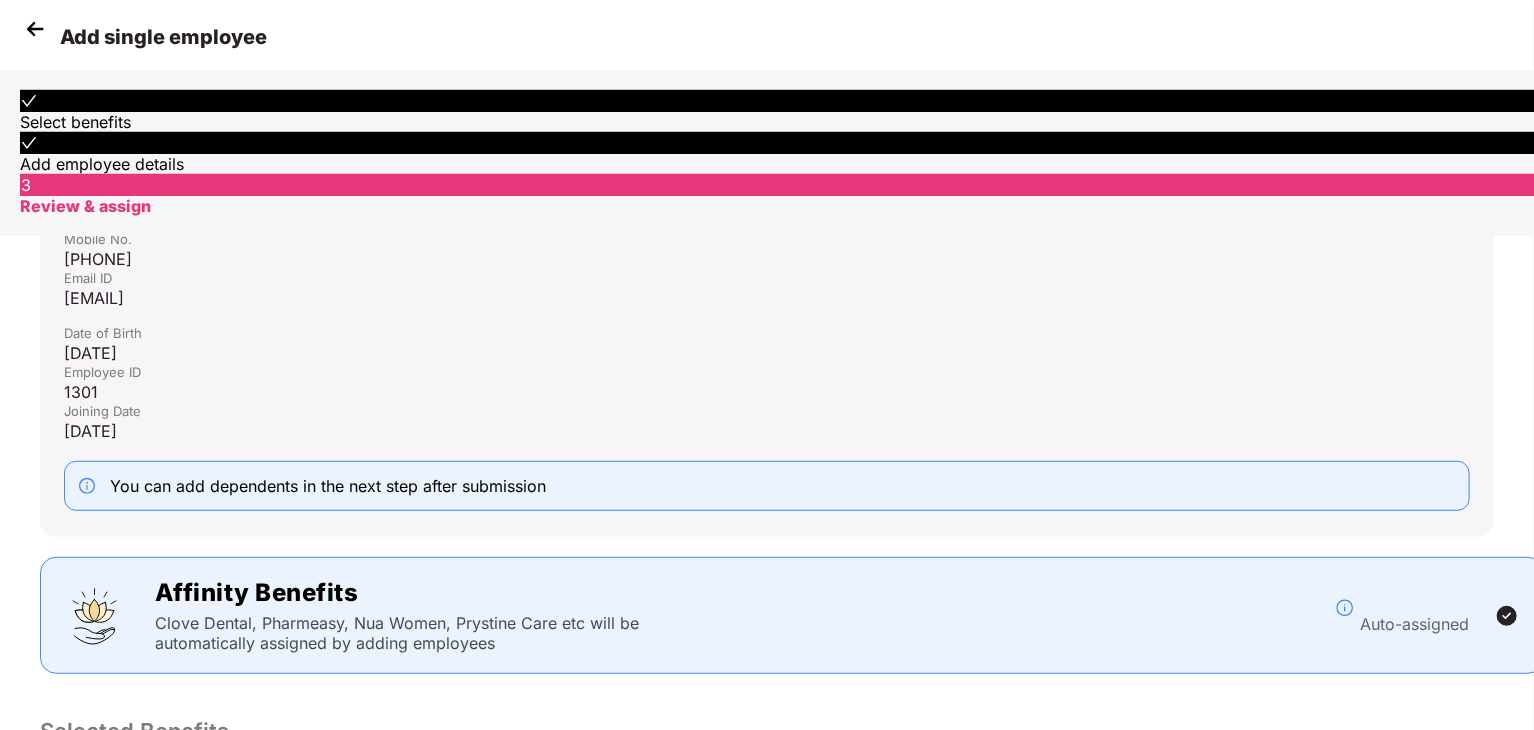 scroll, scrollTop: 493, scrollLeft: 0, axis: vertical 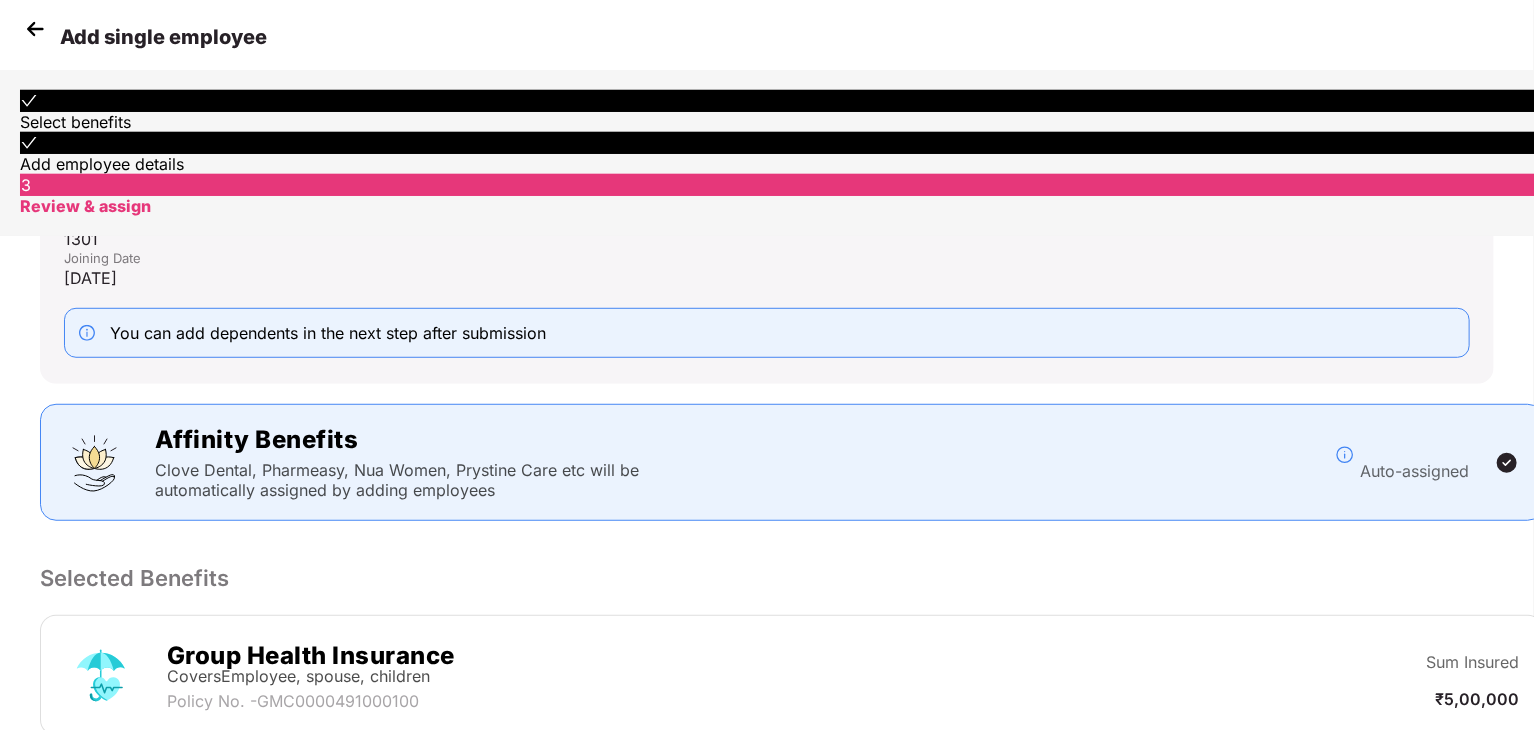 click on "Submit" at bounding box center (1285, 988) 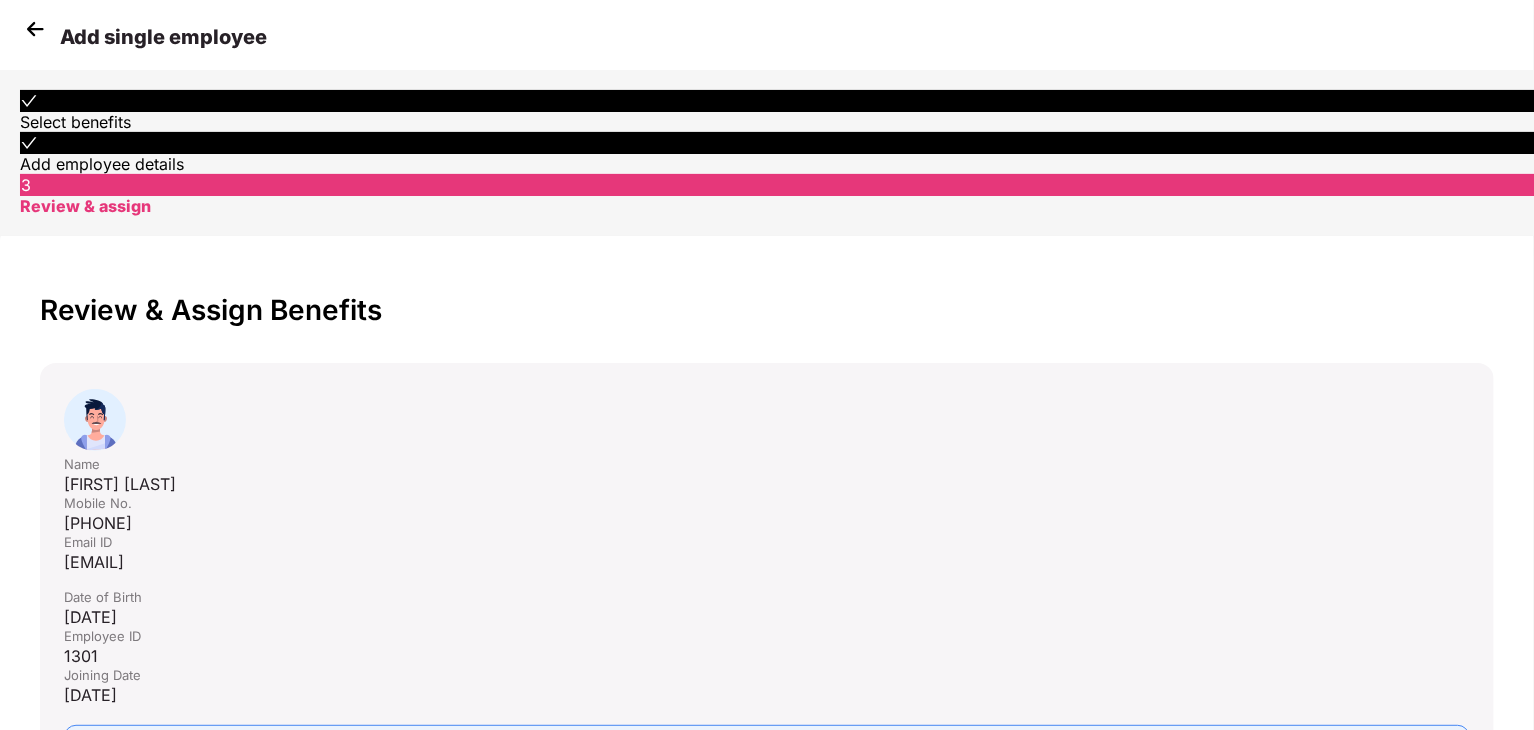 scroll, scrollTop: 0, scrollLeft: 0, axis: both 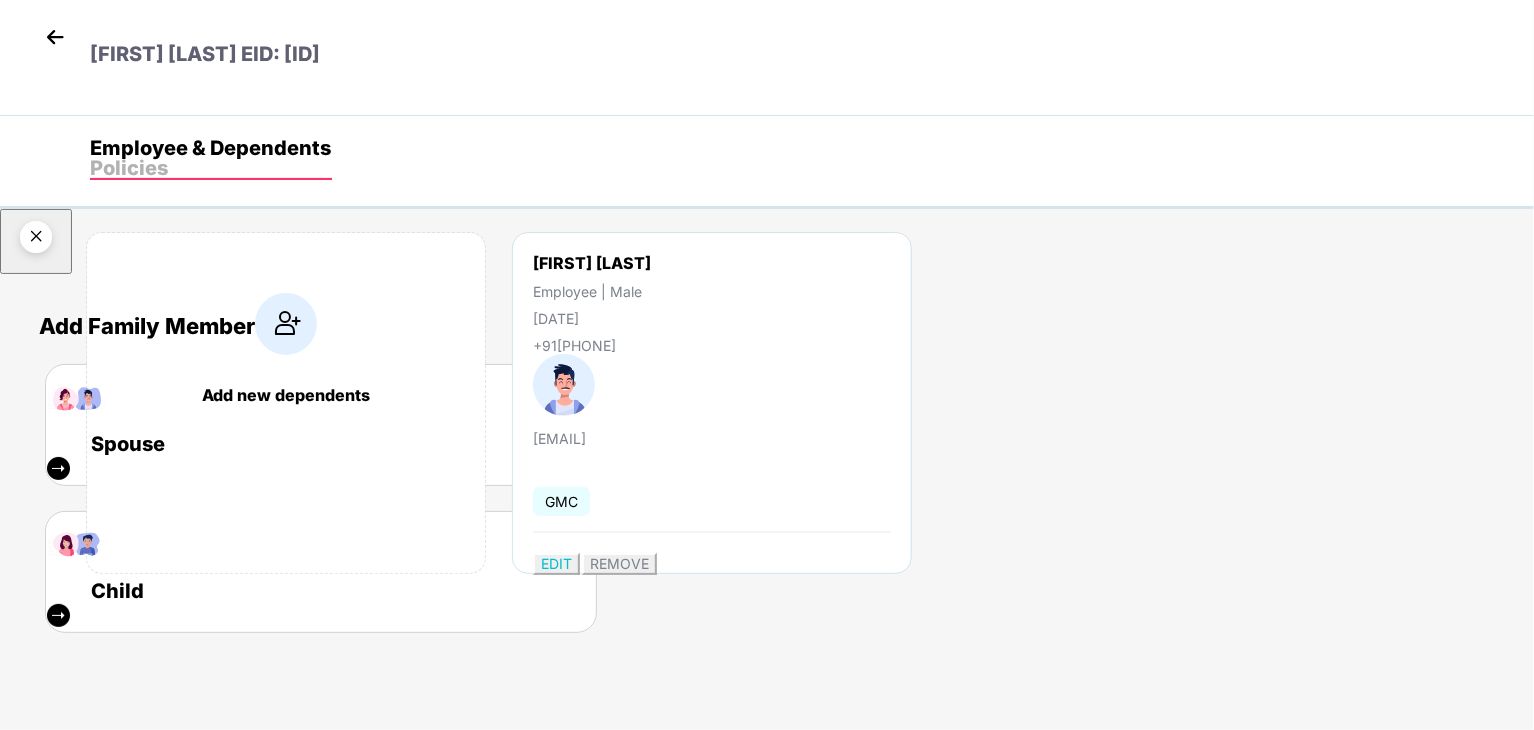 click at bounding box center (36, 240) 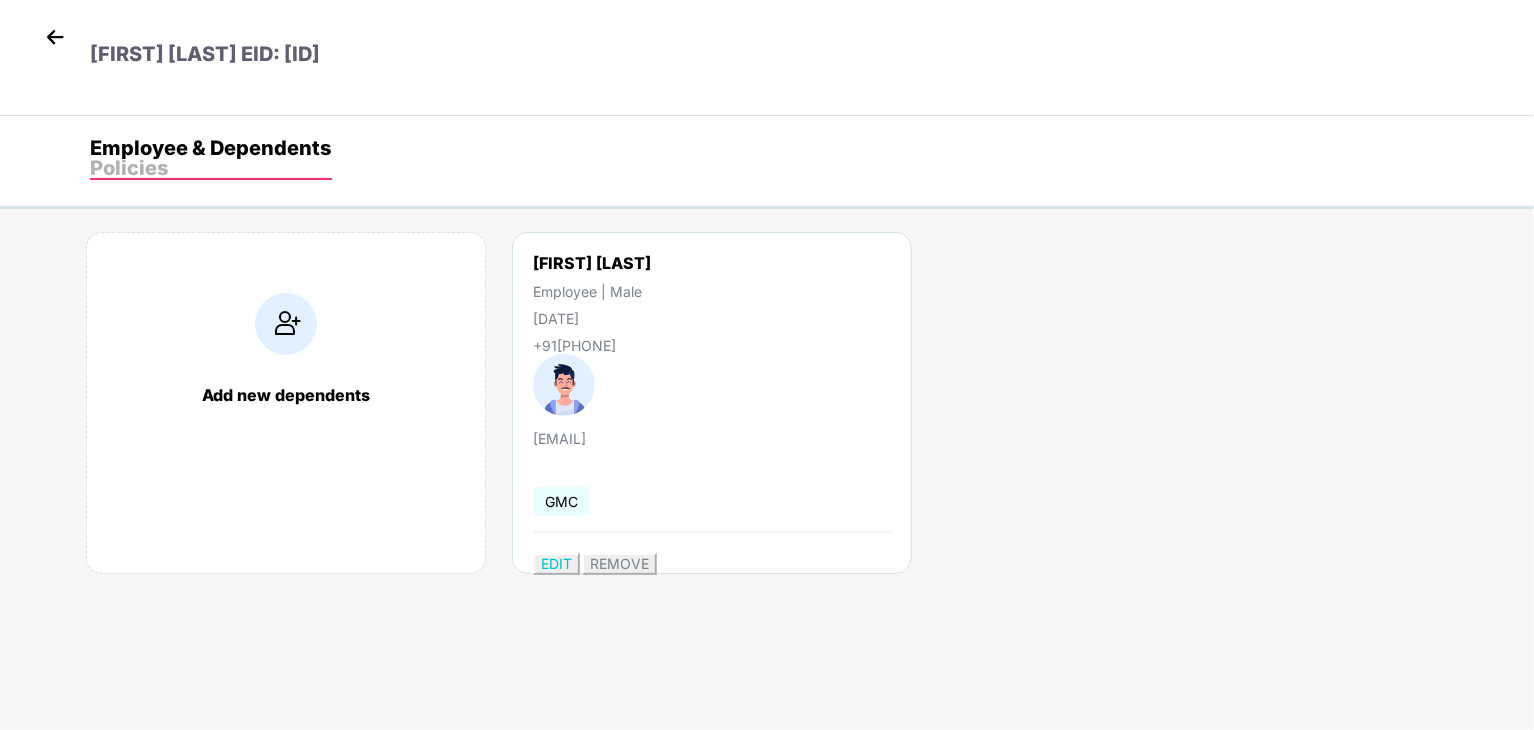 click at bounding box center [55, 37] 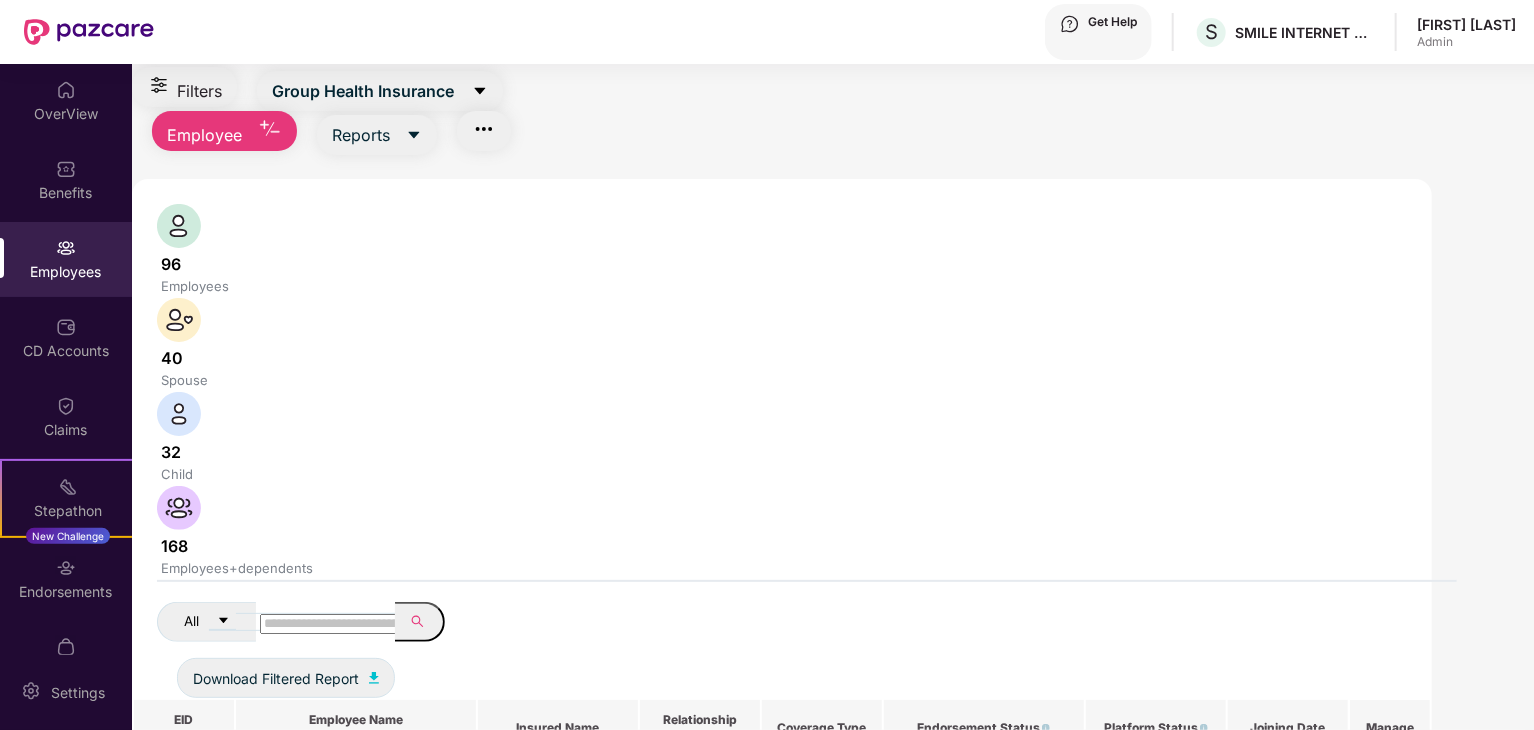 scroll, scrollTop: 66, scrollLeft: 0, axis: vertical 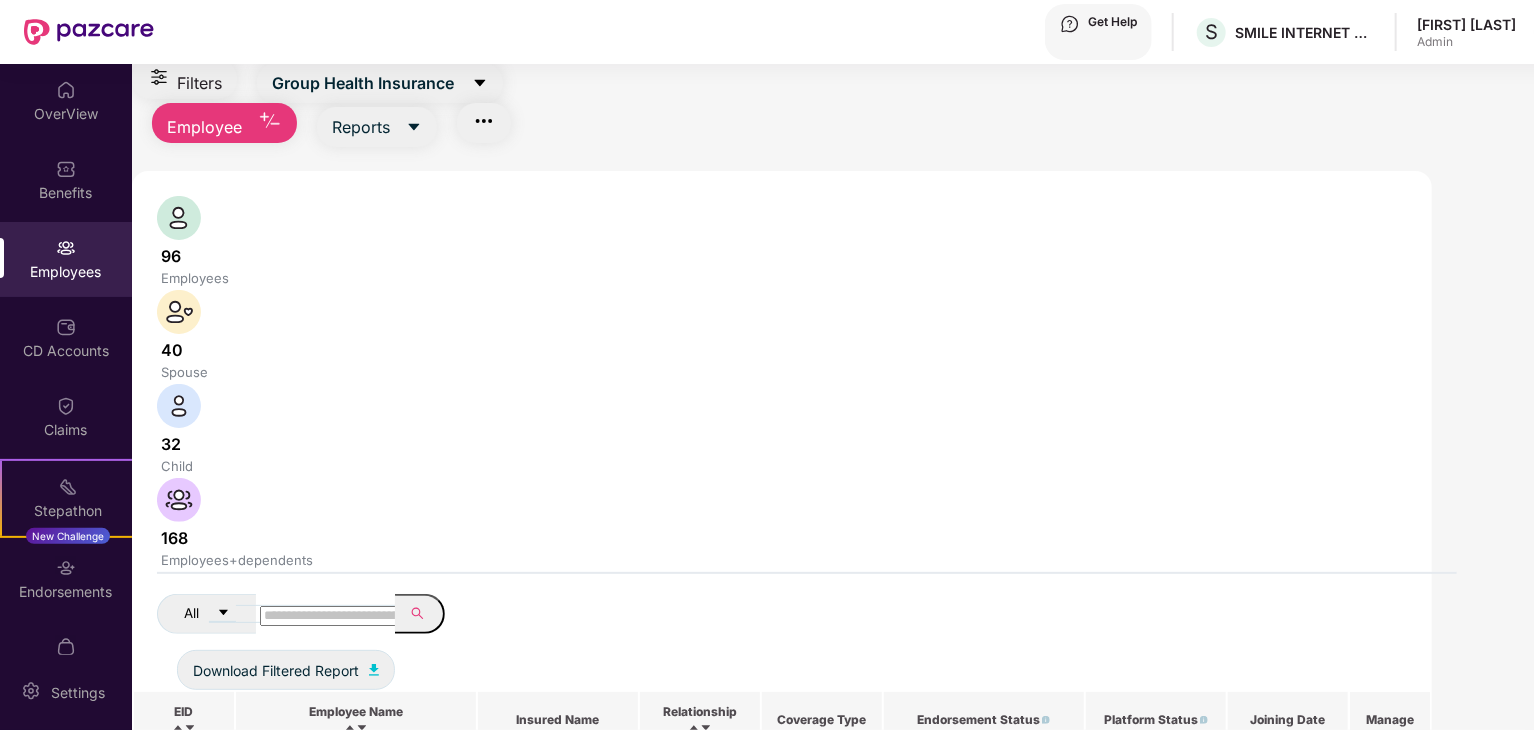 drag, startPoint x: 336, startPoint y: 386, endPoint x: 435, endPoint y: 385, distance: 99.00505 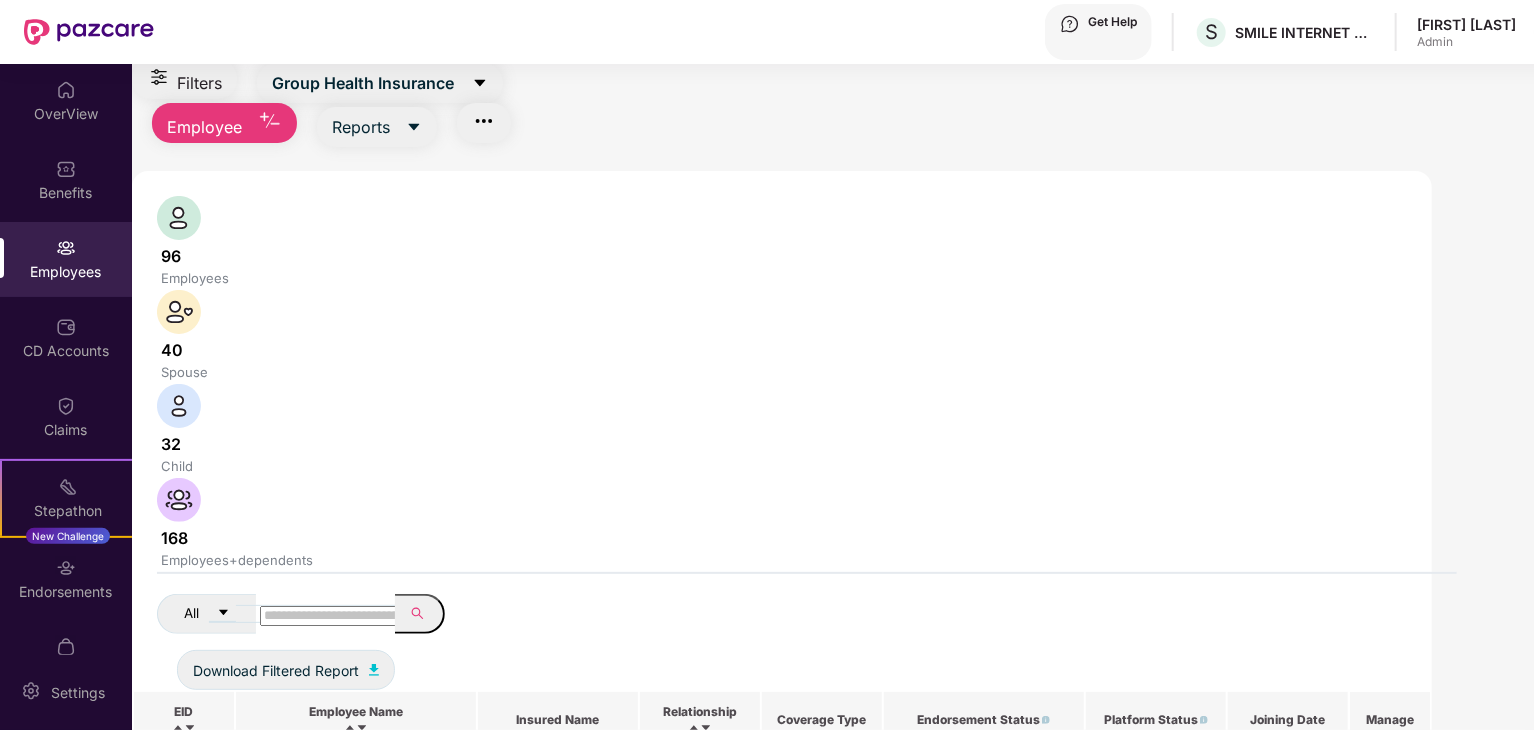 drag, startPoint x: 333, startPoint y: 406, endPoint x: 425, endPoint y: 409, distance: 92.0489 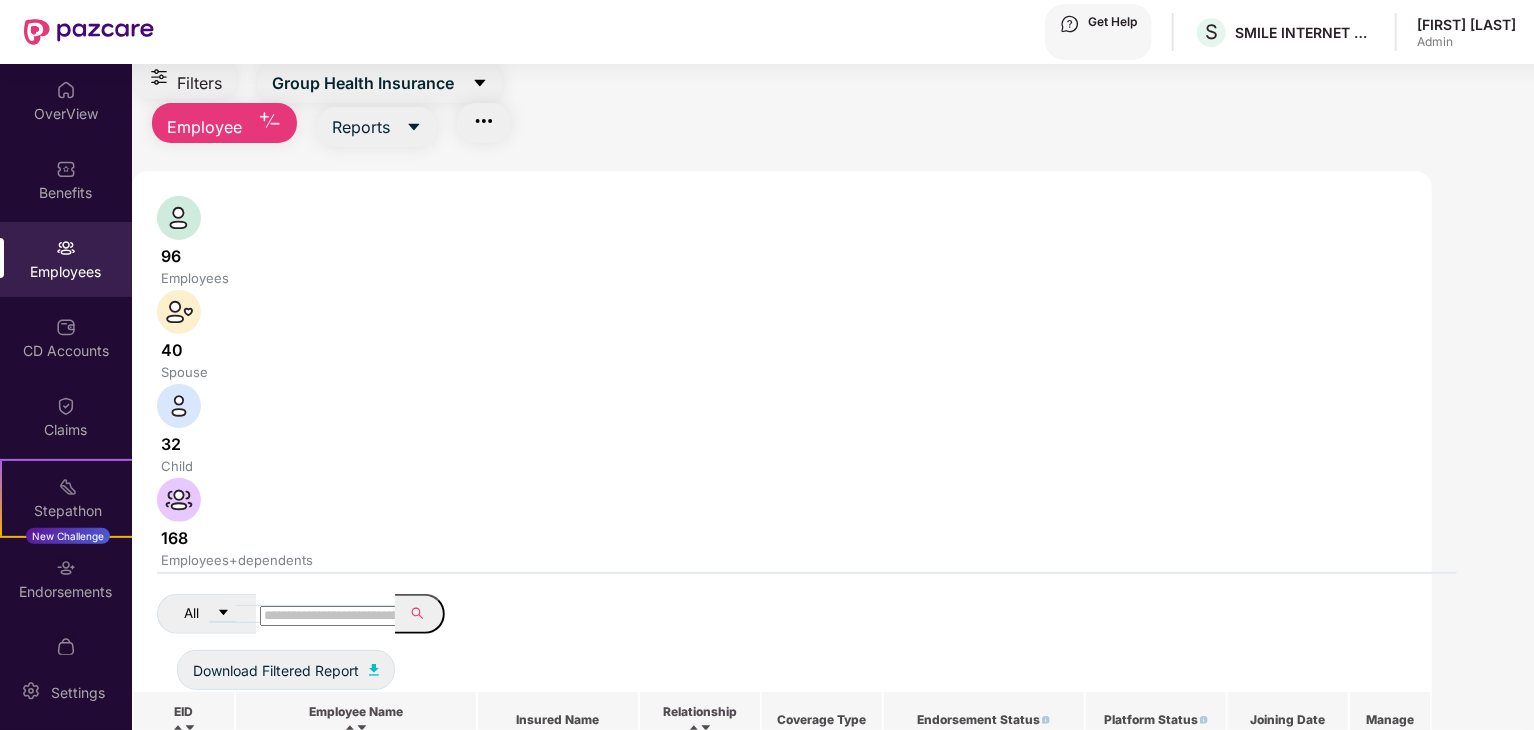 click on "[EMAIL]" at bounding box center [333, 782] 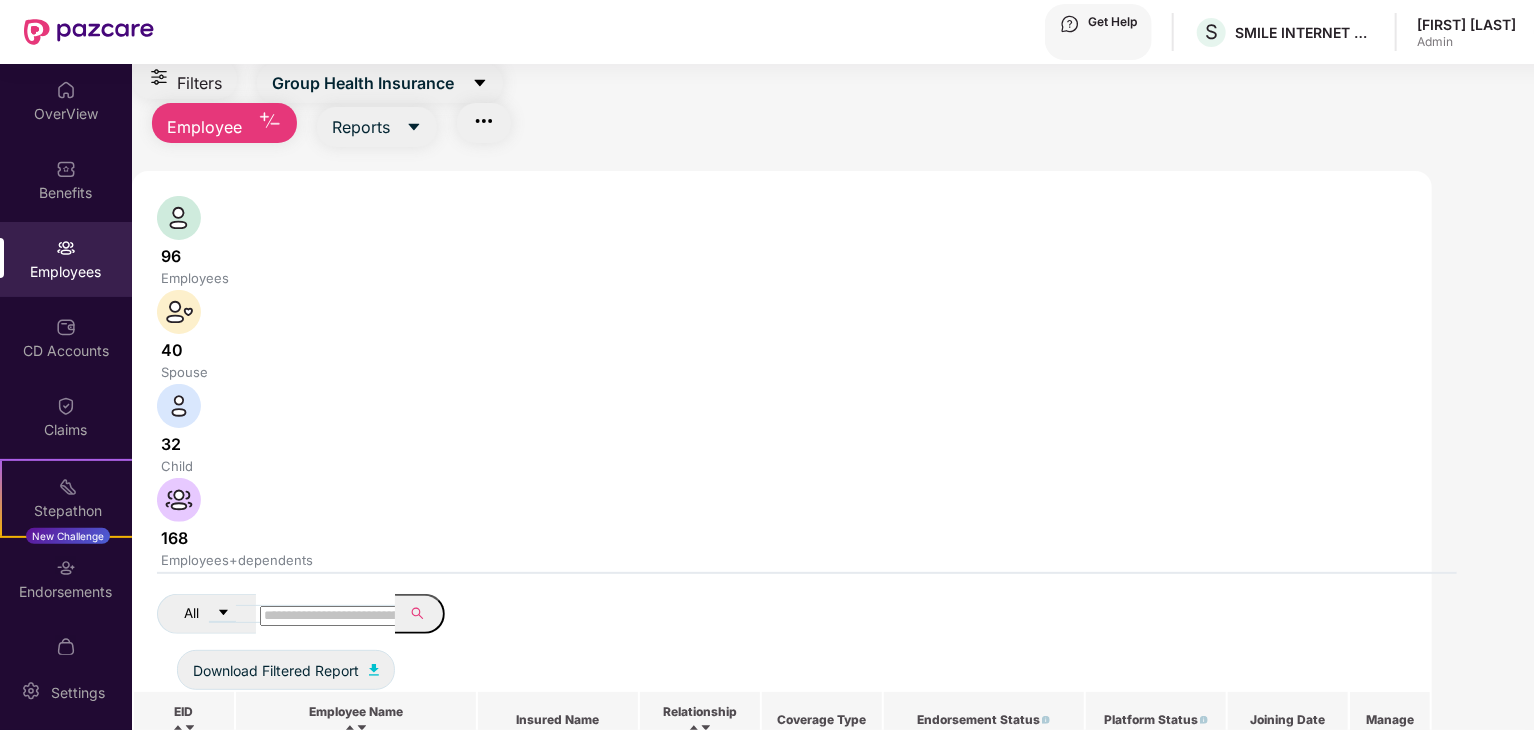 click on "96 Employees 40 Spouse 32 Child 168 Employees+dependents All Download Filtered Report" at bounding box center [807, 443] 